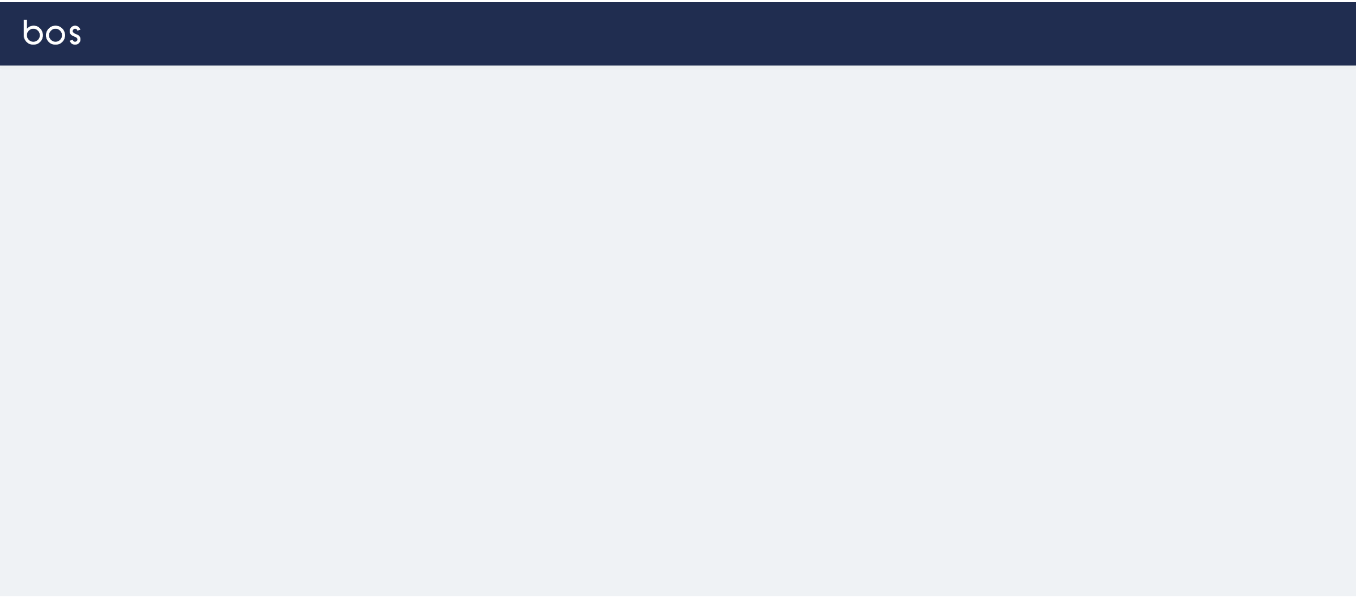 scroll, scrollTop: 0, scrollLeft: 0, axis: both 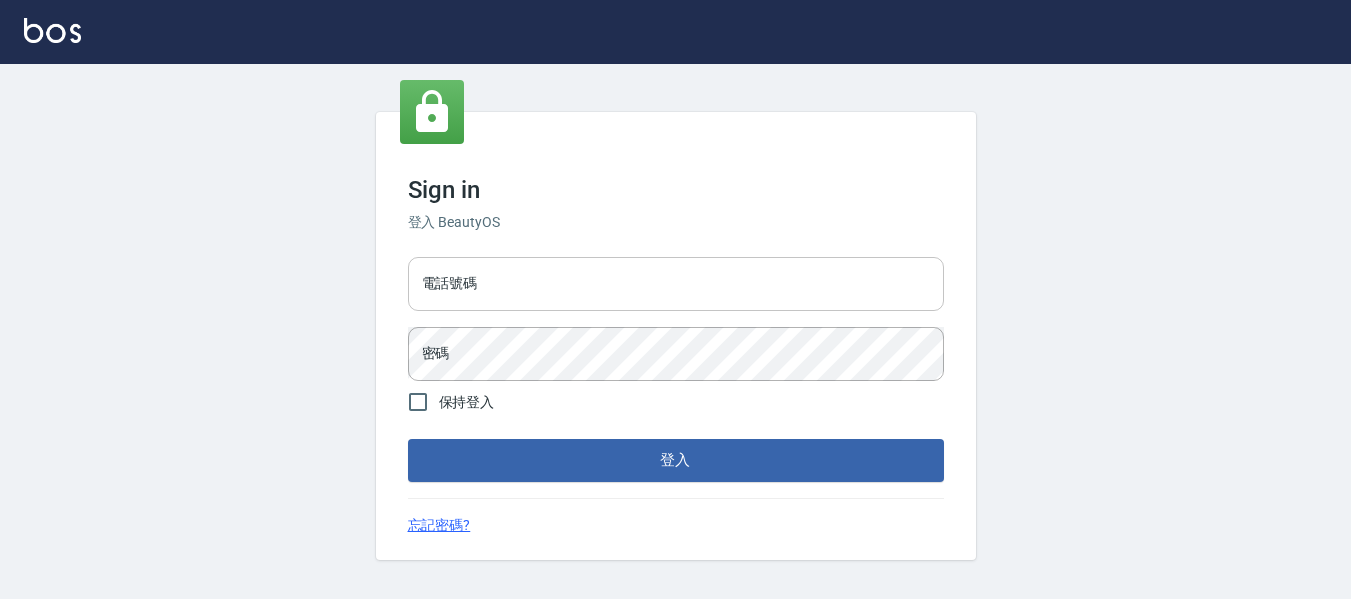 click on "電話號碼" at bounding box center (676, 284) 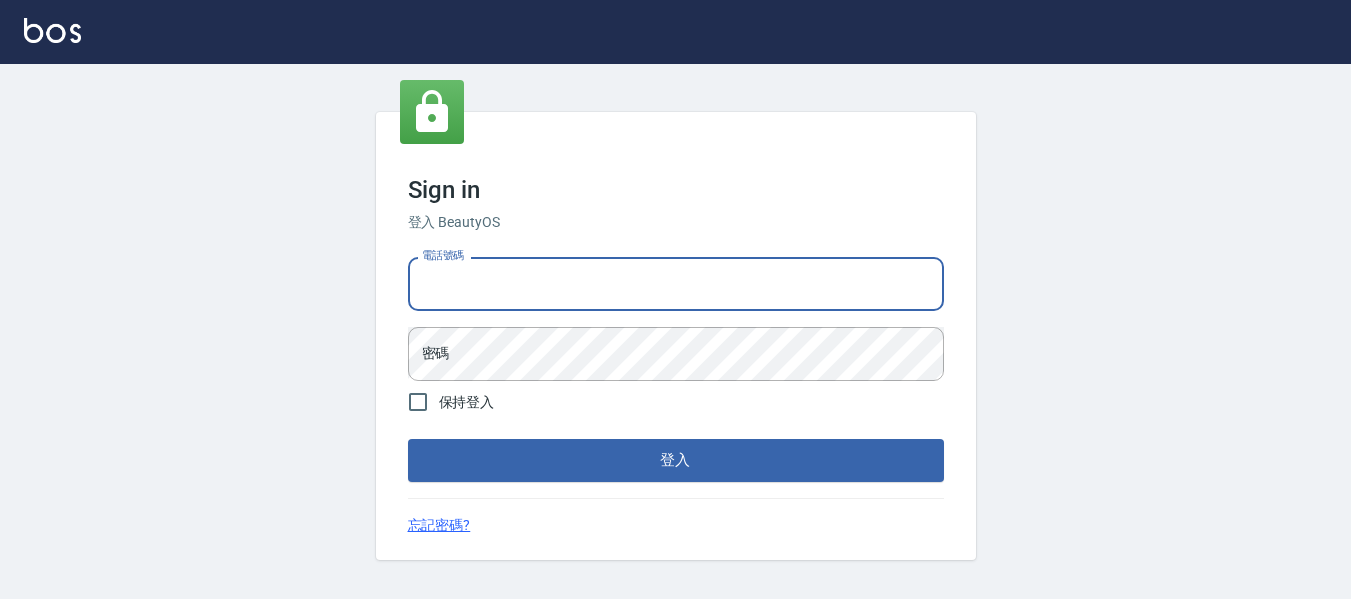 type on "82951313" 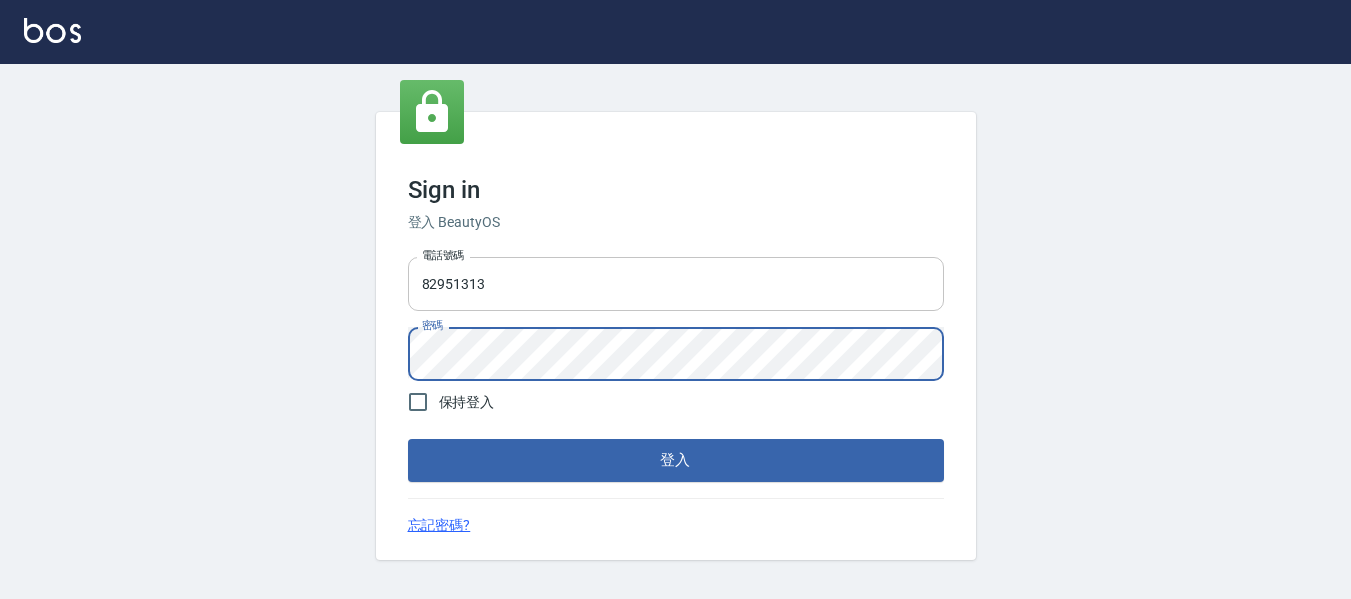 click on "登入" at bounding box center (676, 460) 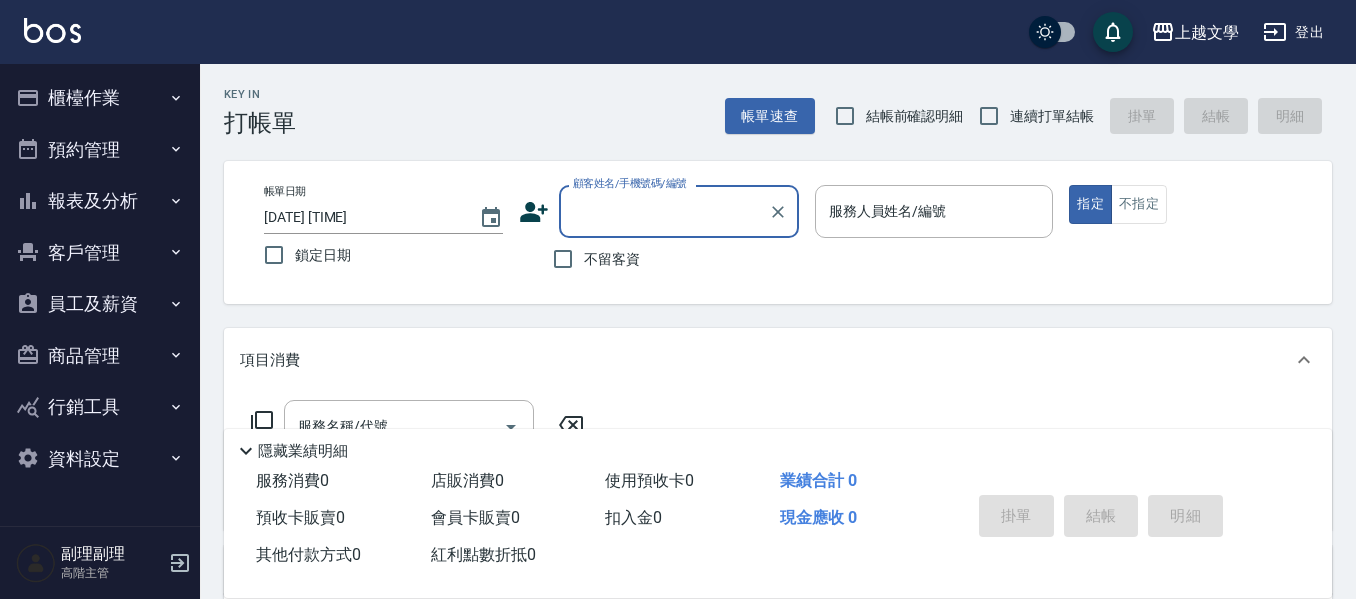 click on "櫃檯作業" at bounding box center [100, 98] 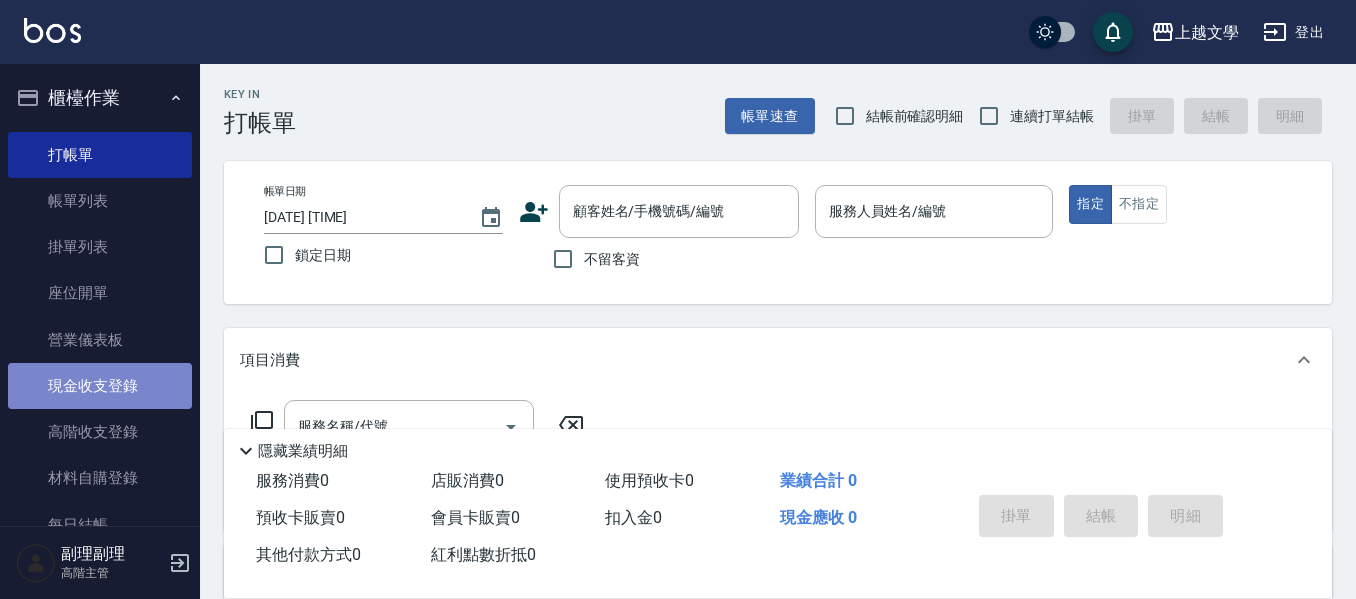 click on "現金收支登錄" at bounding box center [100, 386] 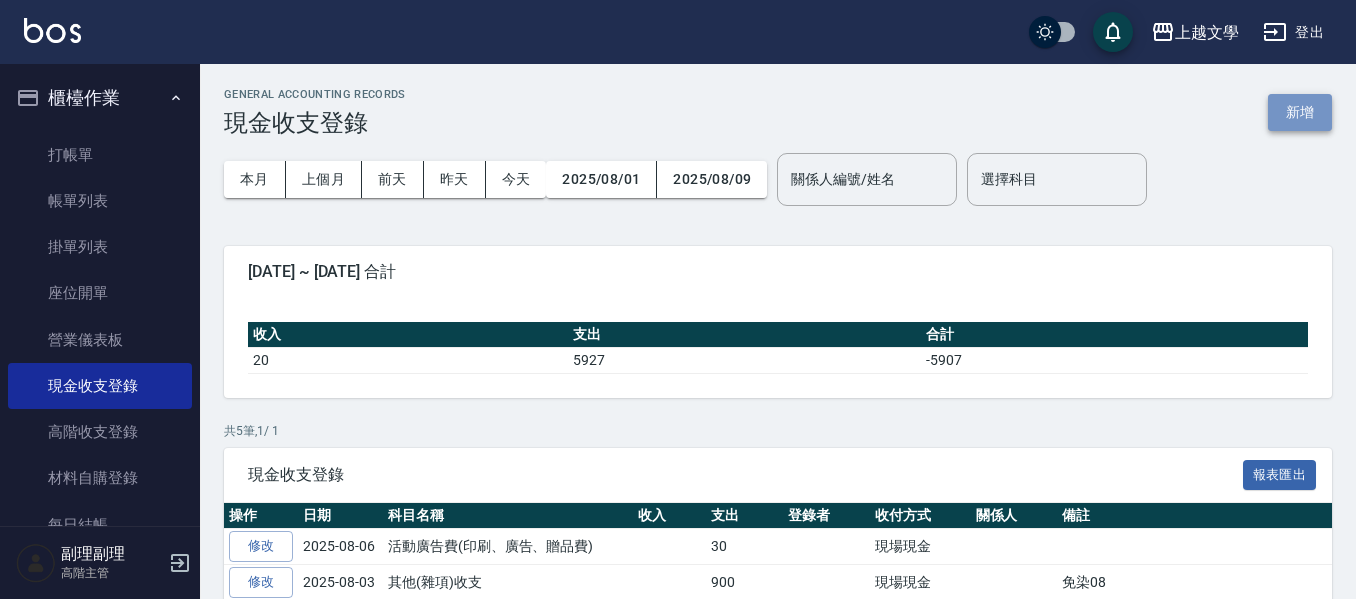 click on "新增" at bounding box center (1300, 112) 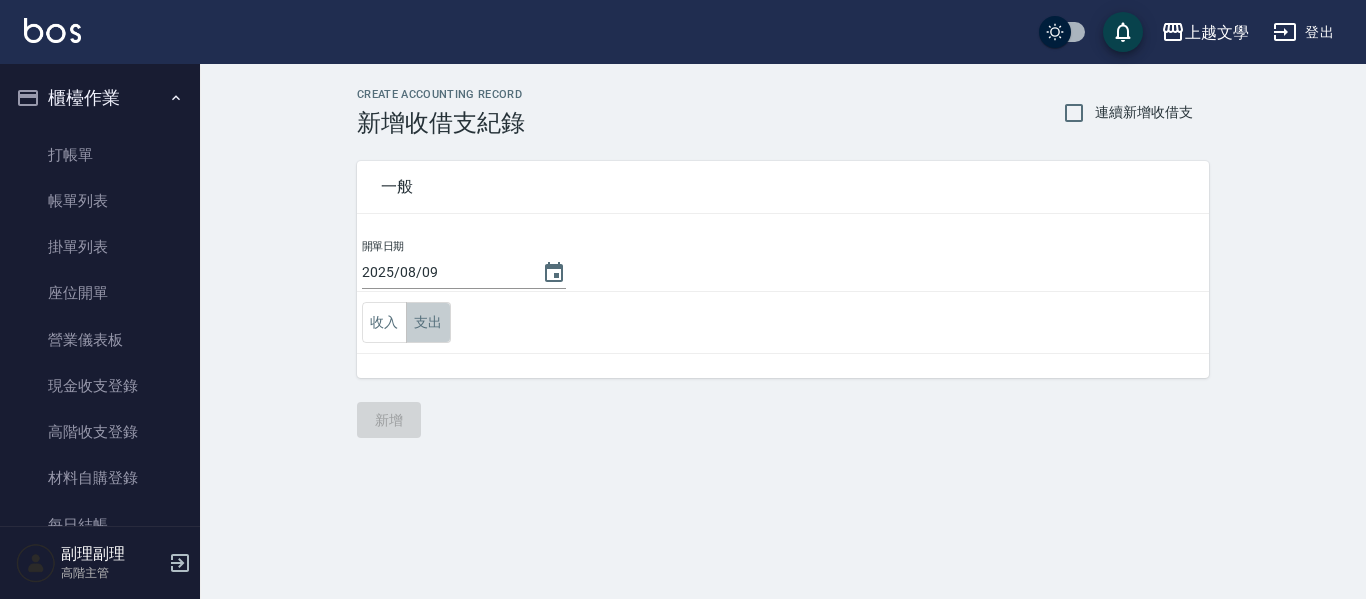 click on "支出" at bounding box center [428, 322] 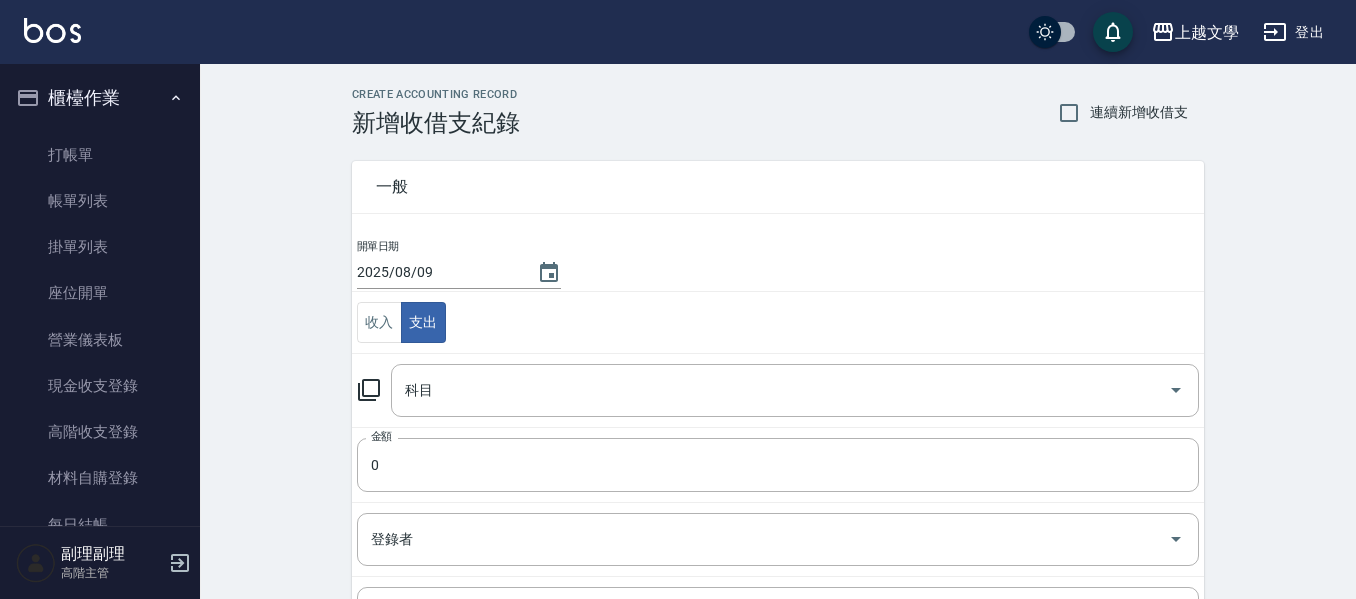 click on "2025/08/09" at bounding box center (437, 272) 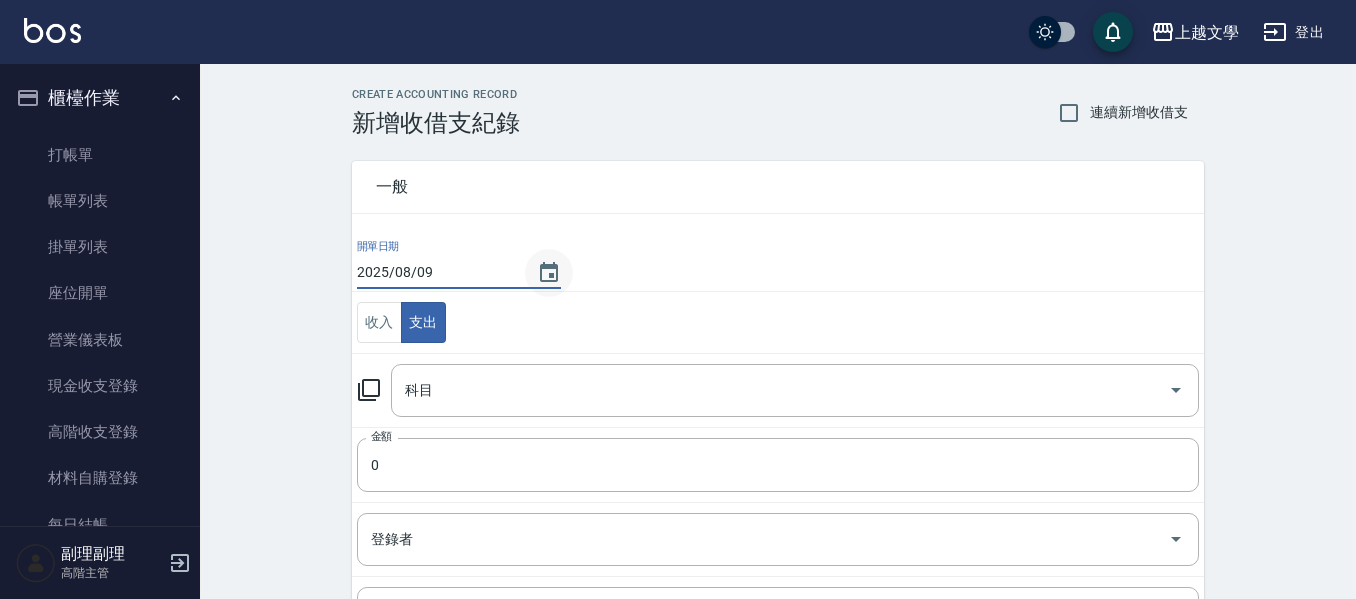 click 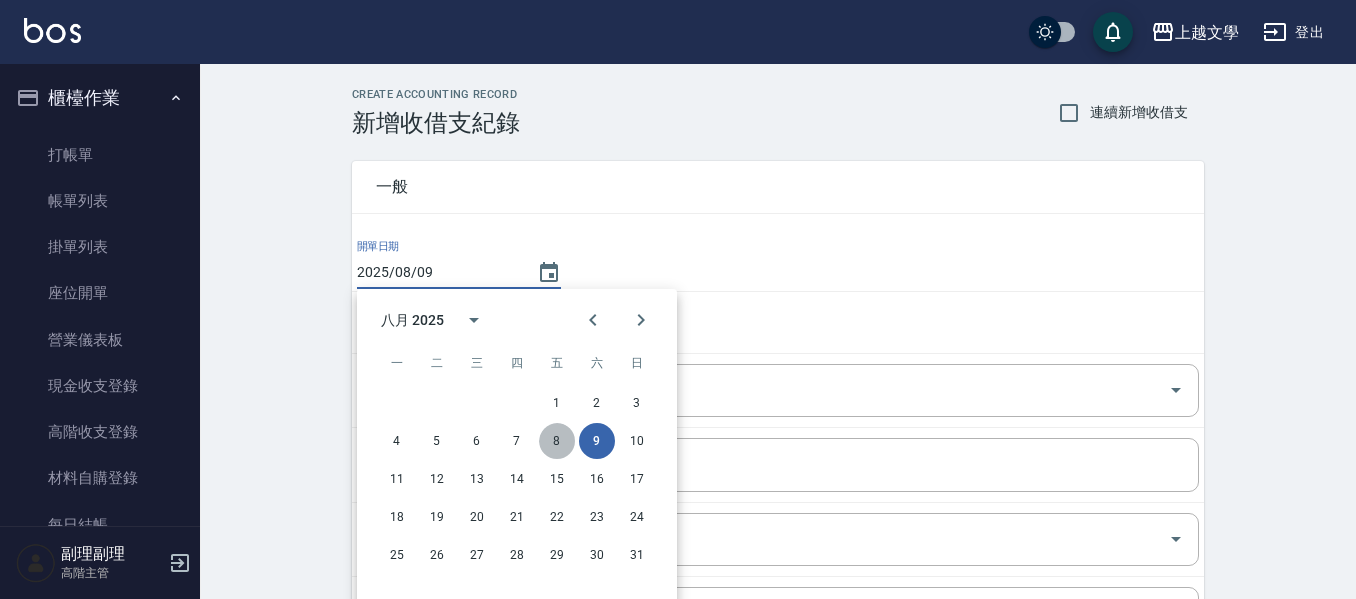 click on "8" at bounding box center [557, 441] 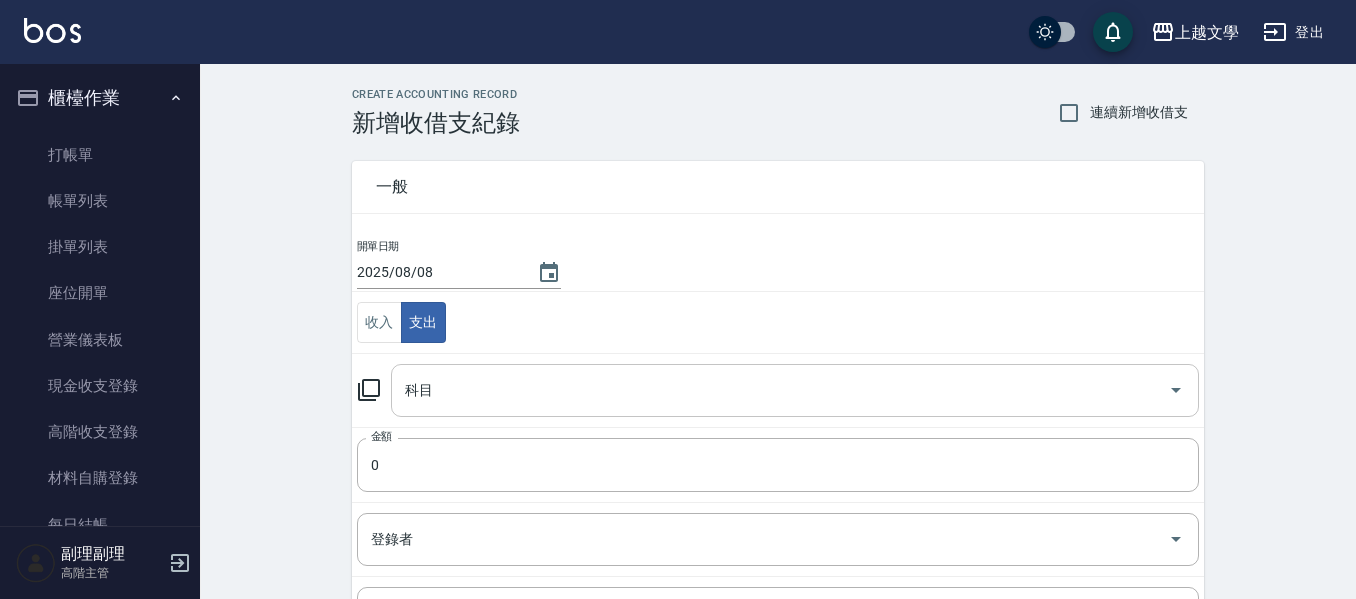 click on "科目" at bounding box center [780, 390] 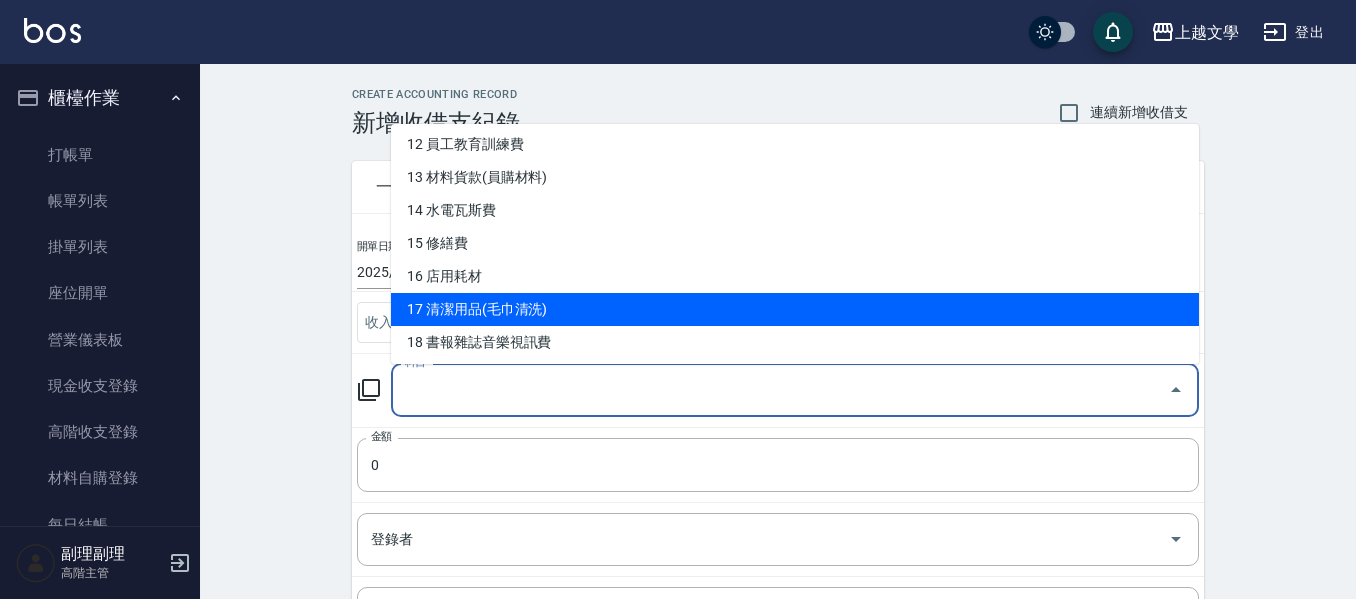 scroll, scrollTop: 700, scrollLeft: 0, axis: vertical 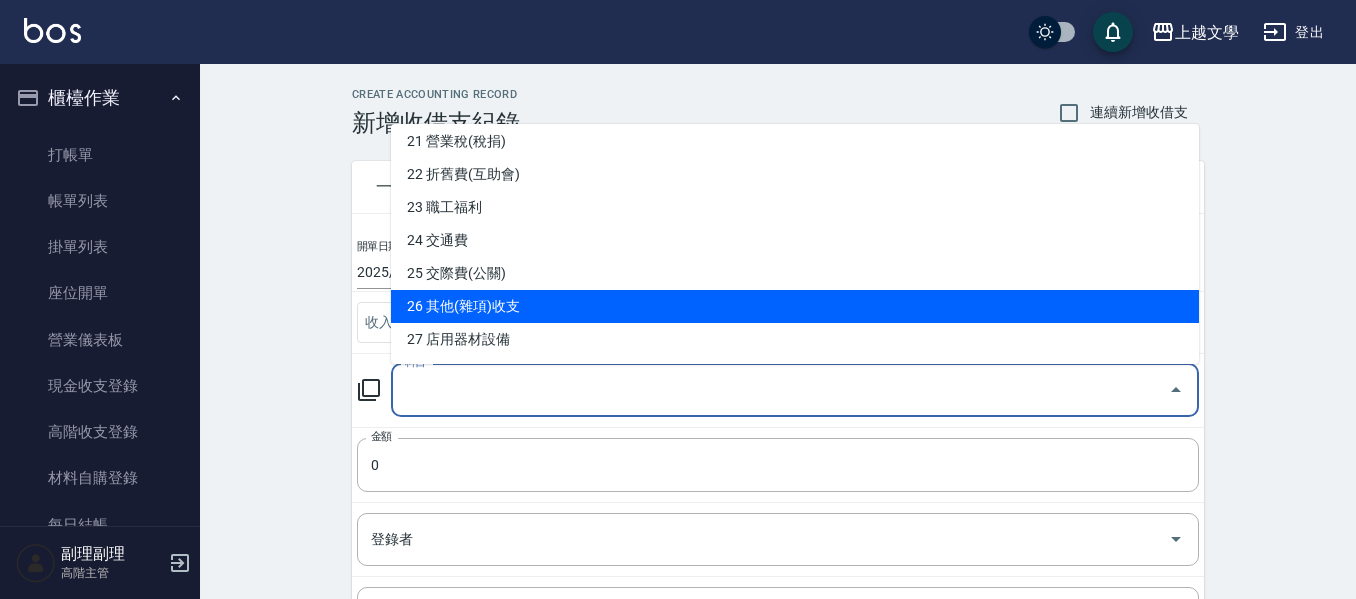 click on "26 其他(雜項)收支" at bounding box center [795, 306] 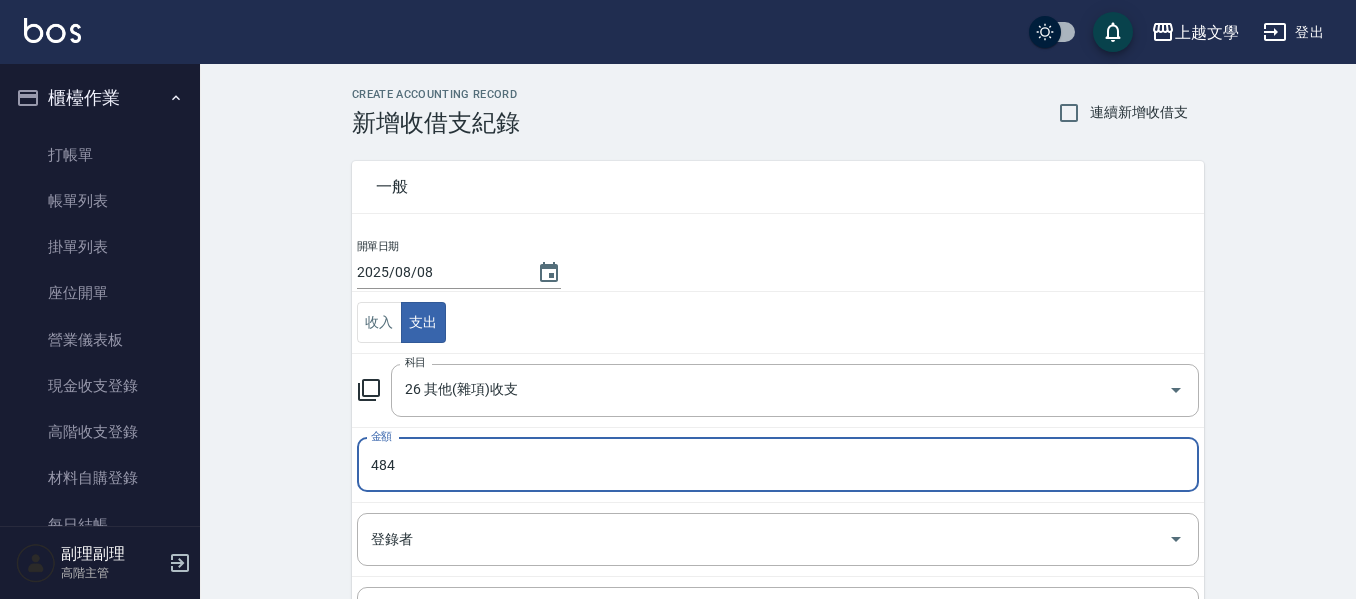 type on "484" 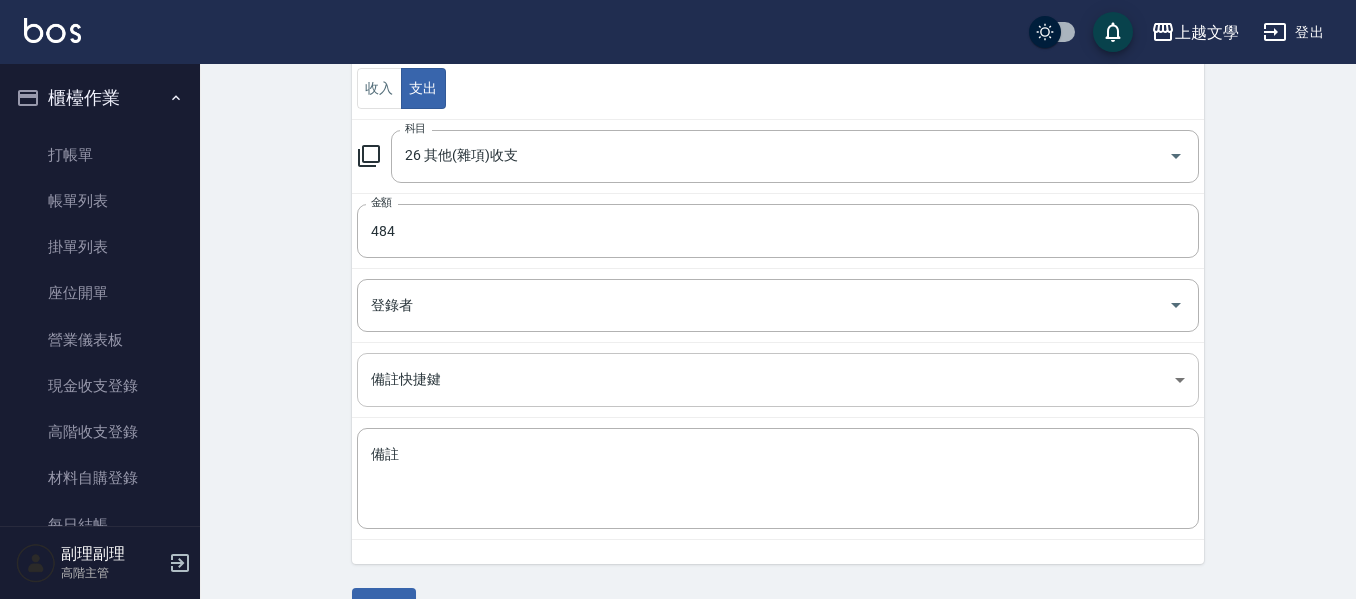 scroll, scrollTop: 284, scrollLeft: 0, axis: vertical 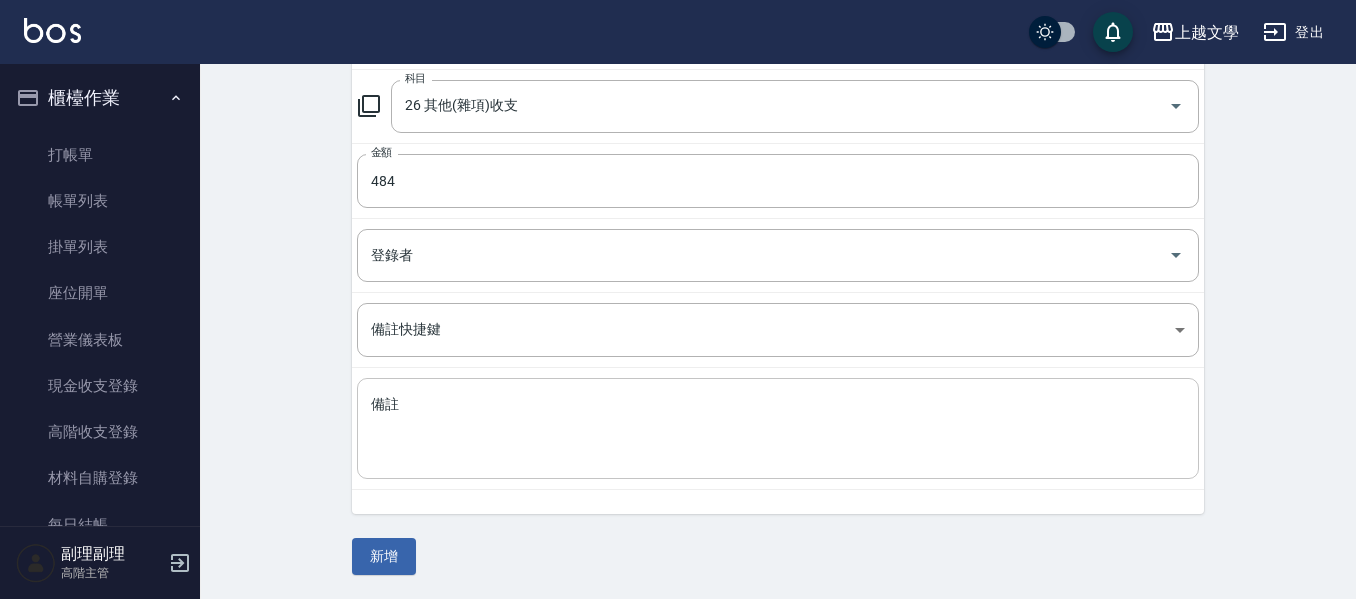 click on "備註" at bounding box center (778, 429) 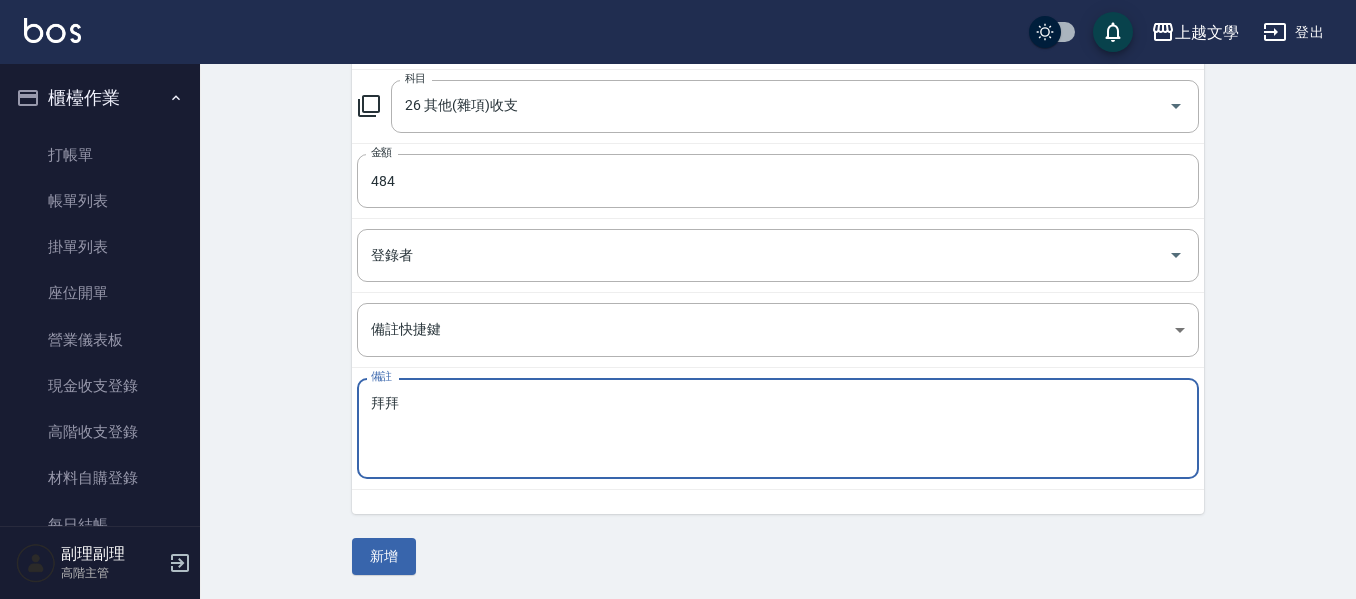 type on "拜拜" 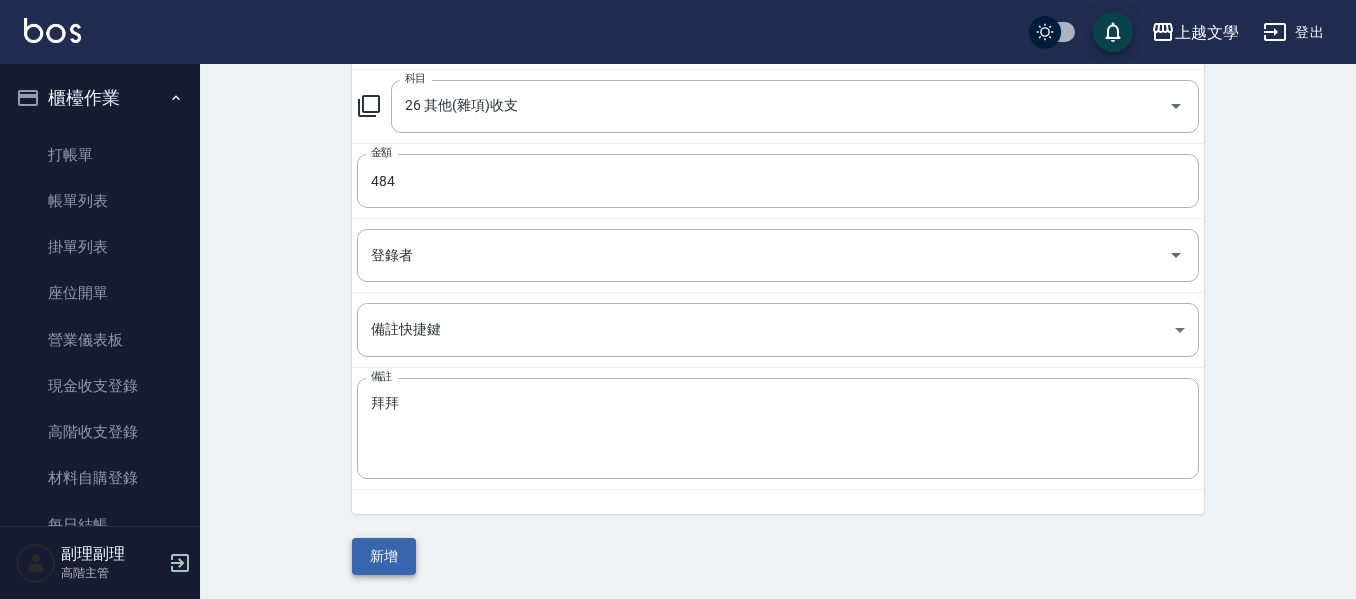 click on "新增" at bounding box center (384, 556) 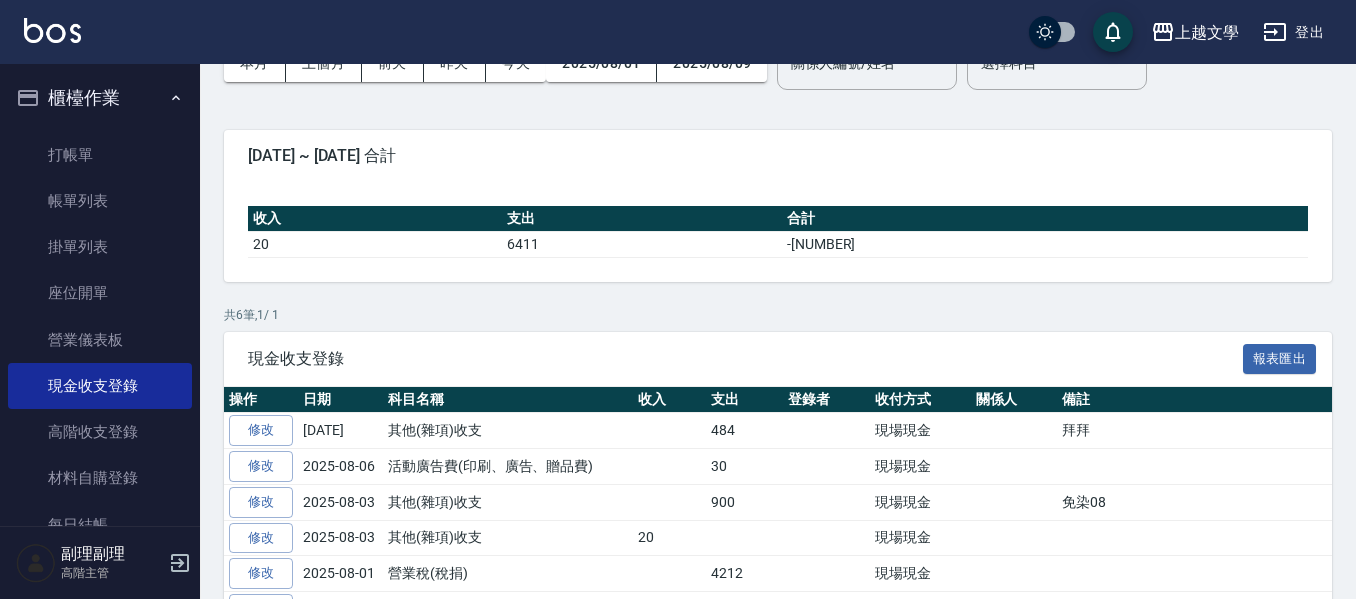 scroll, scrollTop: 200, scrollLeft: 0, axis: vertical 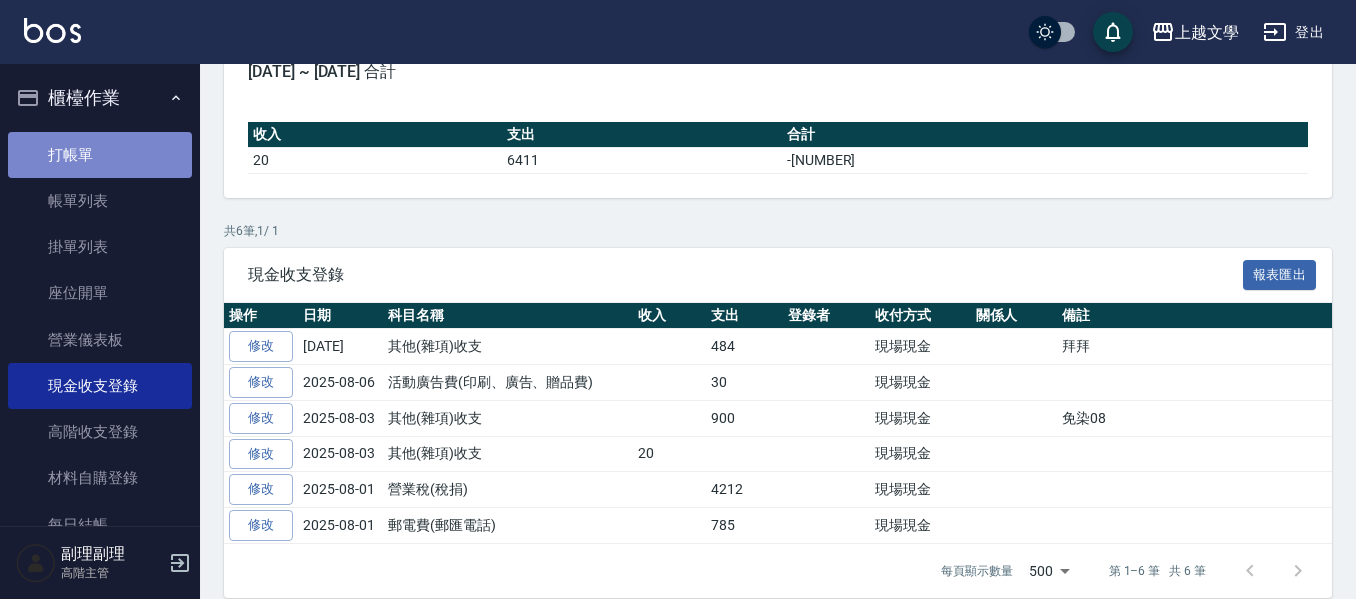 click on "打帳單" at bounding box center (100, 155) 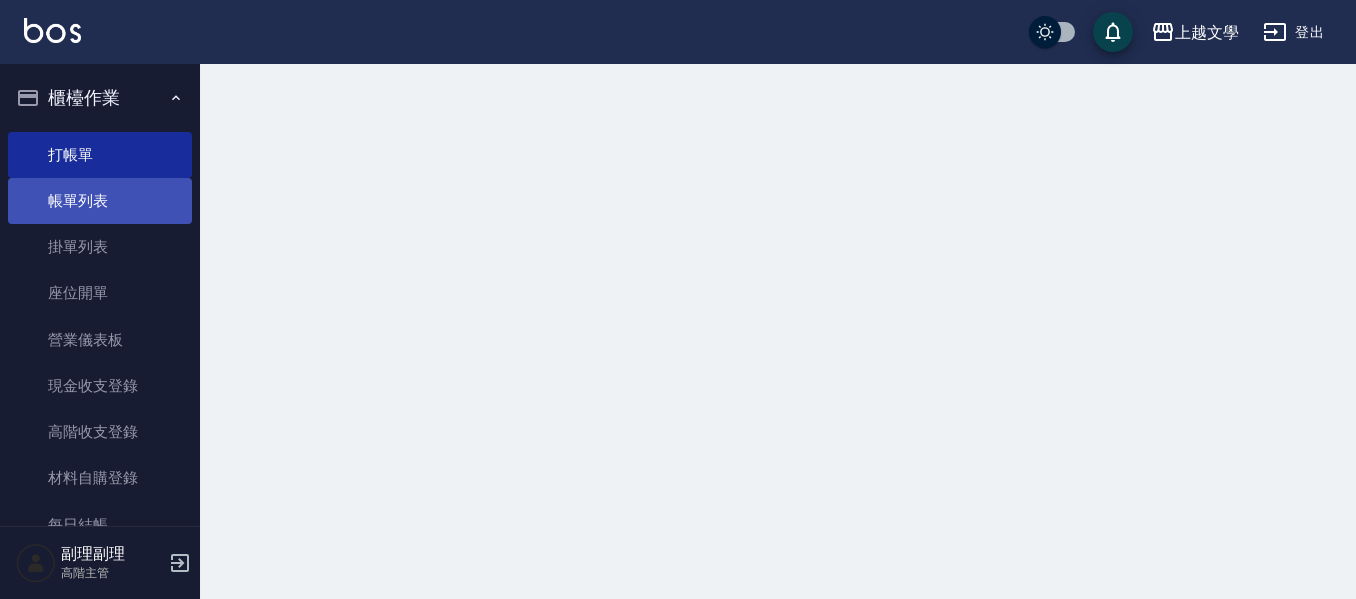 scroll, scrollTop: 0, scrollLeft: 0, axis: both 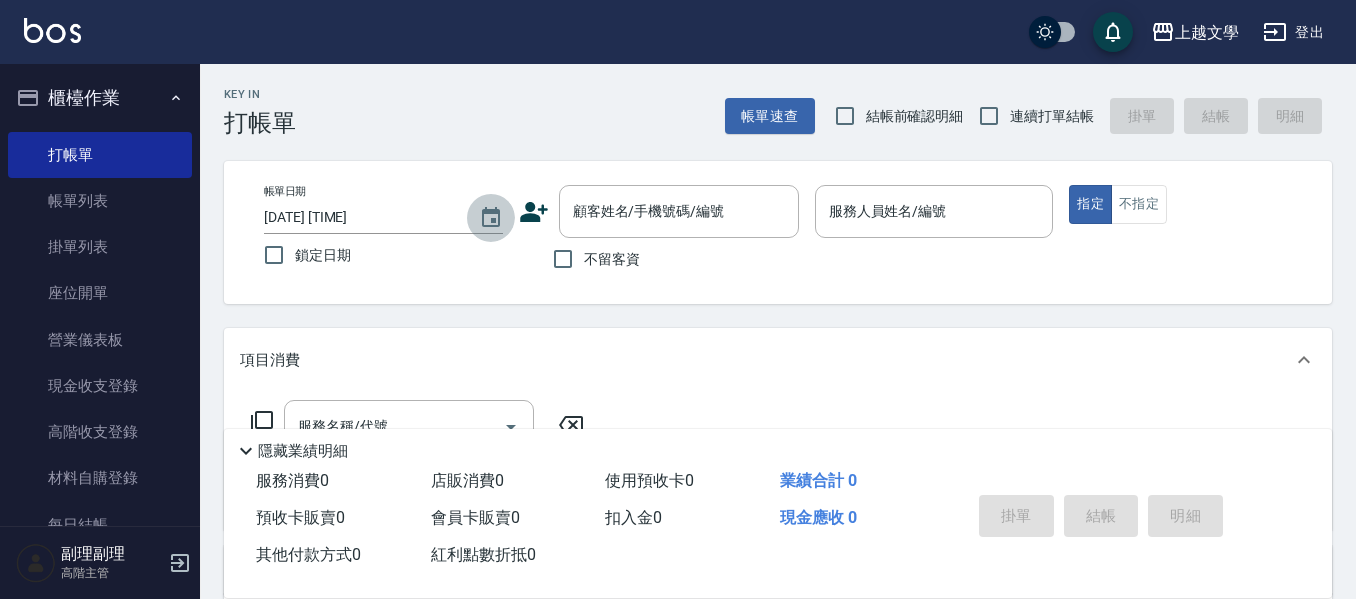 click 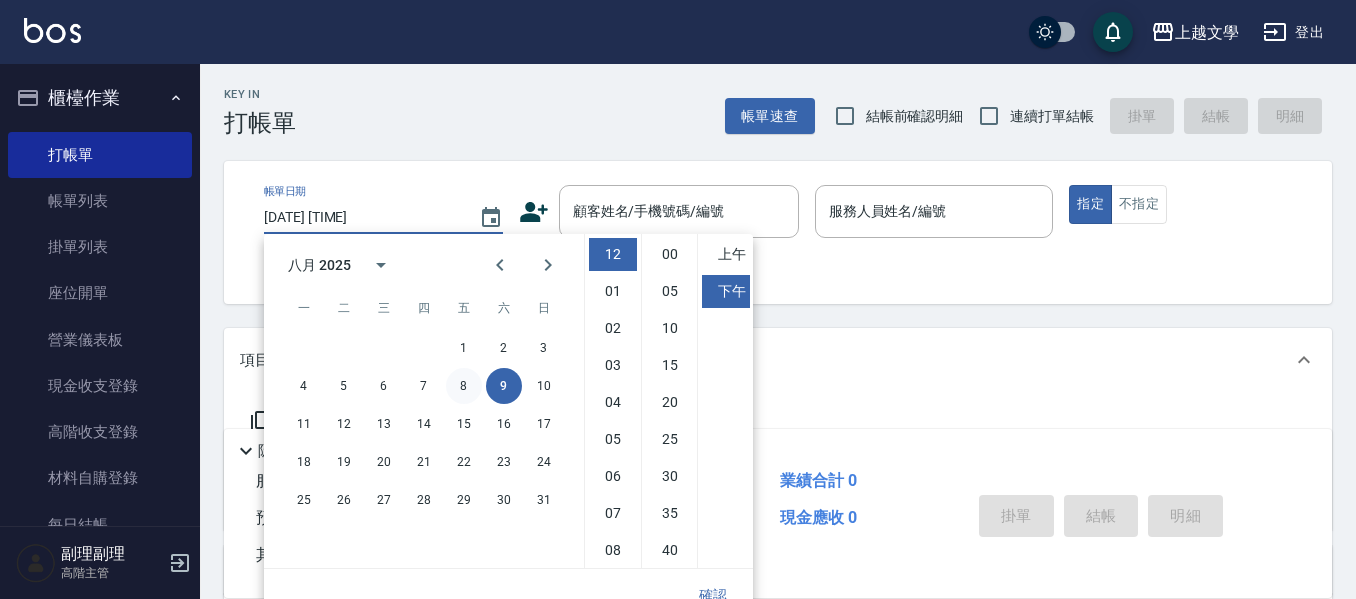 click on "8" at bounding box center (464, 386) 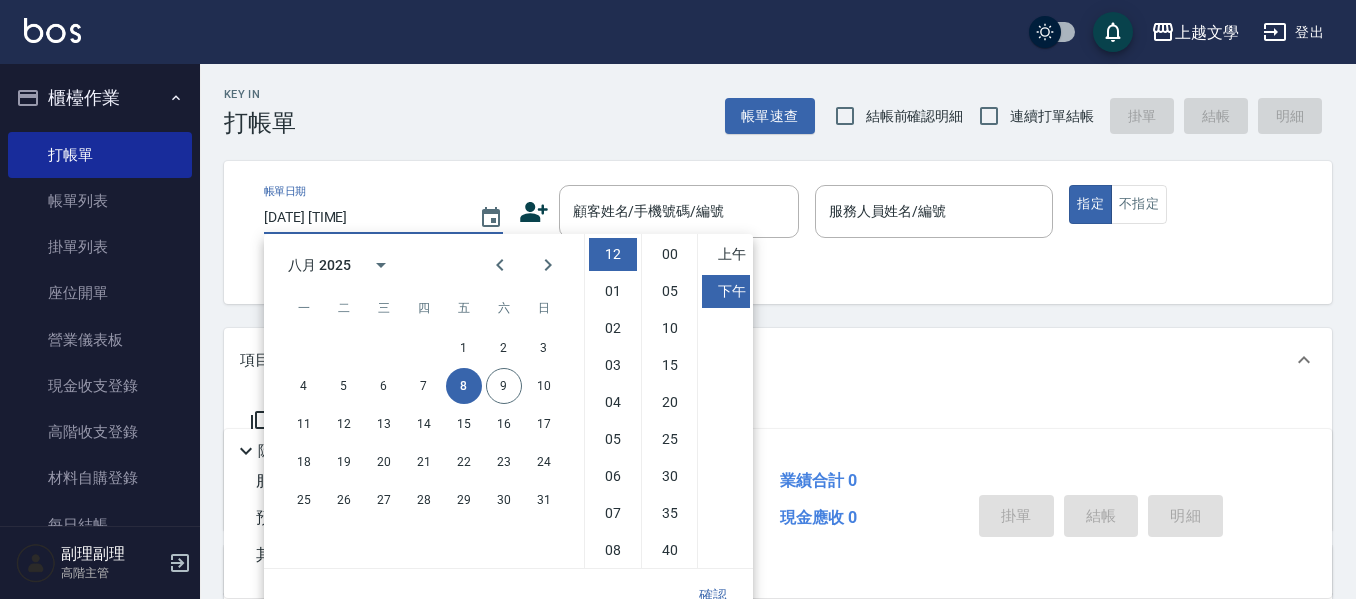 click on "8" at bounding box center (464, 386) 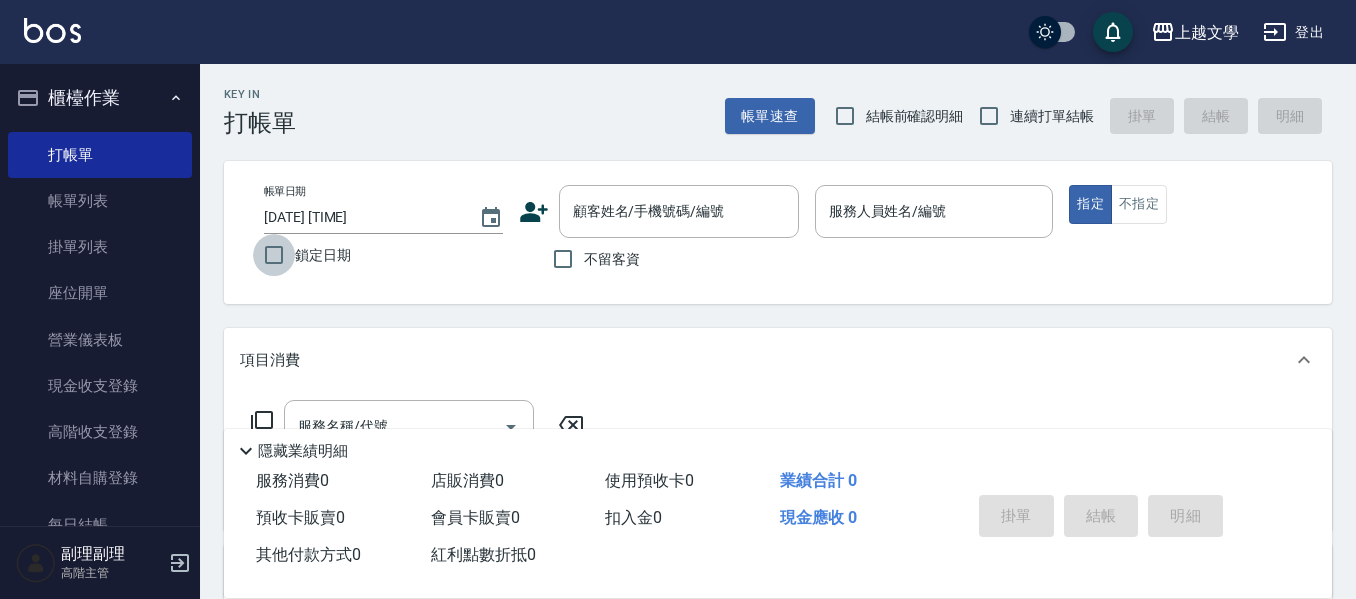 click on "鎖定日期" at bounding box center (274, 255) 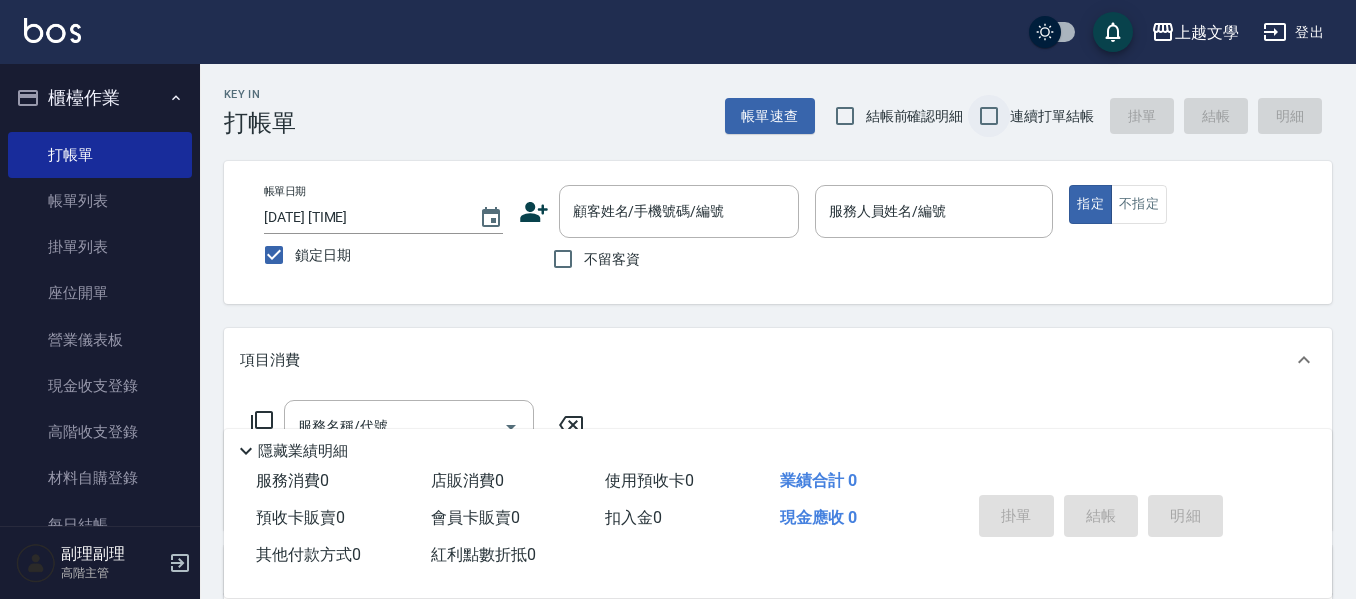click on "連續打單結帳" at bounding box center (989, 116) 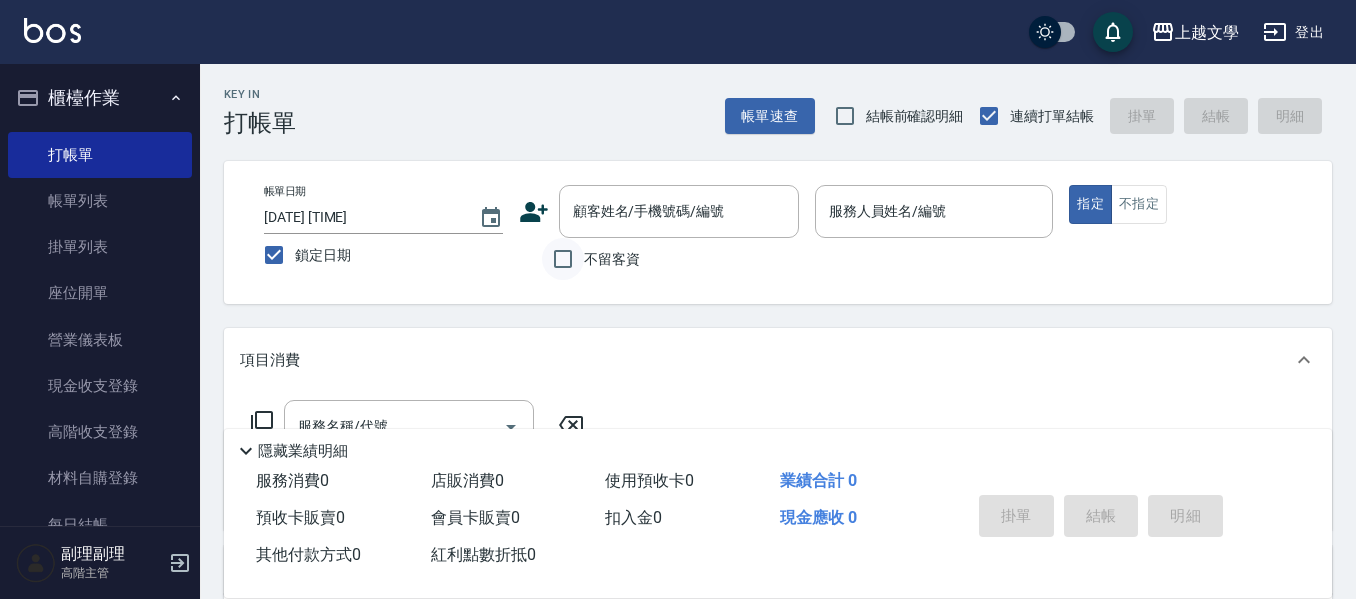 click on "不留客資" at bounding box center [563, 259] 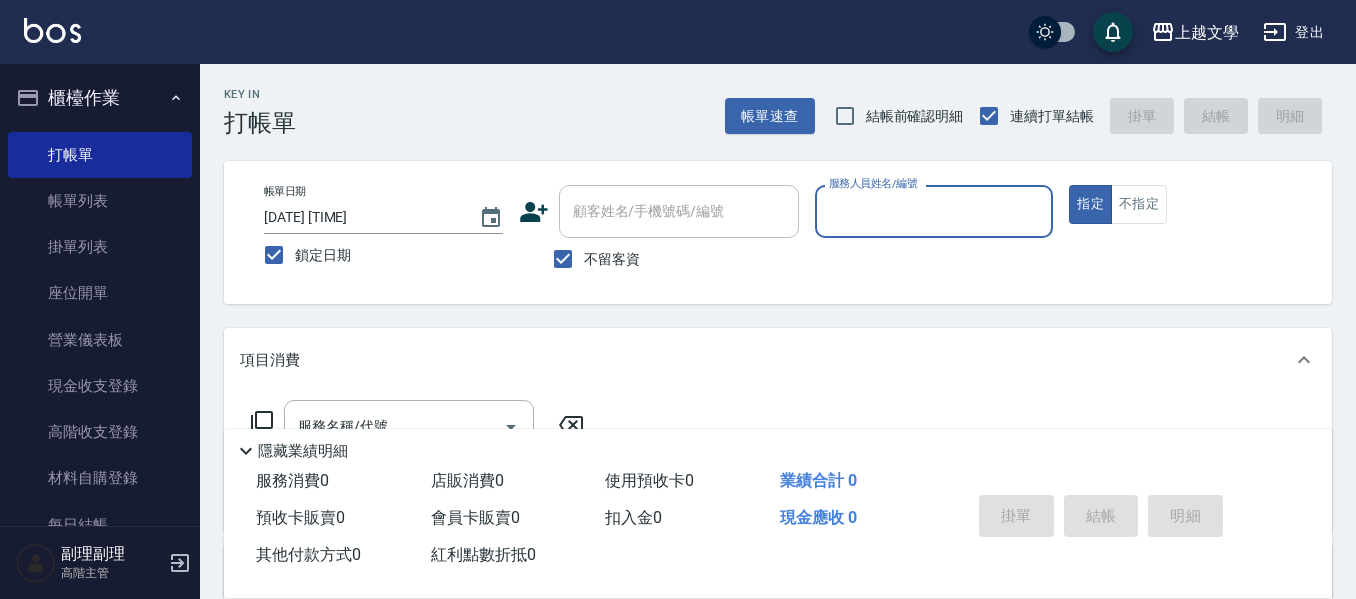 click on "服務人員姓名/編號" at bounding box center [934, 211] 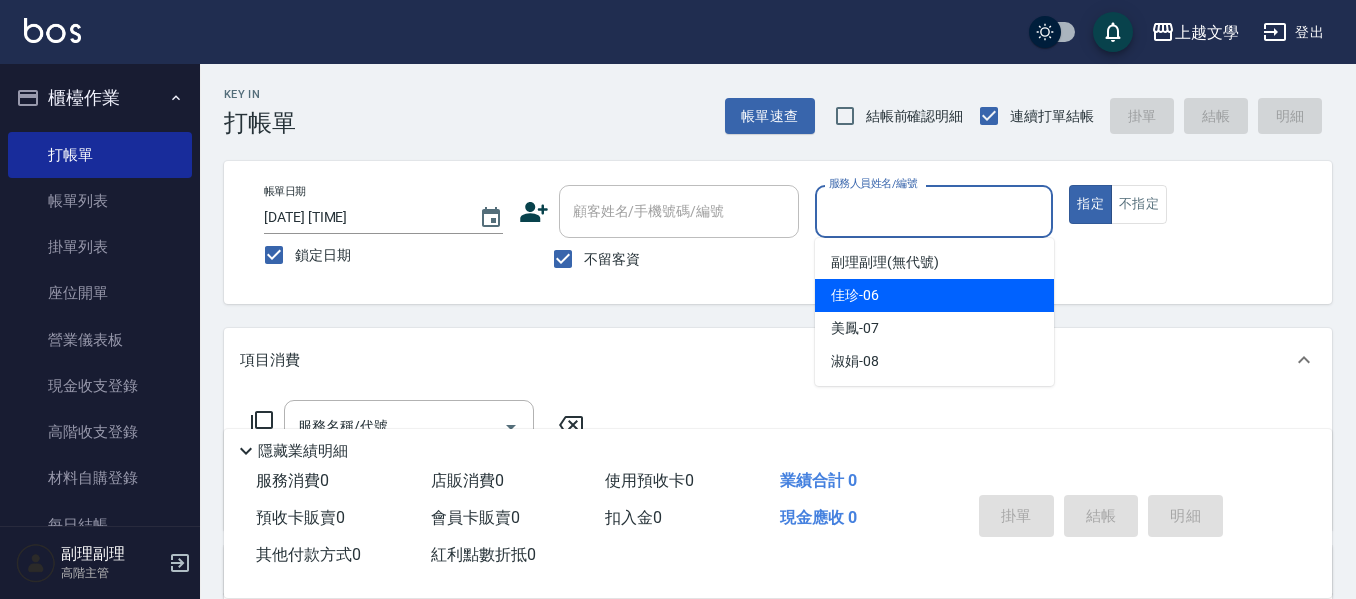 click on "[NAME] -[NUMBER]" at bounding box center (934, 295) 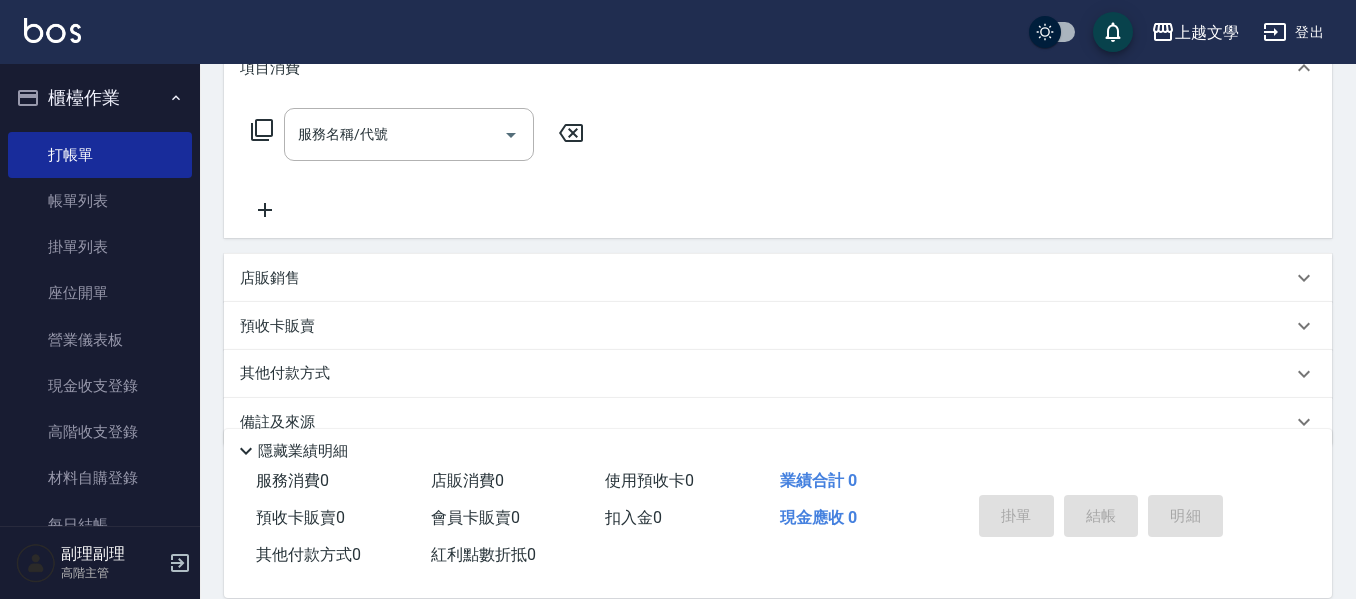 scroll, scrollTop: 300, scrollLeft: 0, axis: vertical 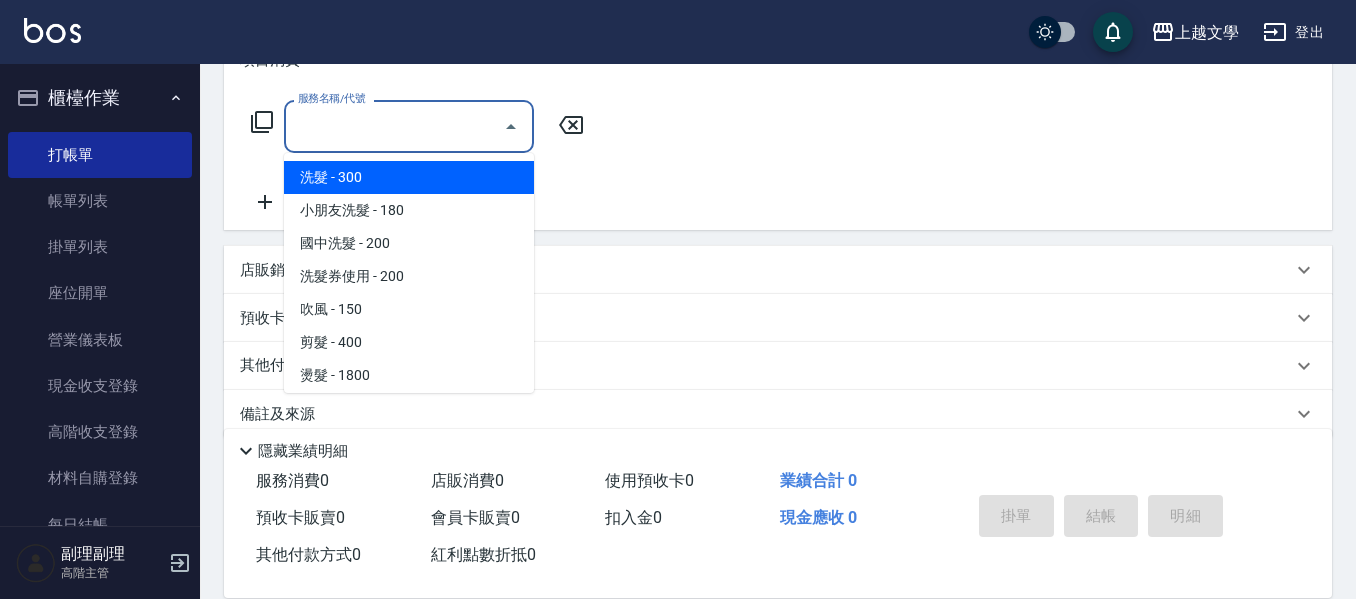 click on "服務名稱/代號" at bounding box center [394, 126] 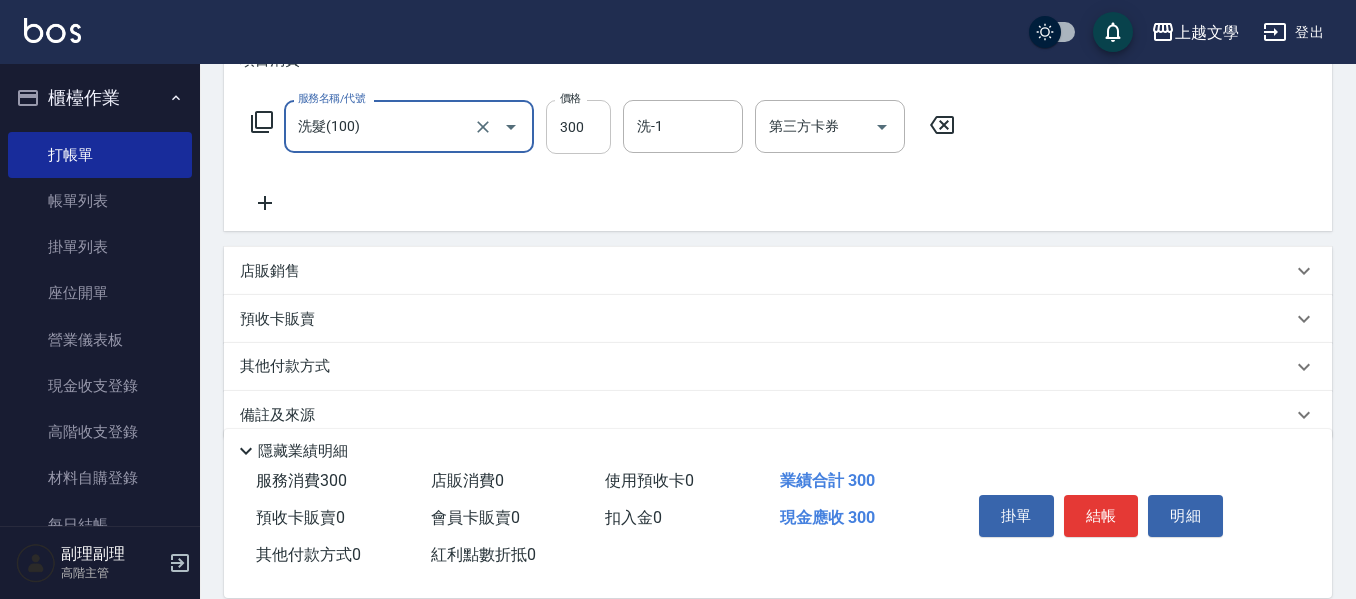 drag, startPoint x: 571, startPoint y: 132, endPoint x: 559, endPoint y: 131, distance: 12.0415945 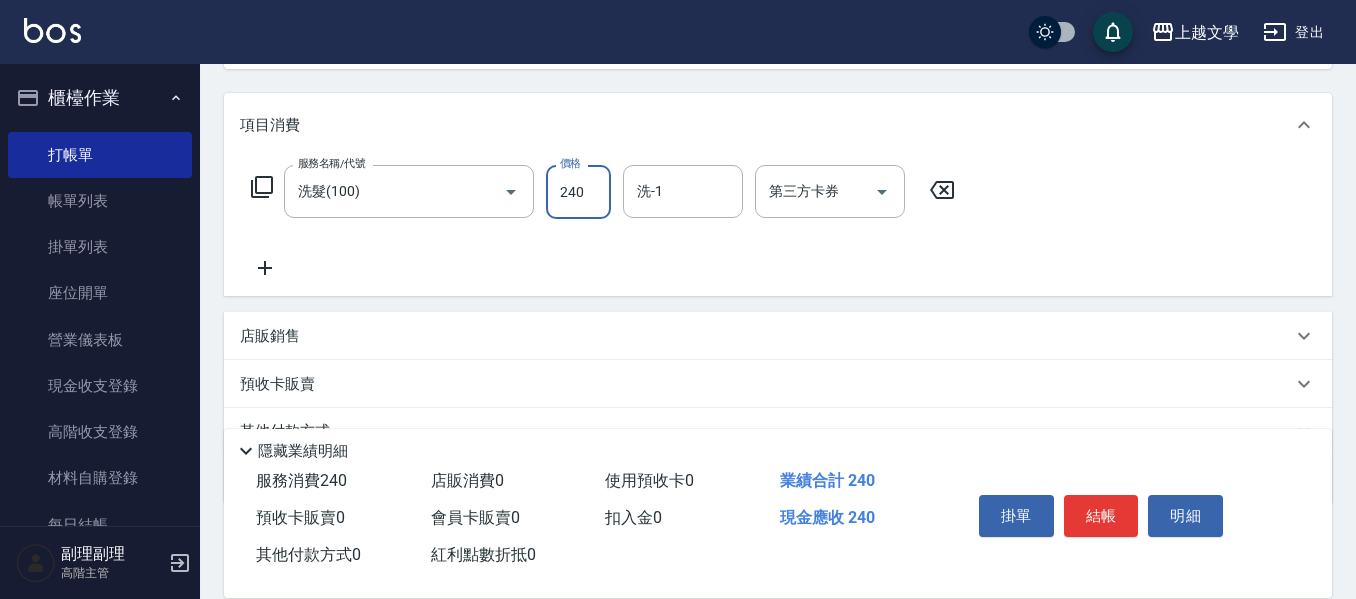 scroll, scrollTop: 200, scrollLeft: 0, axis: vertical 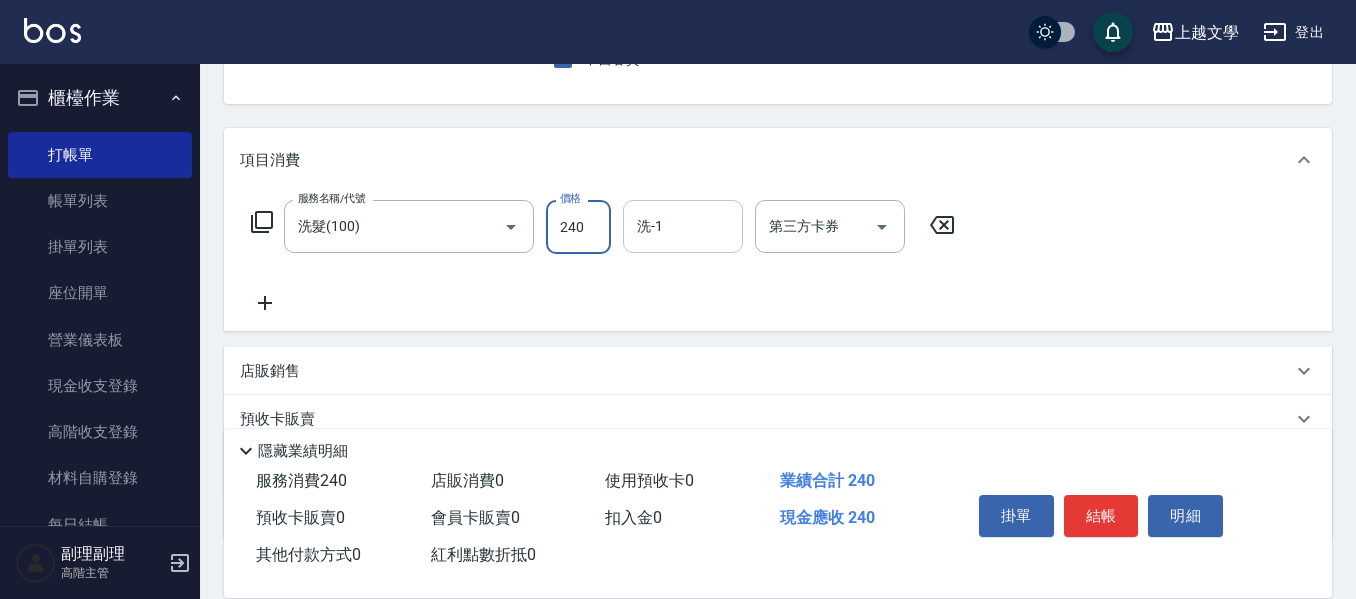 type on "240" 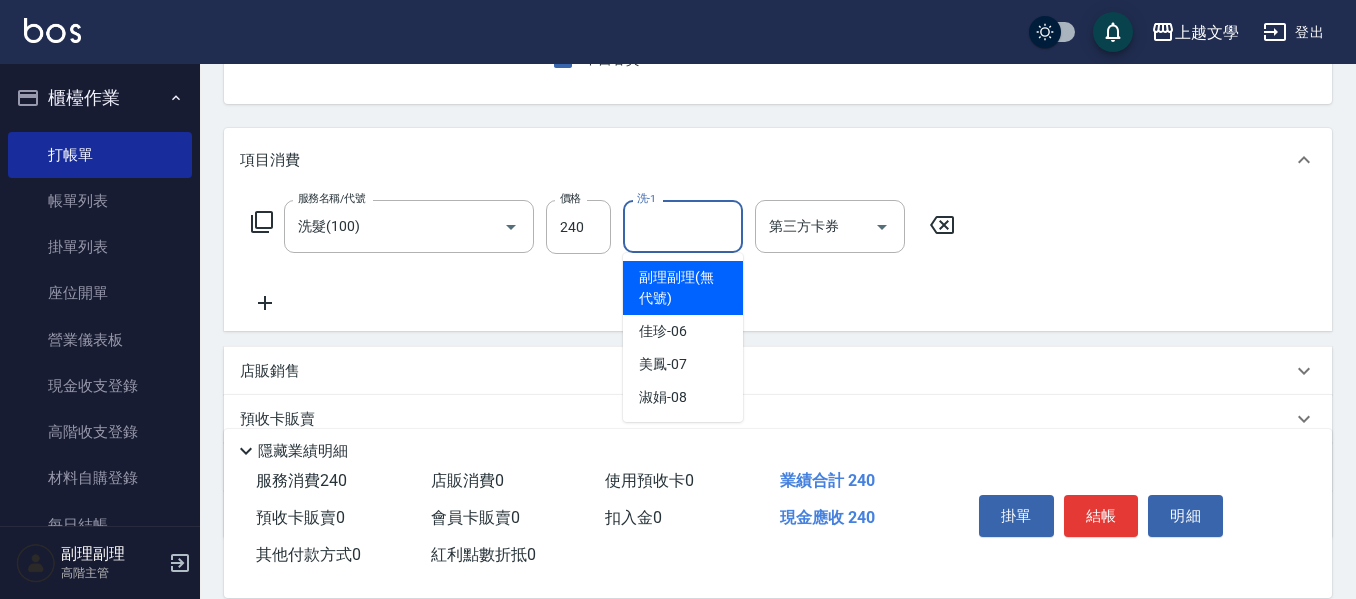 click on "洗-1" at bounding box center [683, 226] 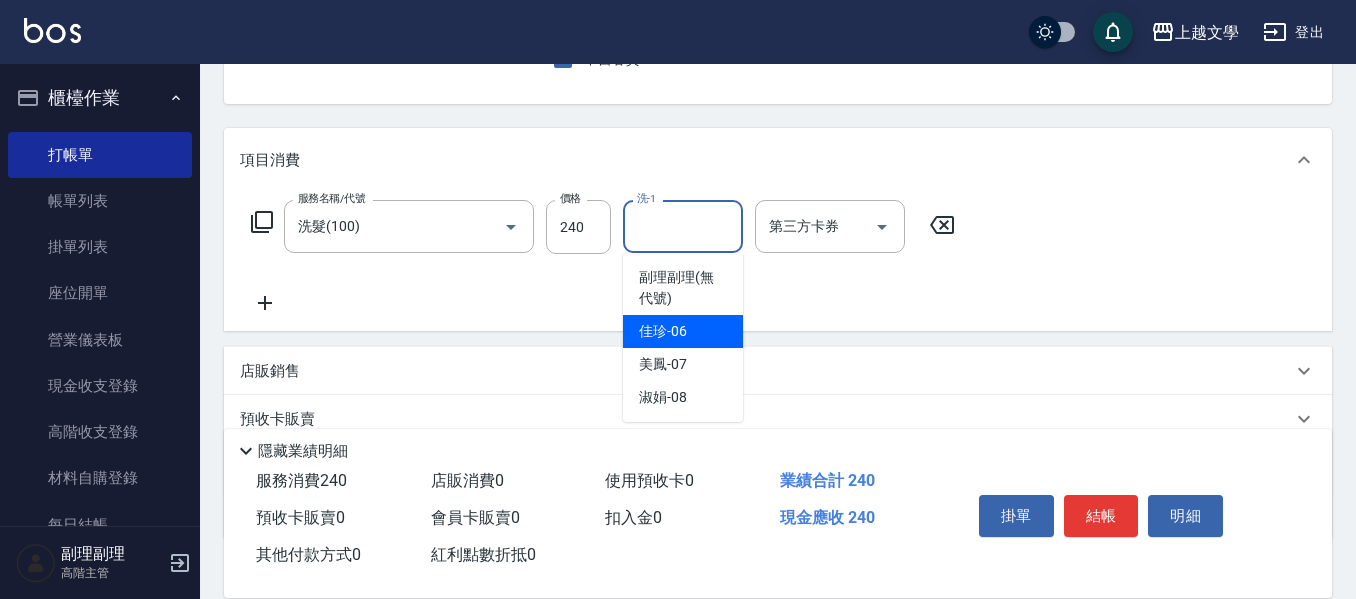 click on "[NAME] -[NUMBER]" at bounding box center (683, 331) 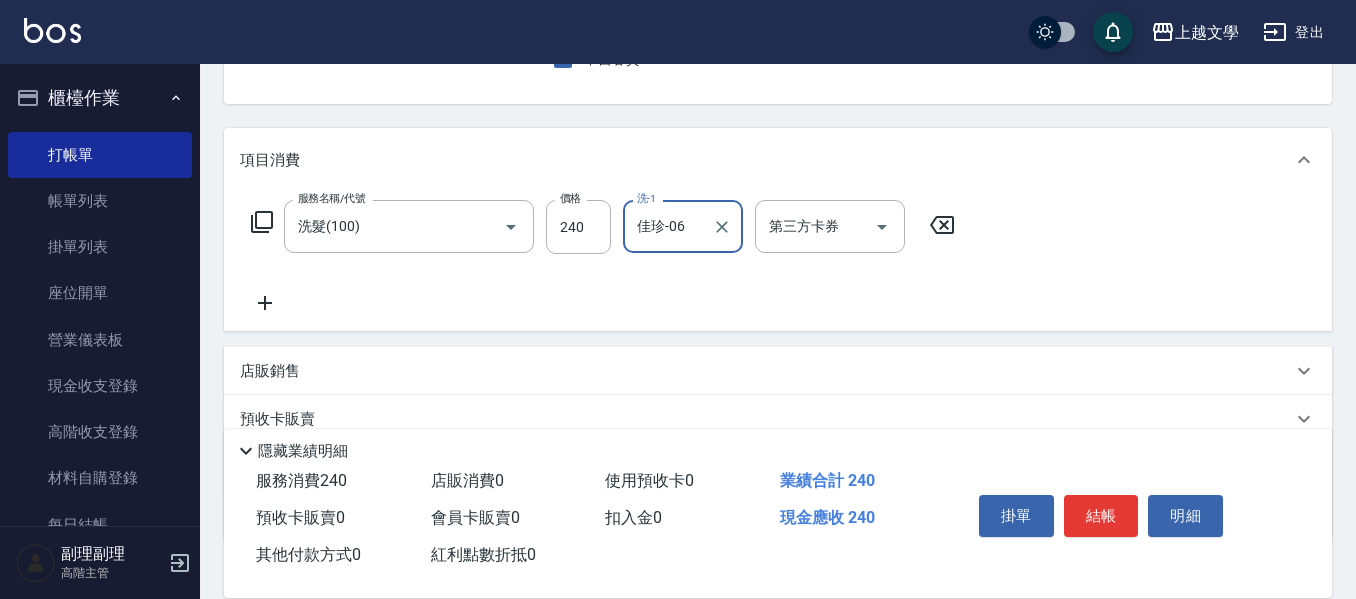 click 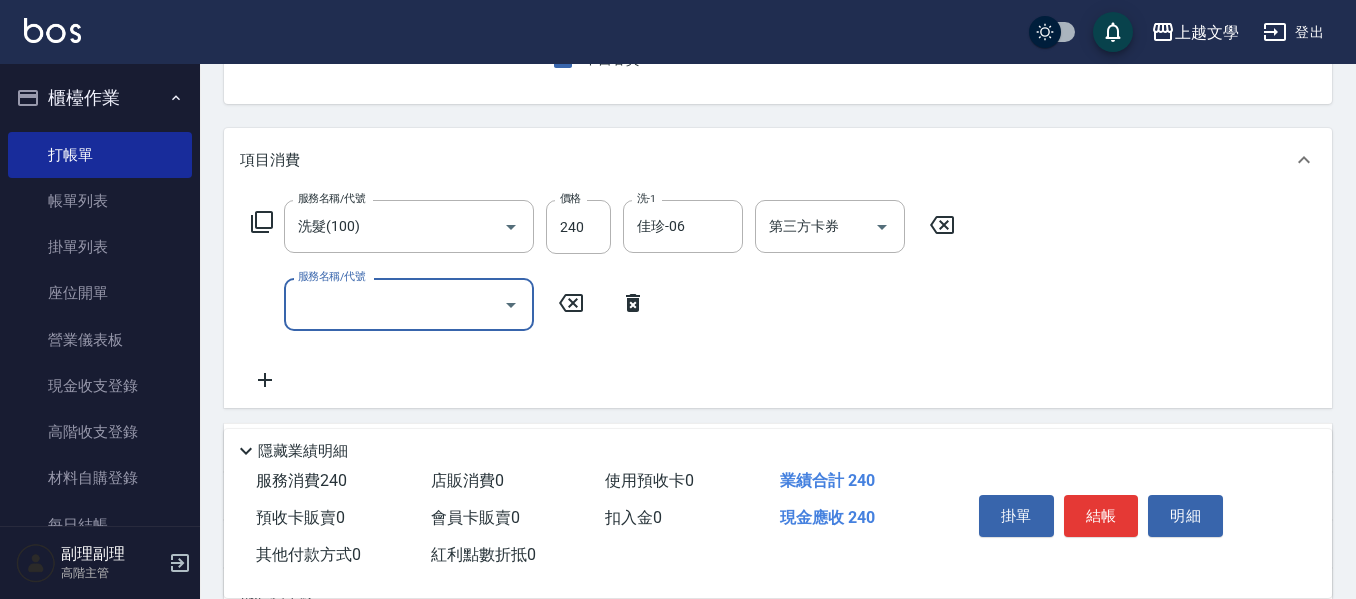 click on "服務名稱/代號" at bounding box center [394, 304] 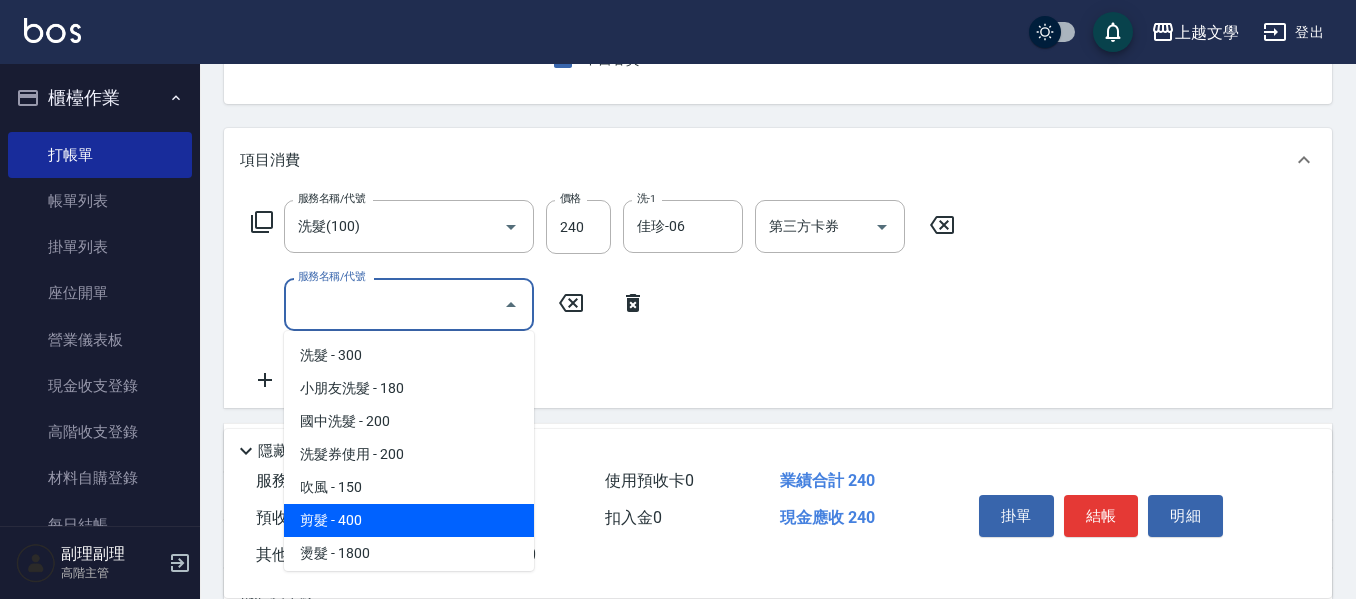 click on "剪髮 - 400" at bounding box center (409, 520) 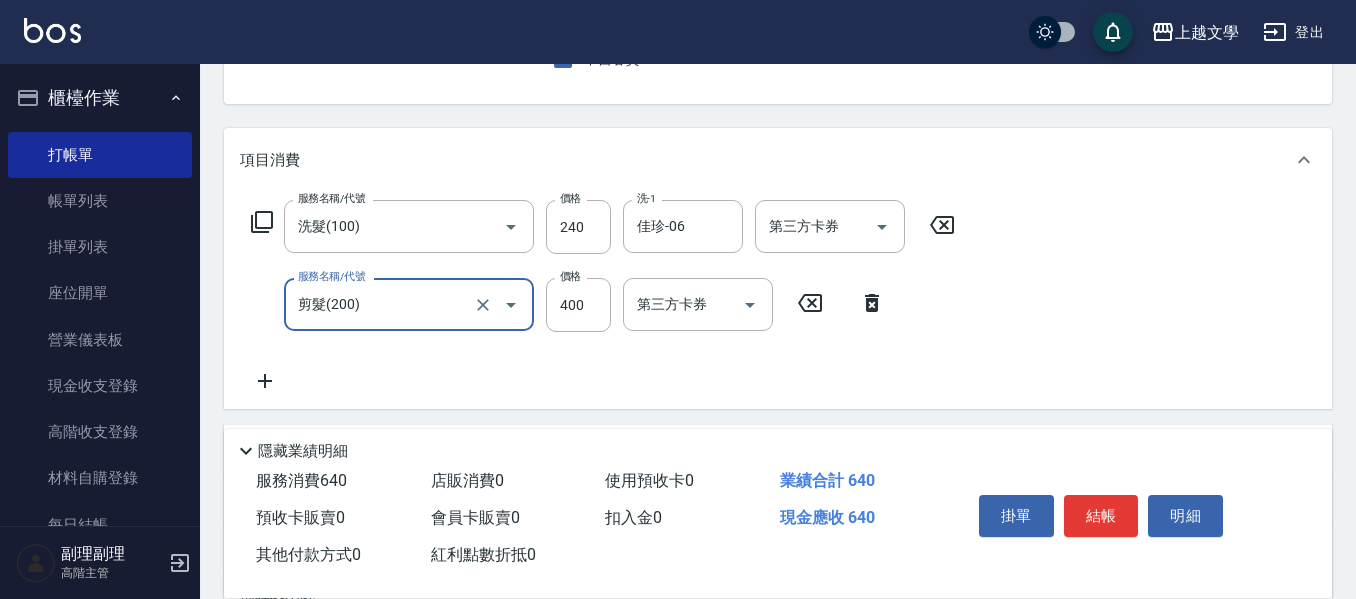 scroll, scrollTop: 300, scrollLeft: 0, axis: vertical 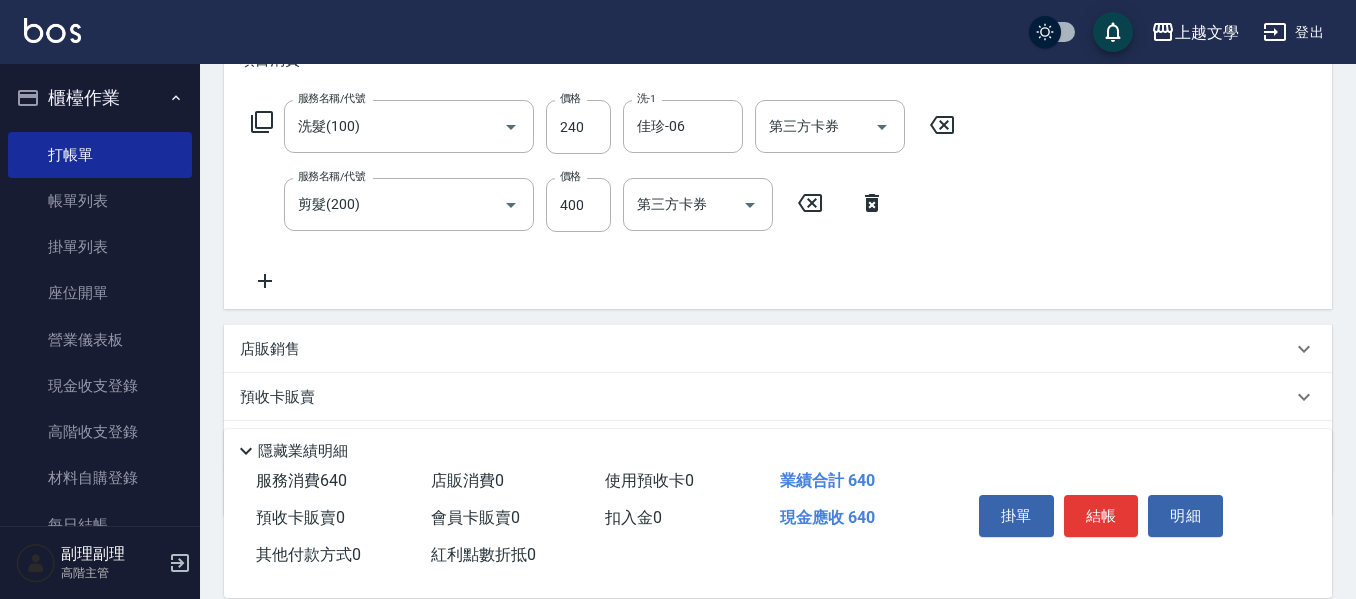 click 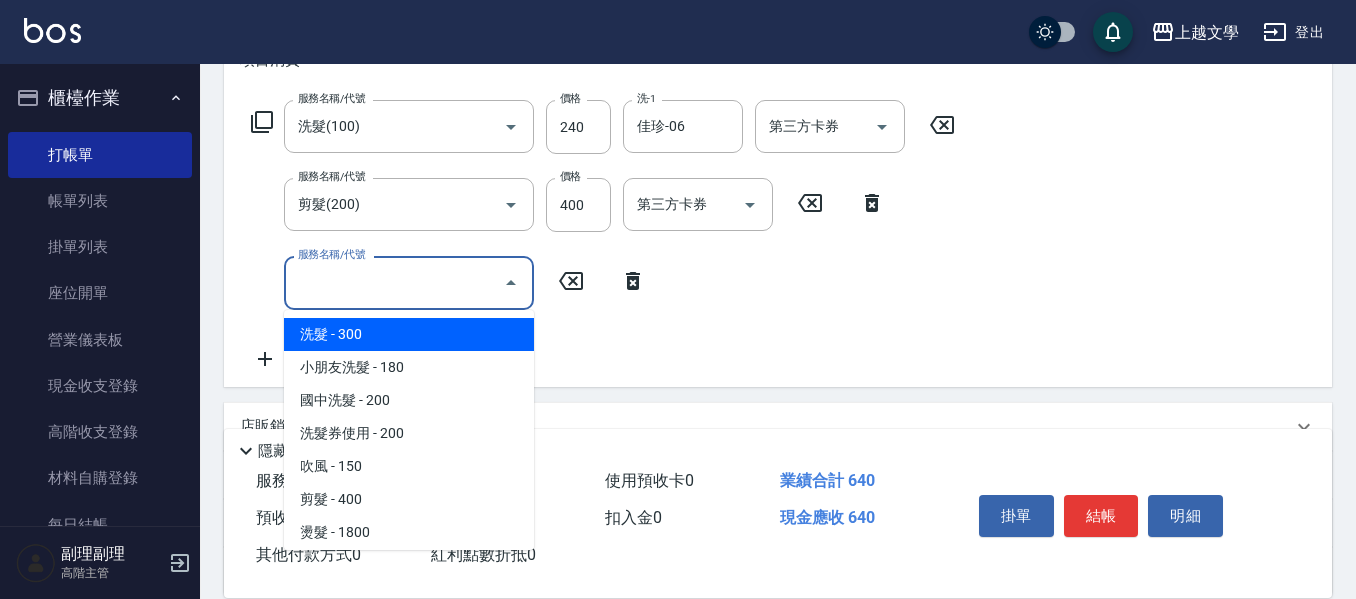 click on "服務名稱/代號" at bounding box center [394, 282] 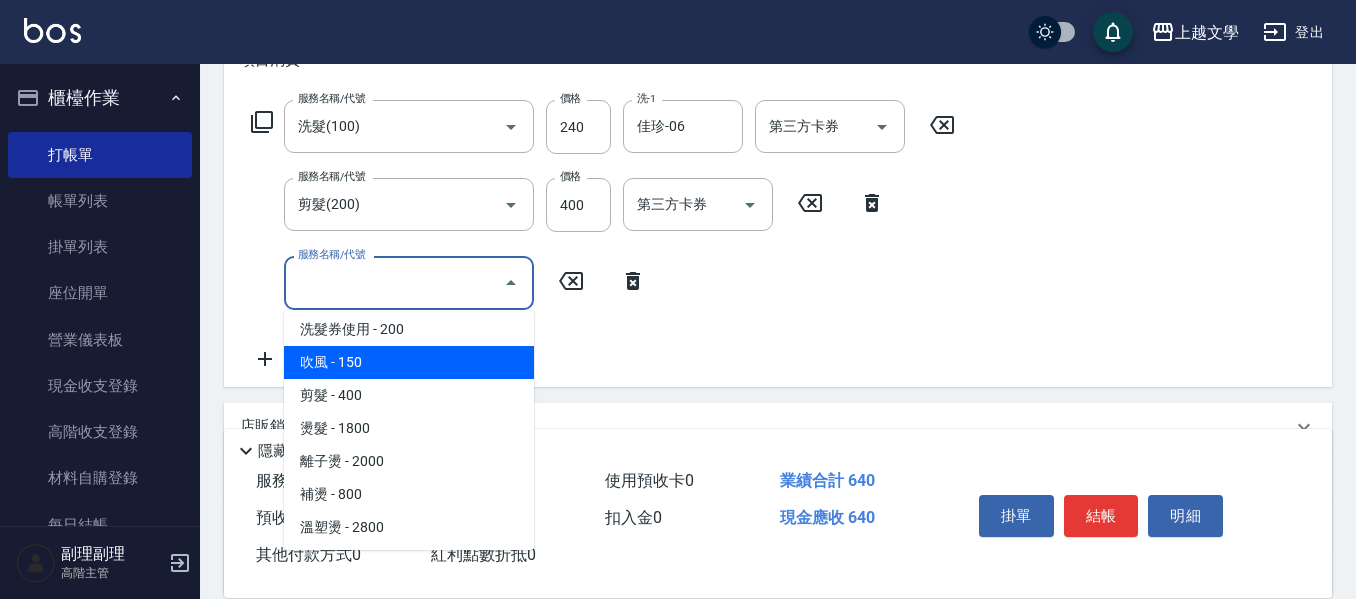 scroll, scrollTop: 200, scrollLeft: 0, axis: vertical 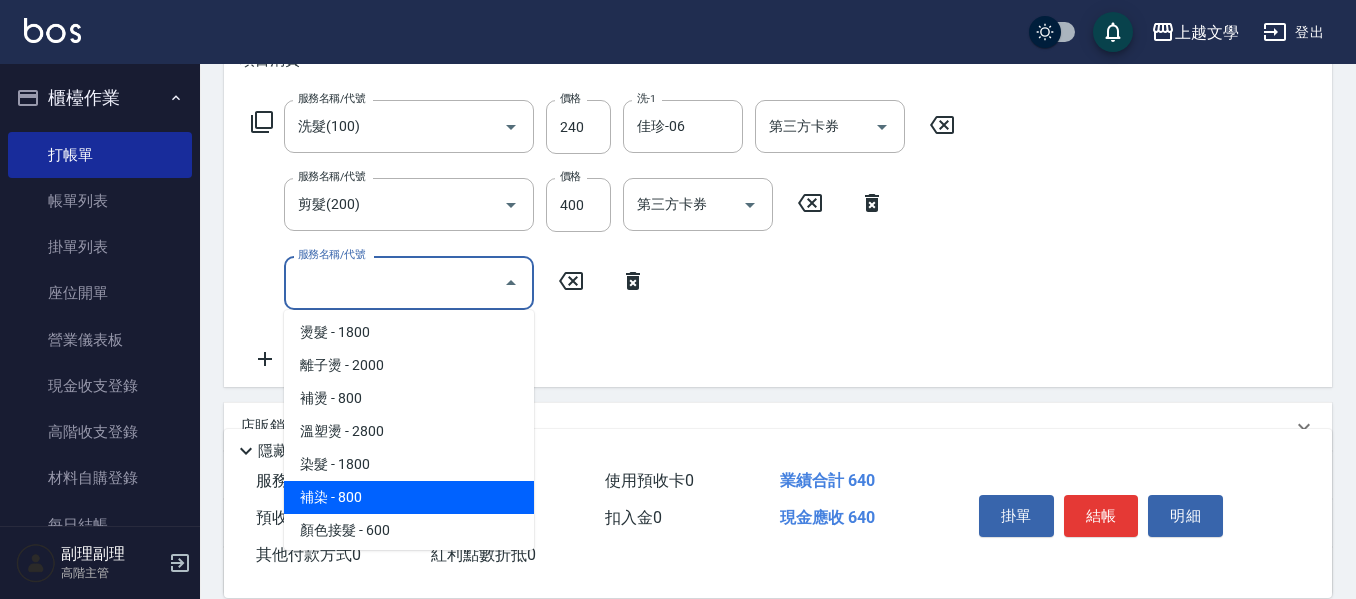 click on "補染 - 800" at bounding box center [409, 497] 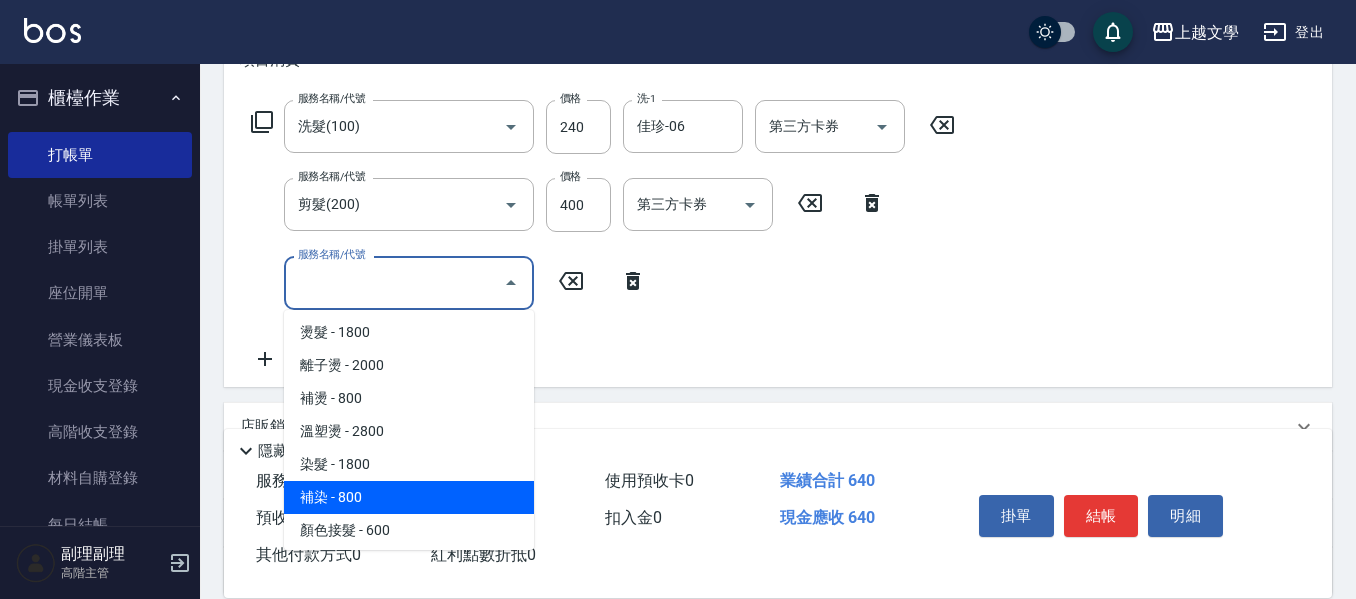 type on "補染(401)" 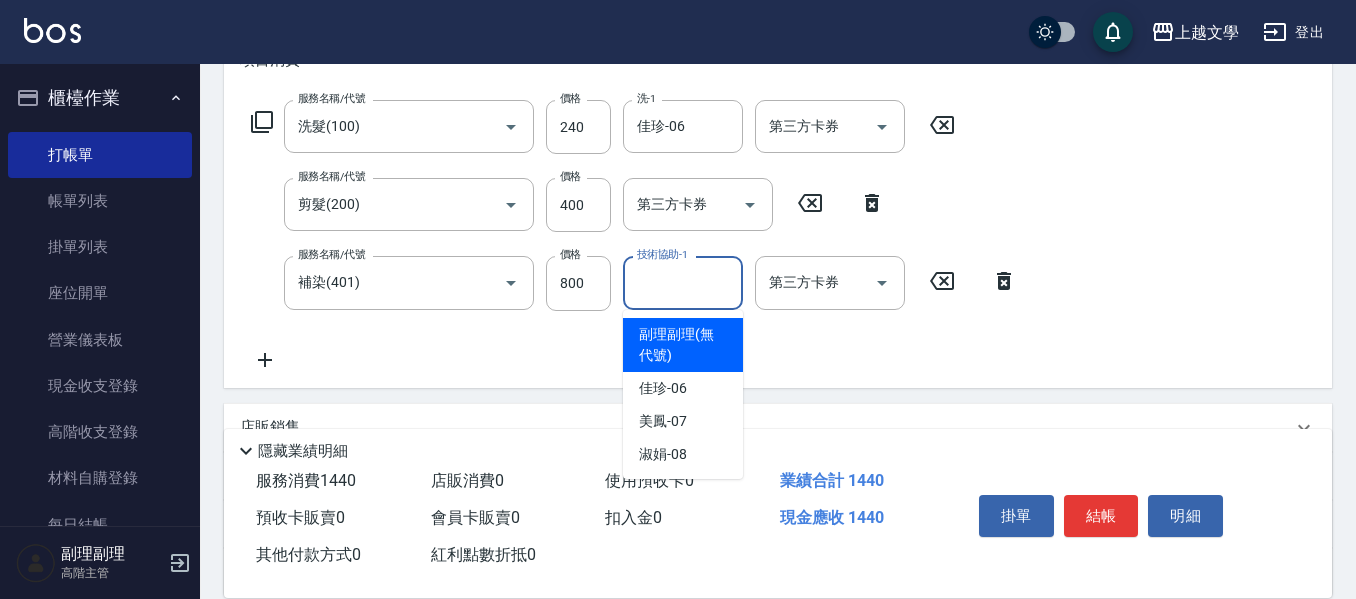click on "技術協助-1" at bounding box center [683, 282] 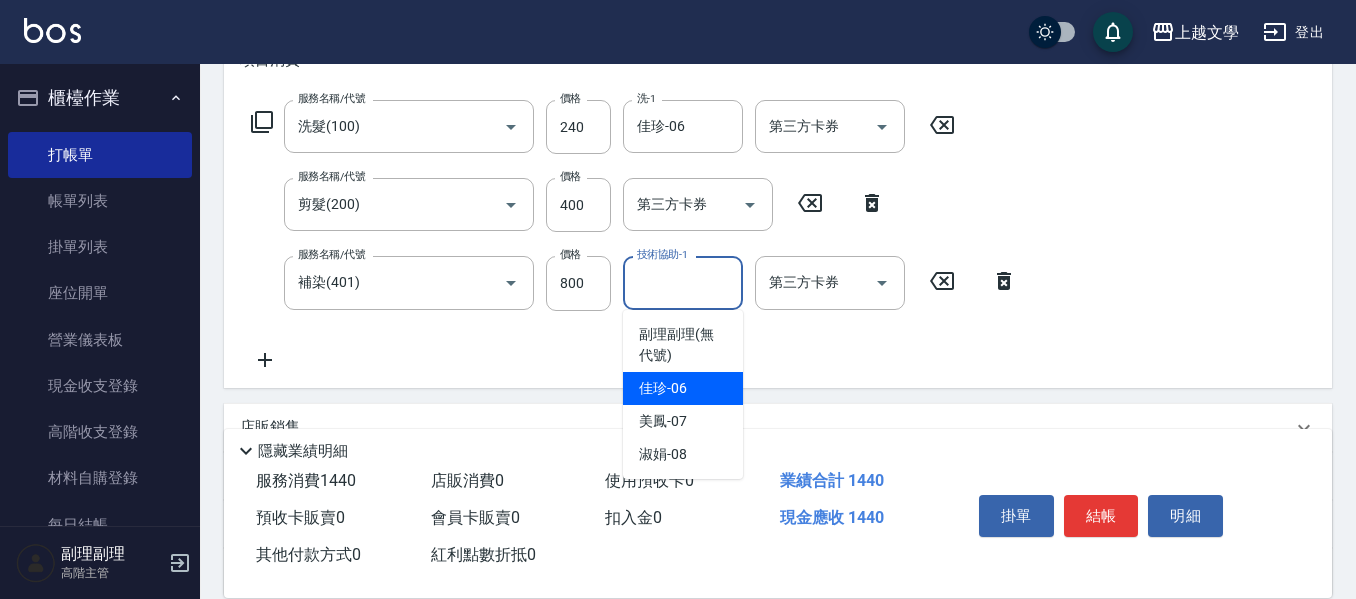 click on "[NAME] -[NUMBER]" at bounding box center (663, 388) 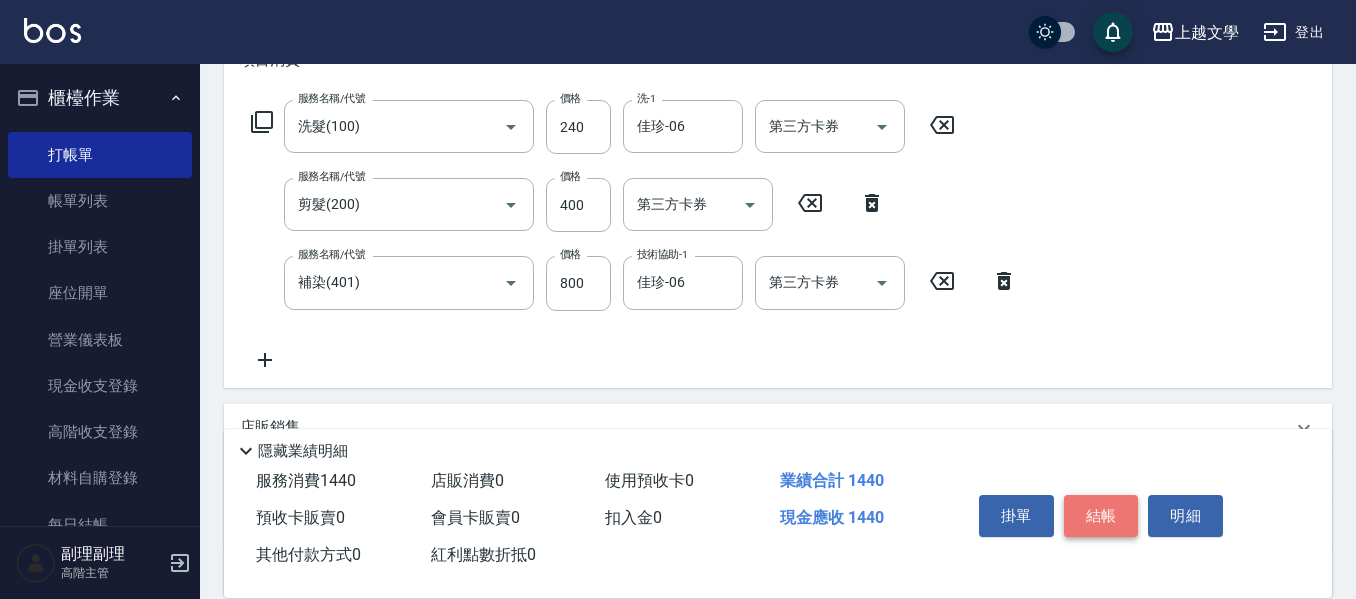 click on "結帳" at bounding box center (1101, 516) 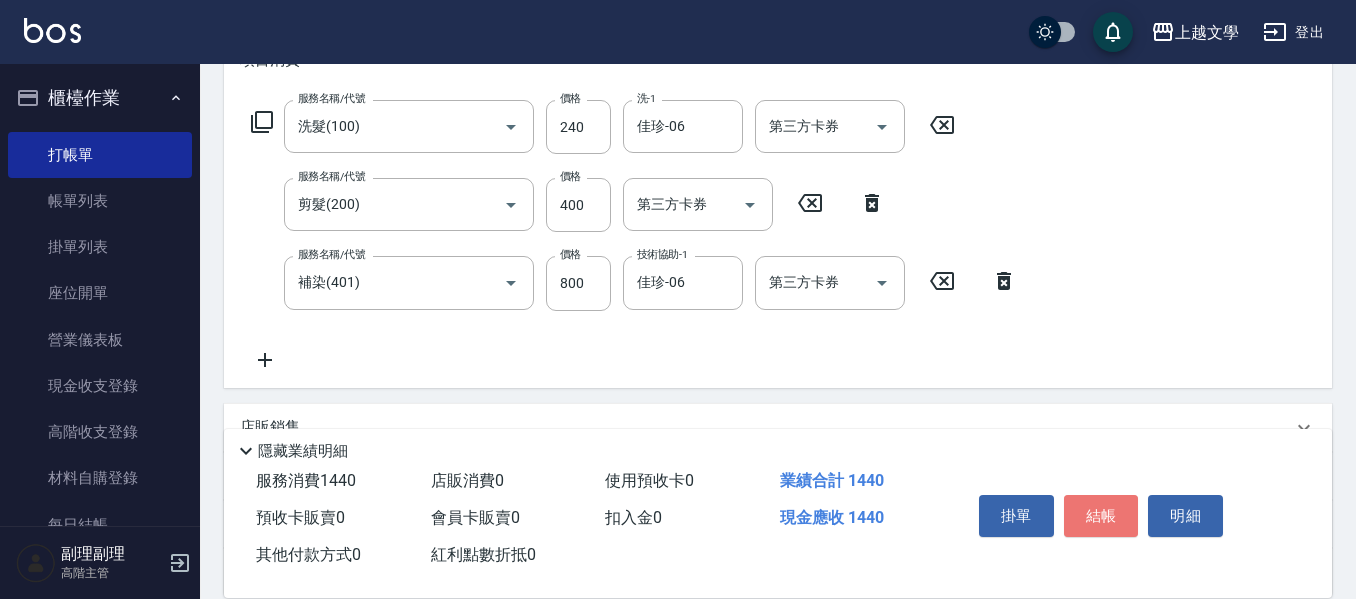 type 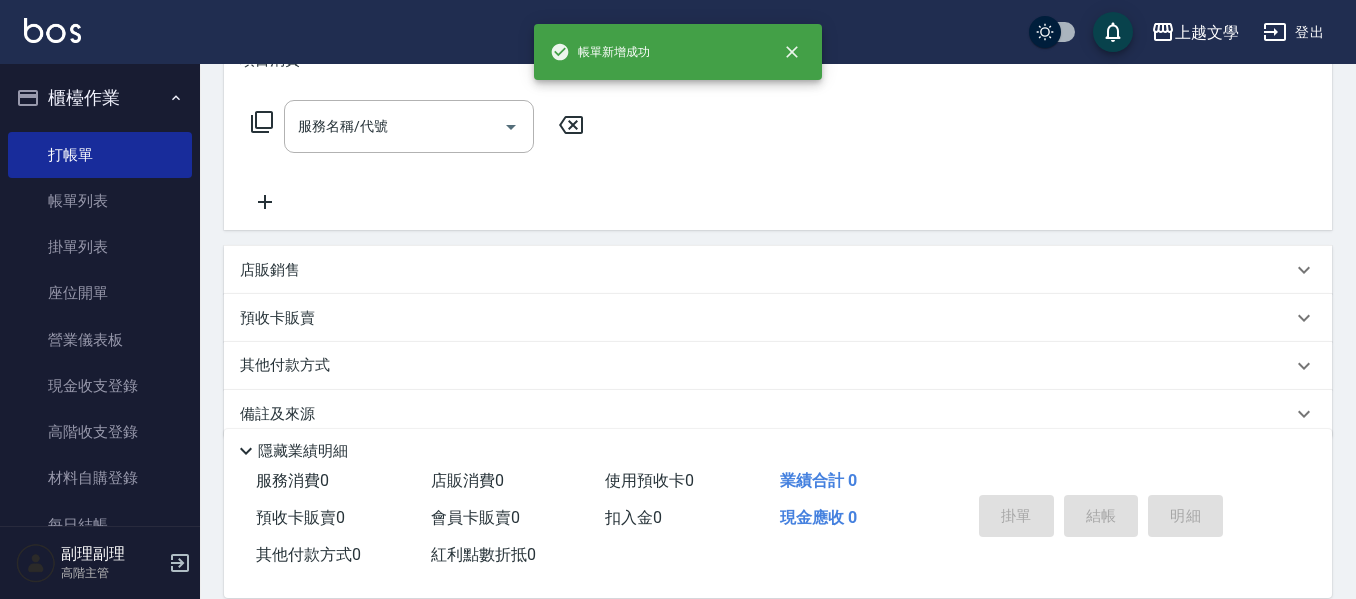 scroll, scrollTop: 0, scrollLeft: 0, axis: both 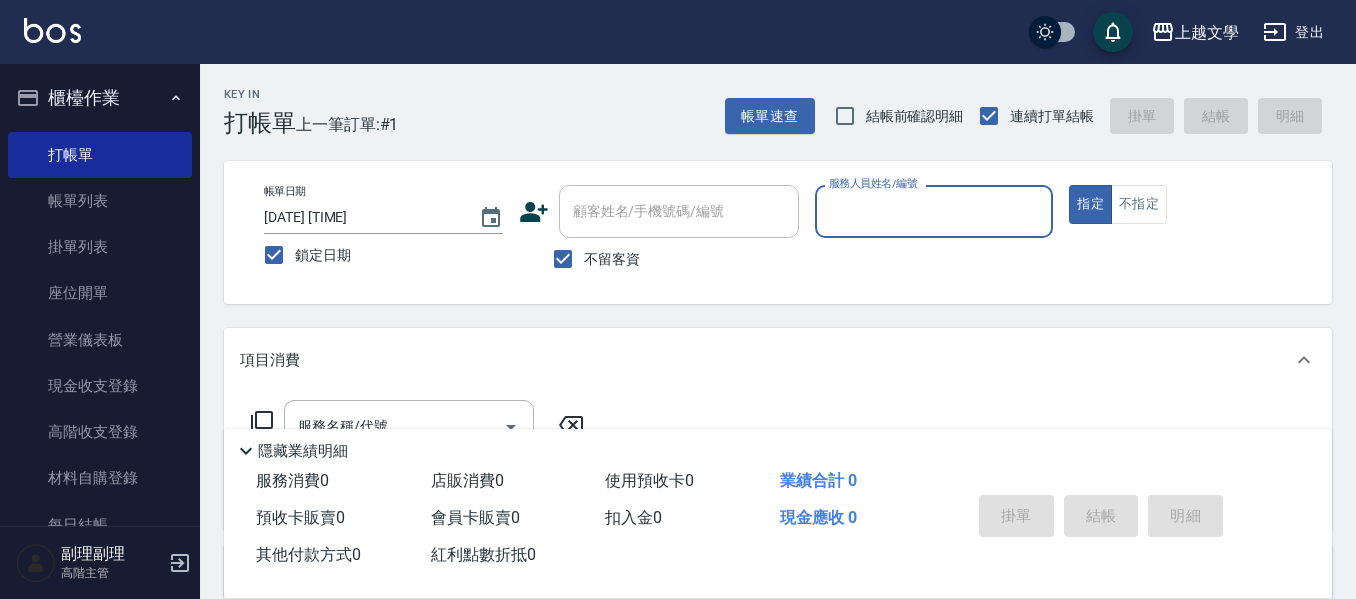 click on "服務人員姓名/編號" at bounding box center [934, 211] 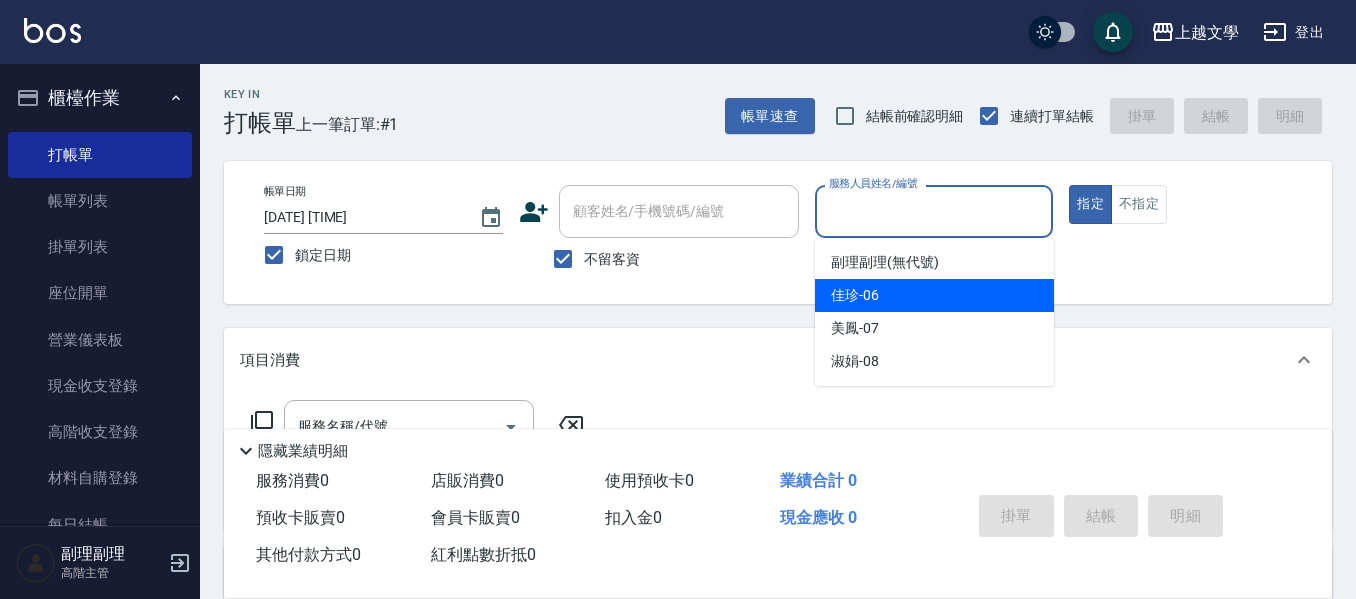drag, startPoint x: 926, startPoint y: 298, endPoint x: 860, endPoint y: 307, distance: 66.61081 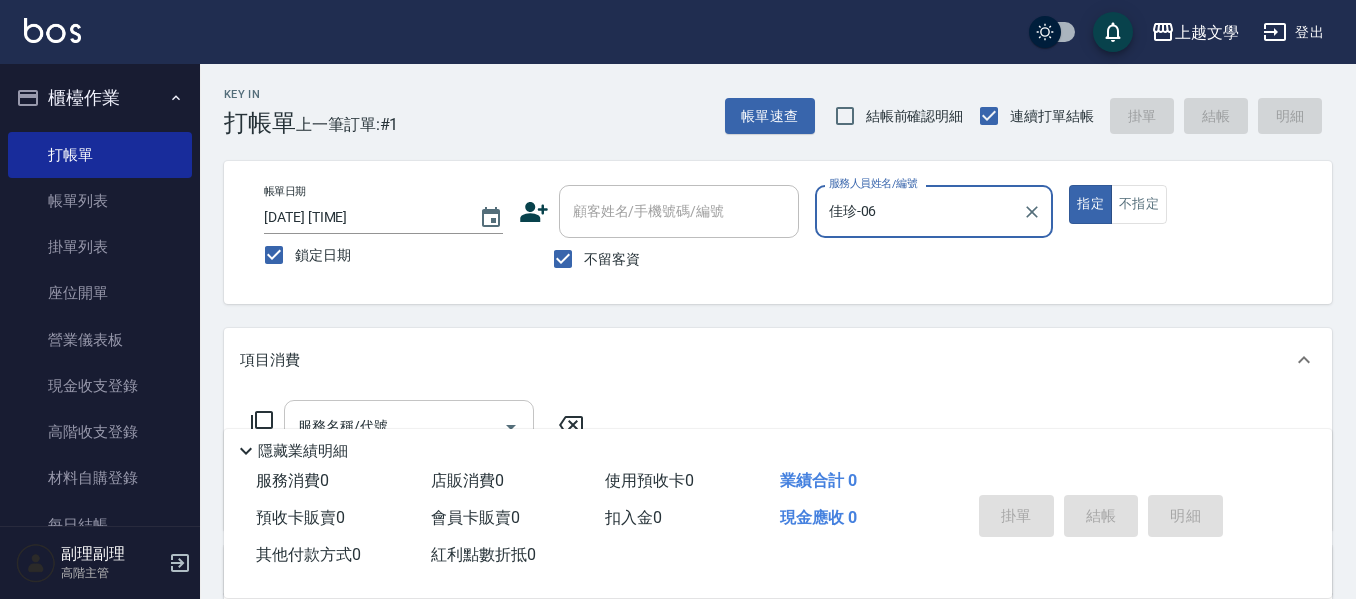 click on "服務名稱/代號" at bounding box center (409, 426) 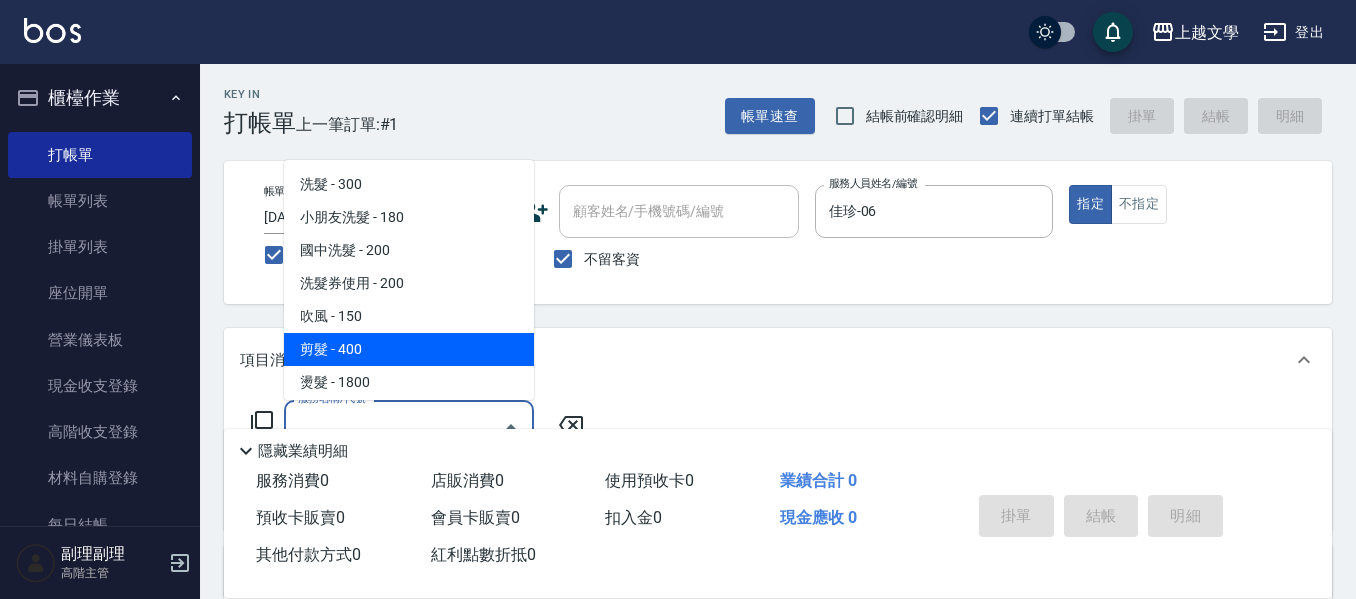 click on "剪髮 - 400" at bounding box center [409, 349] 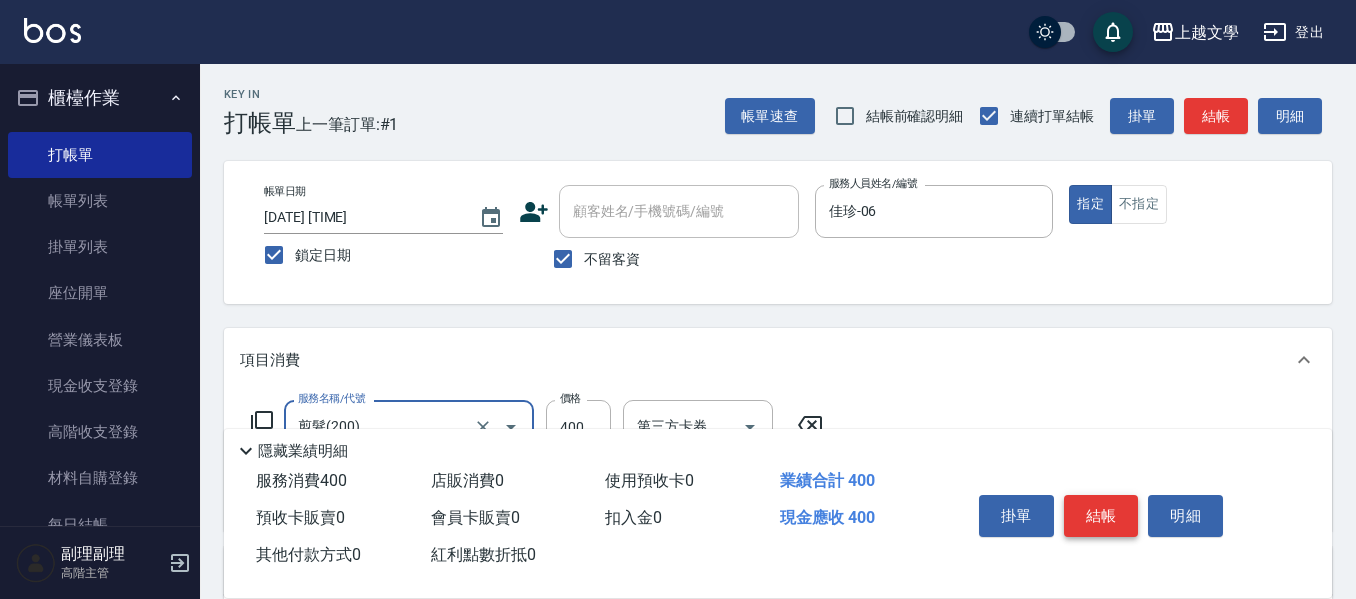 click on "結帳" at bounding box center (1101, 516) 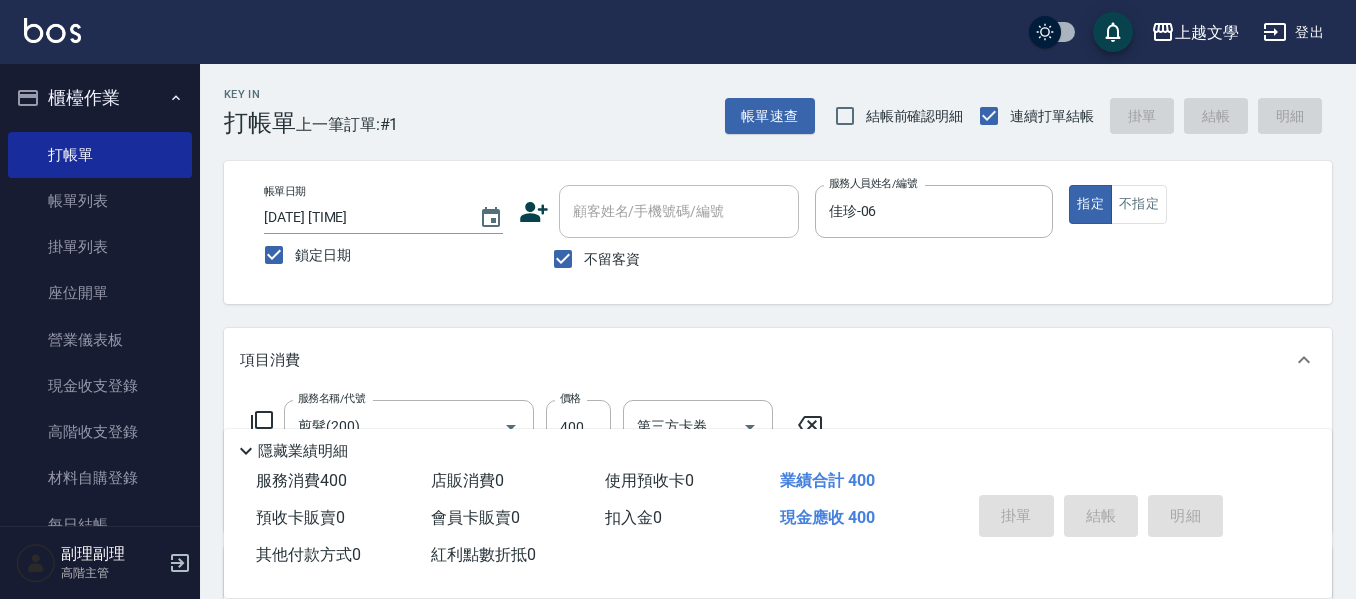 type 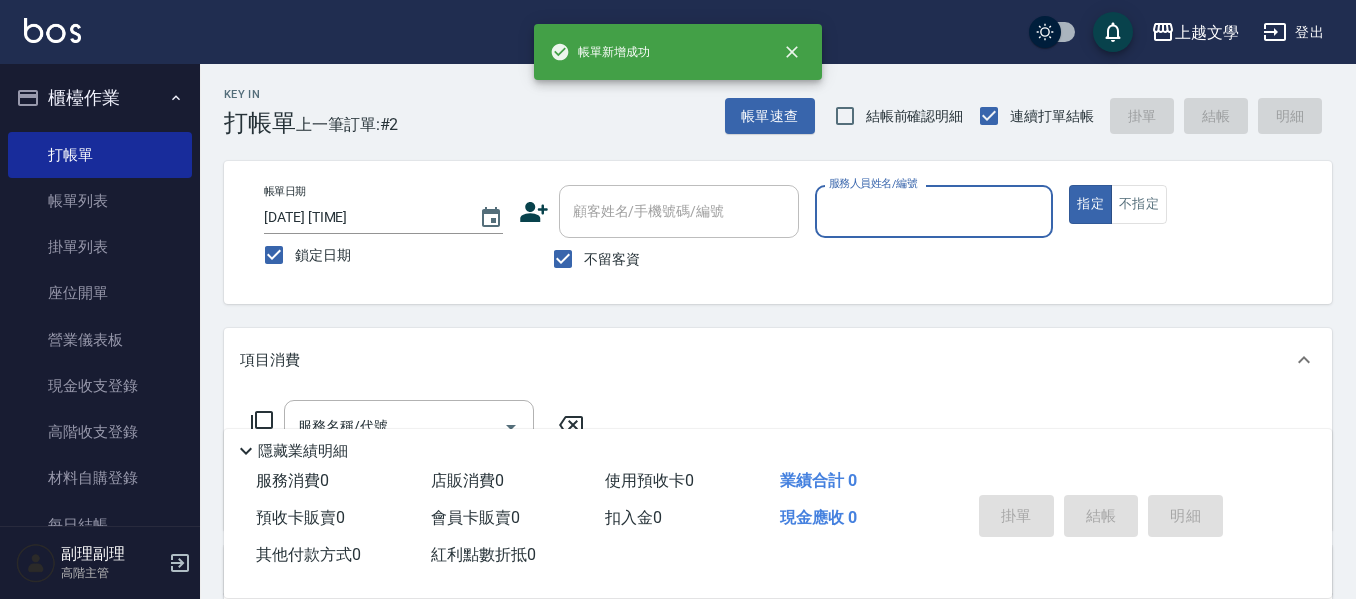 click on "服務人員姓名/編號" at bounding box center [934, 211] 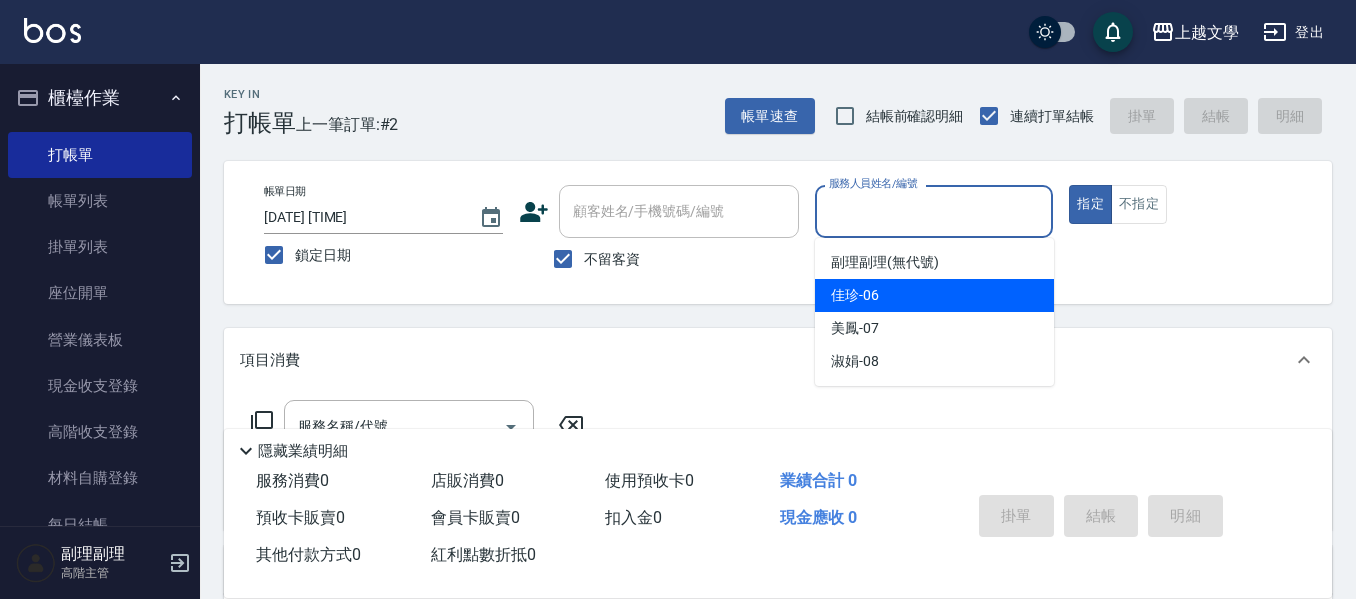 drag, startPoint x: 884, startPoint y: 290, endPoint x: 486, endPoint y: 379, distance: 407.82962 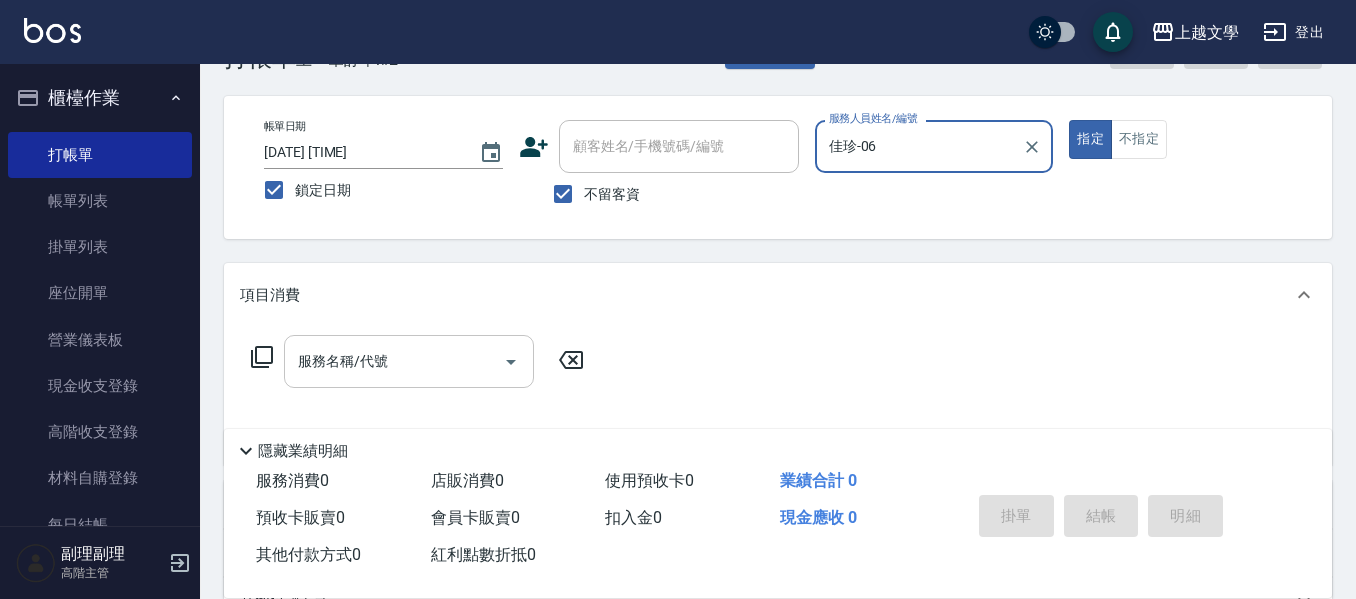 scroll, scrollTop: 100, scrollLeft: 0, axis: vertical 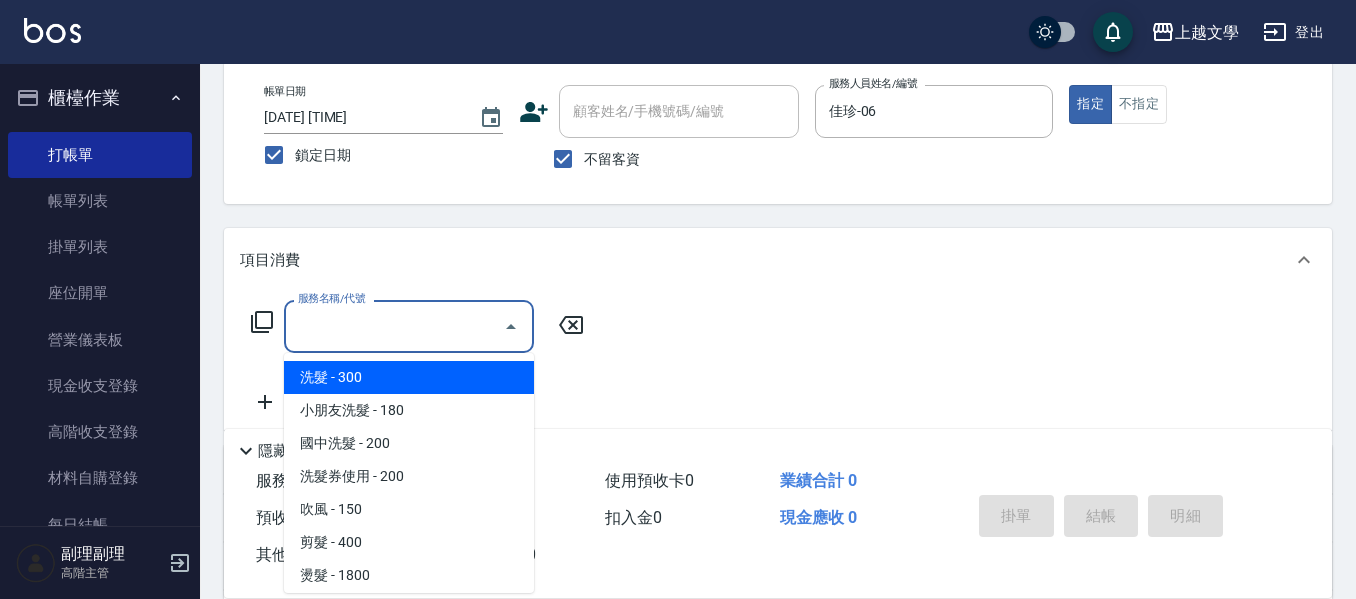 click on "服務名稱/代號" at bounding box center (394, 326) 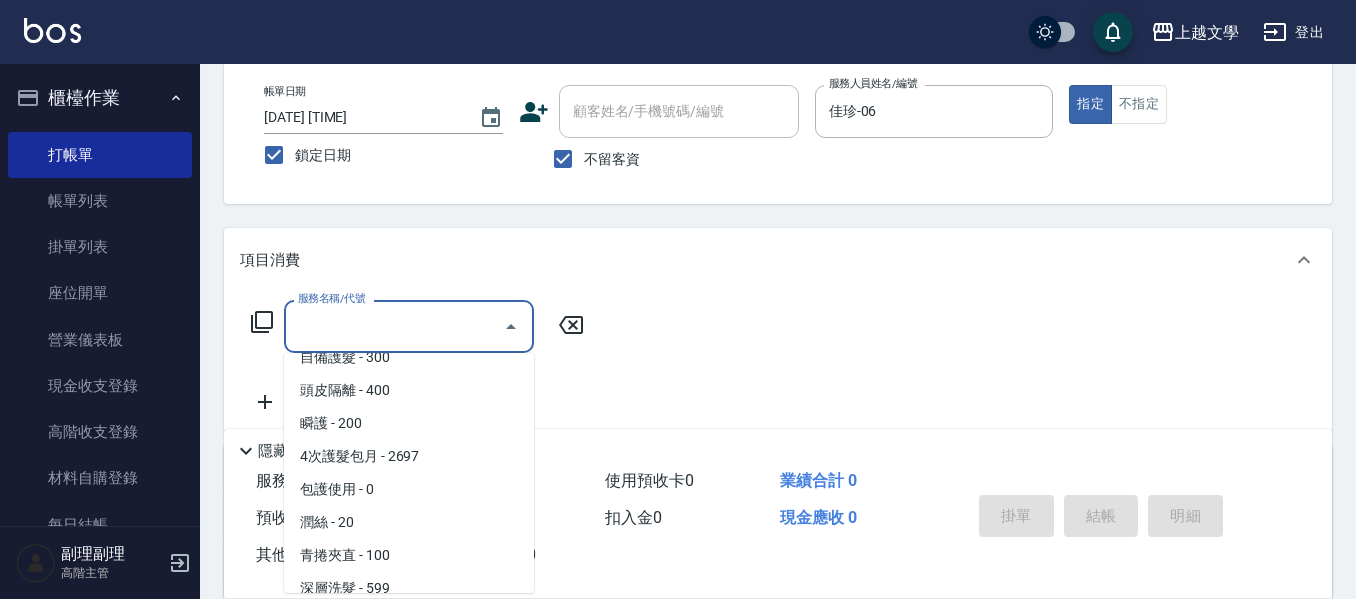 scroll, scrollTop: 601, scrollLeft: 0, axis: vertical 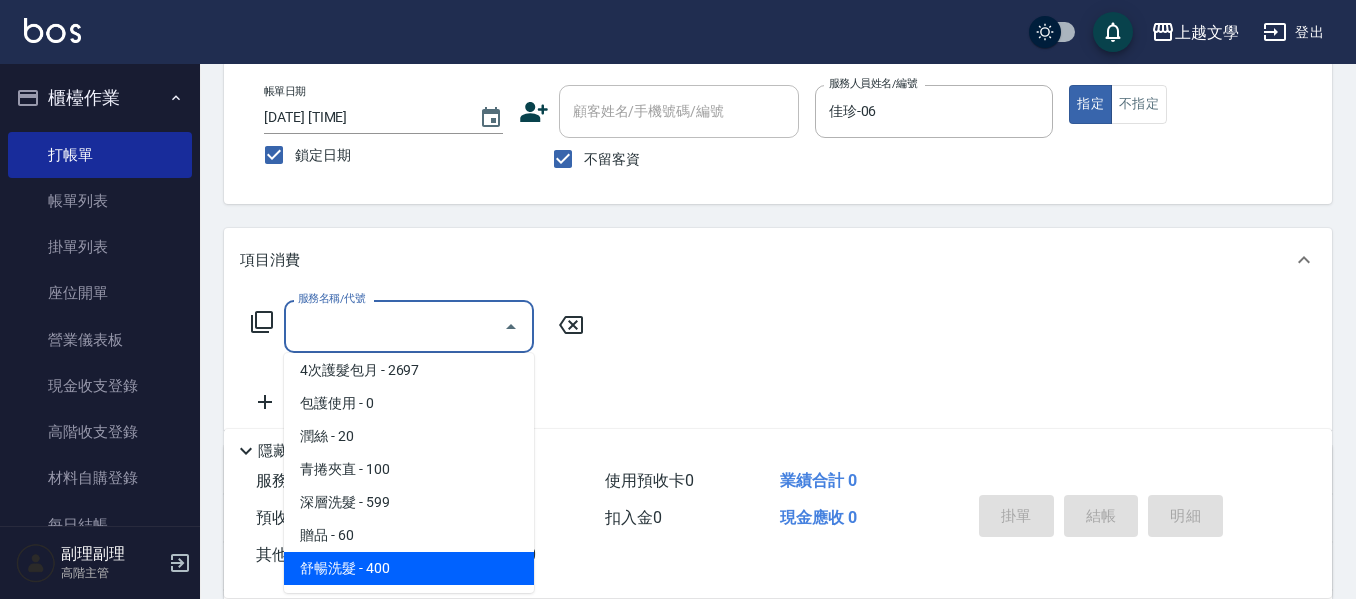 click on "舒暢洗髮 - 400" at bounding box center [409, 568] 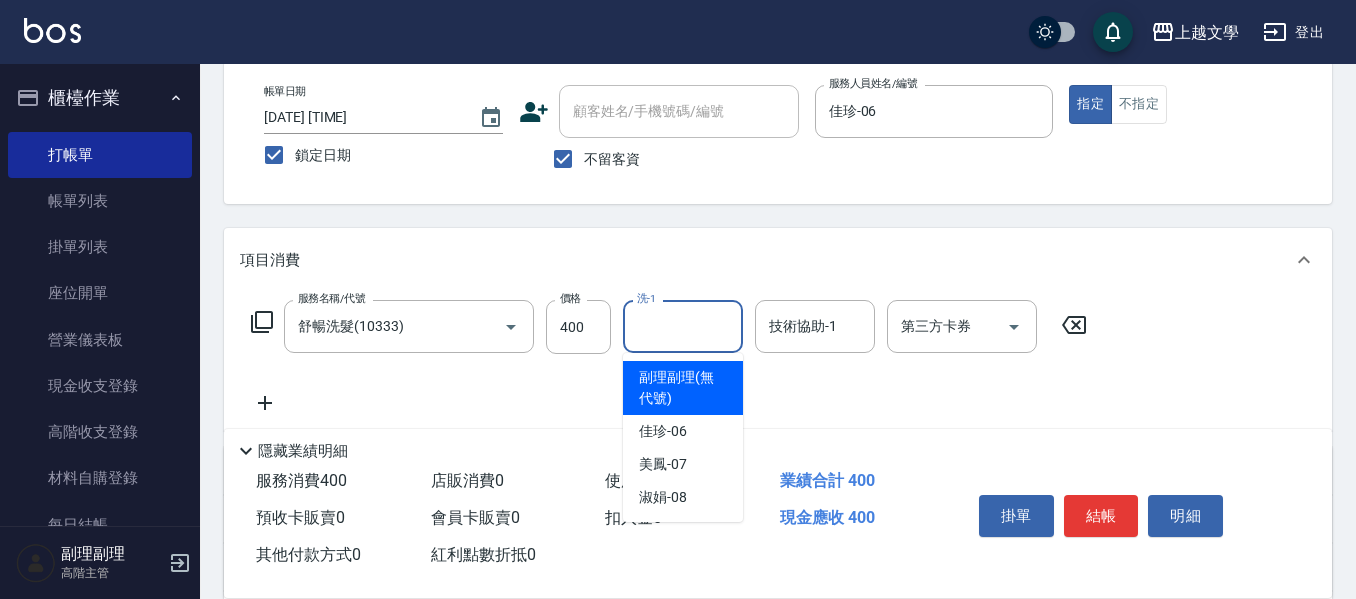 click on "洗-1" at bounding box center [683, 326] 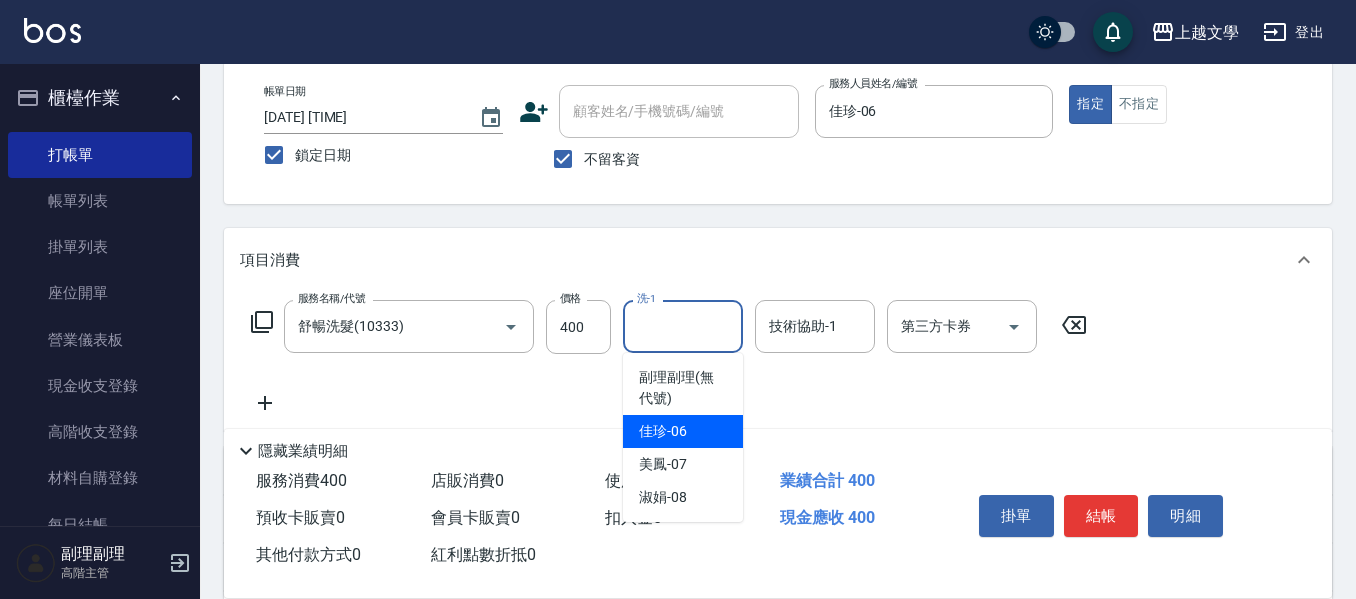 drag, startPoint x: 690, startPoint y: 429, endPoint x: 768, endPoint y: 398, distance: 83.9345 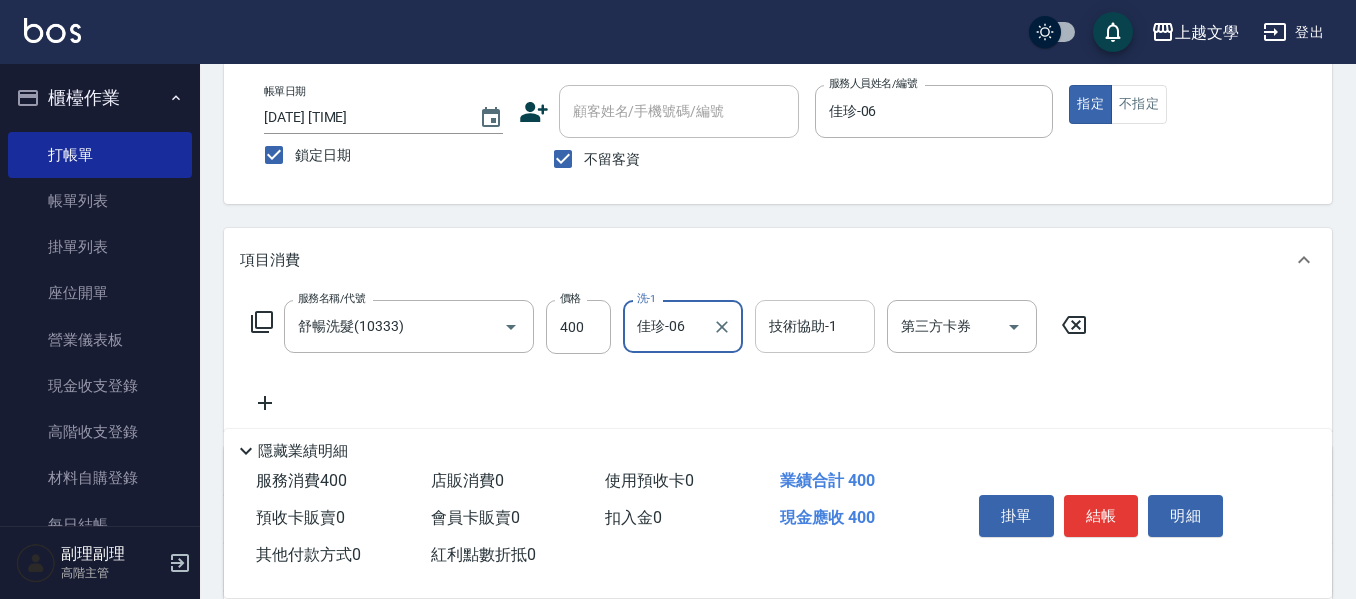 drag, startPoint x: 823, startPoint y: 338, endPoint x: 820, endPoint y: 350, distance: 12.369317 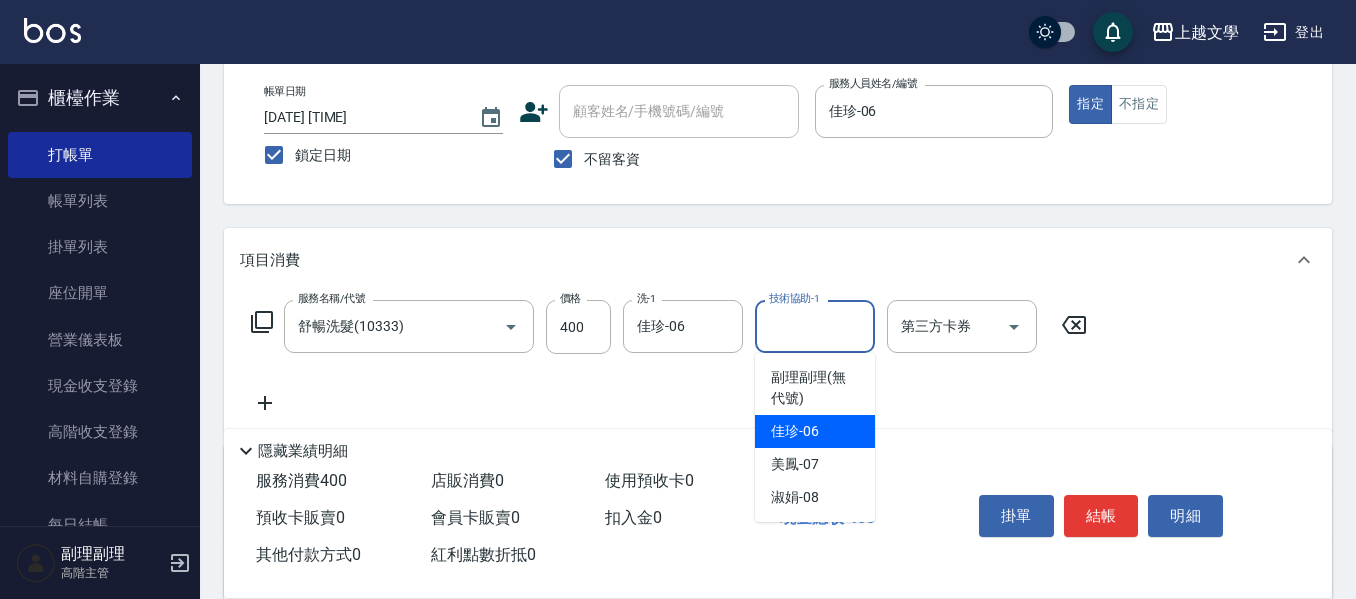 click on "[NAME] -[NUMBER]" at bounding box center (795, 431) 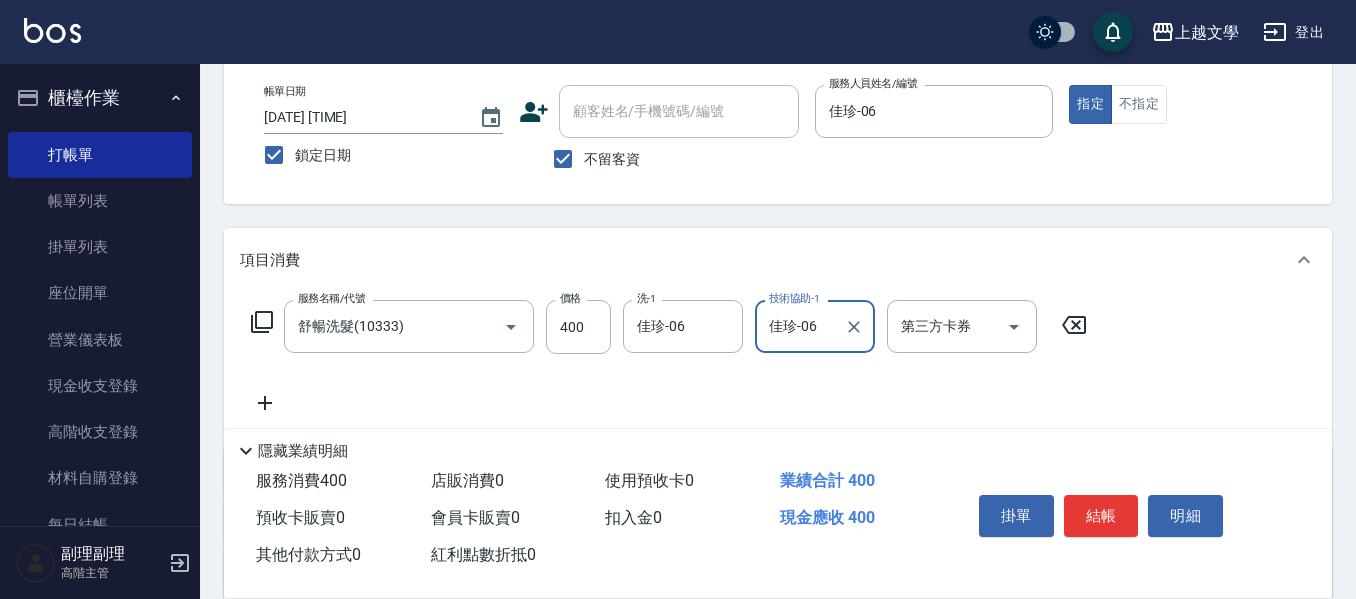 click 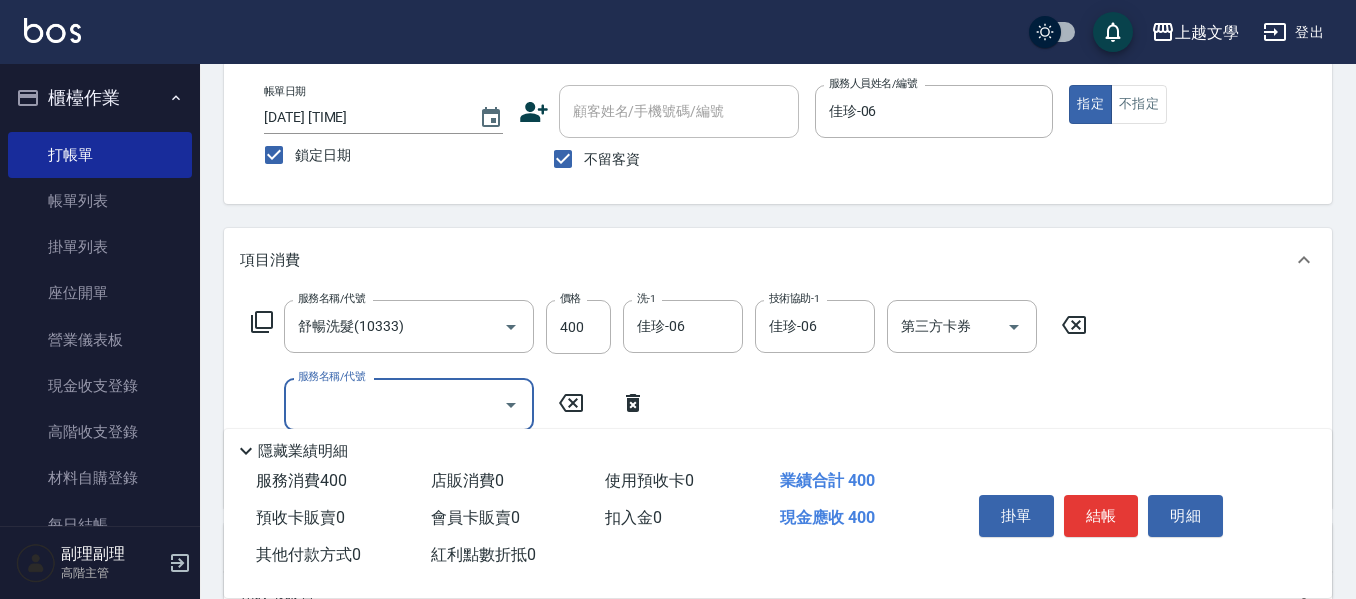 click on "服務名稱/代號" at bounding box center [394, 404] 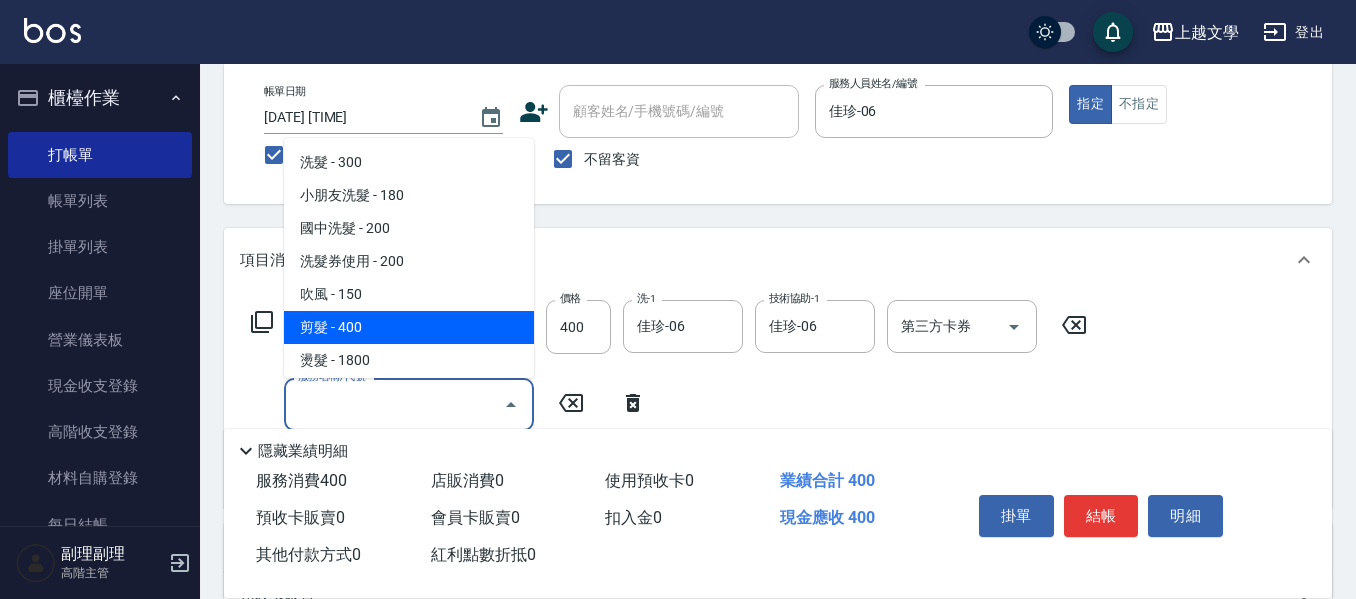 drag, startPoint x: 368, startPoint y: 325, endPoint x: 422, endPoint y: 338, distance: 55.542778 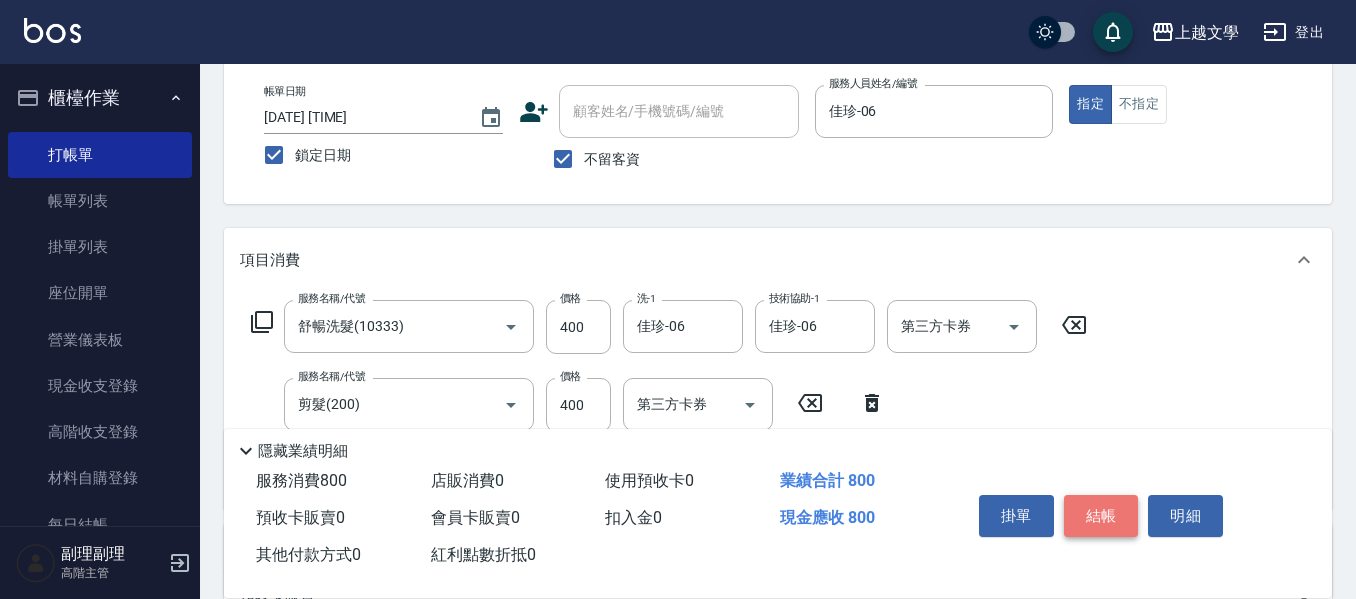 click on "結帳" at bounding box center [1101, 516] 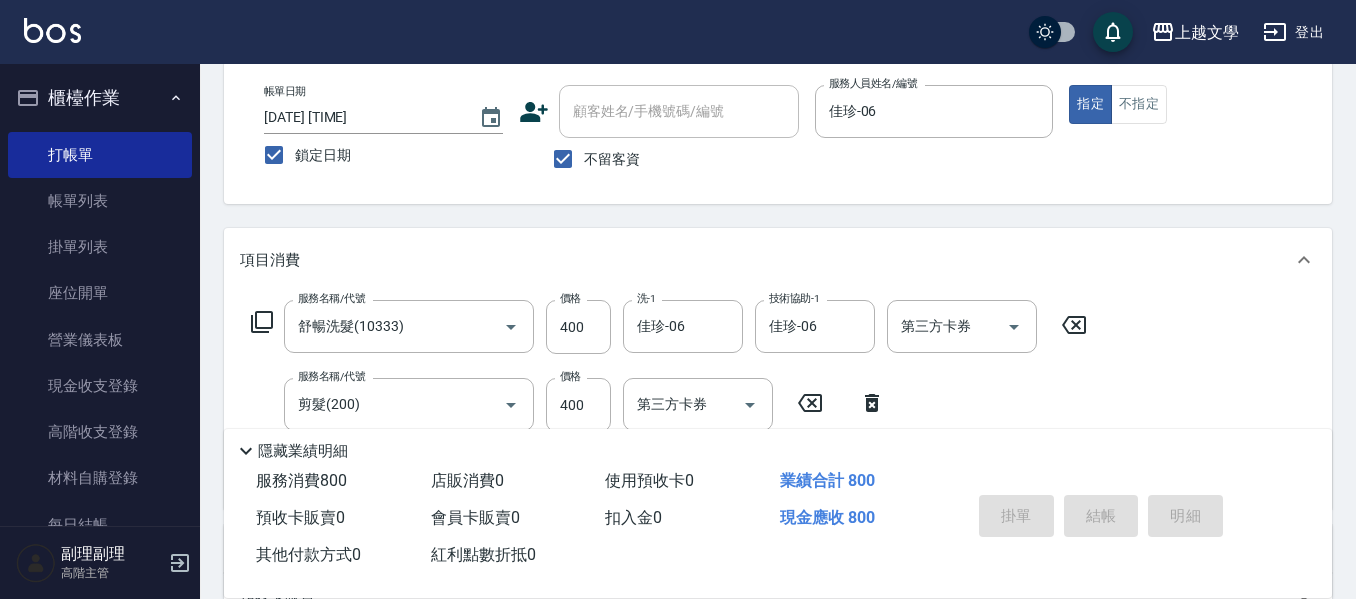 type 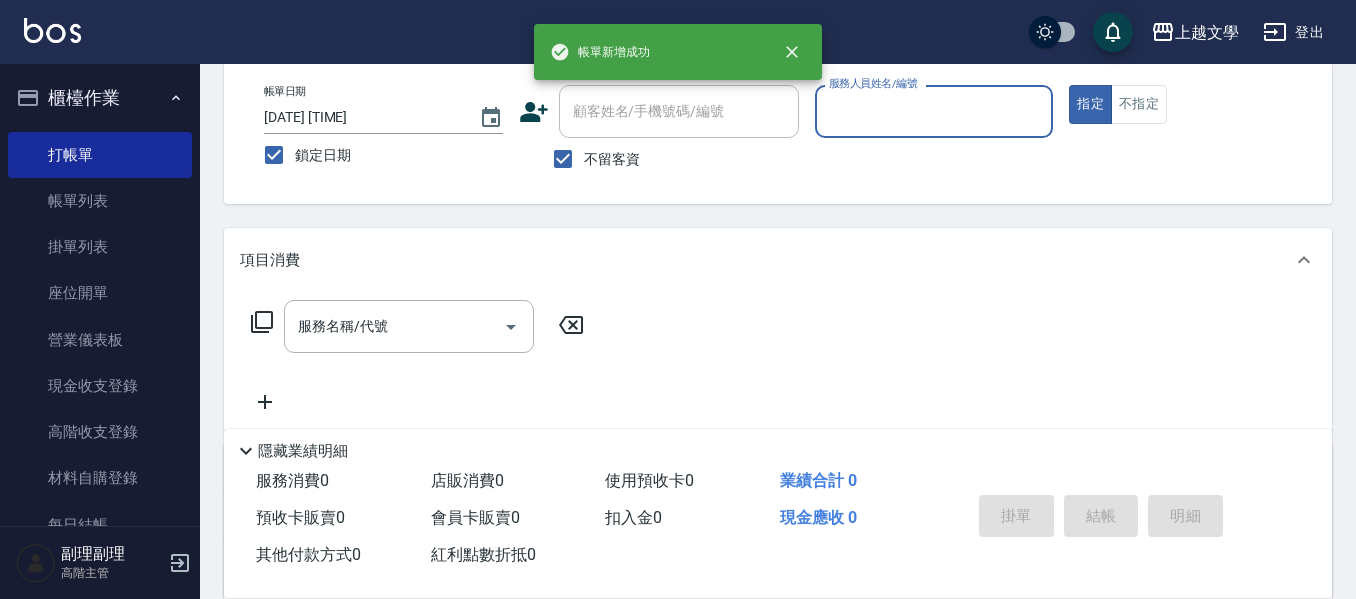 click on "服務人員姓名/編號" at bounding box center (934, 111) 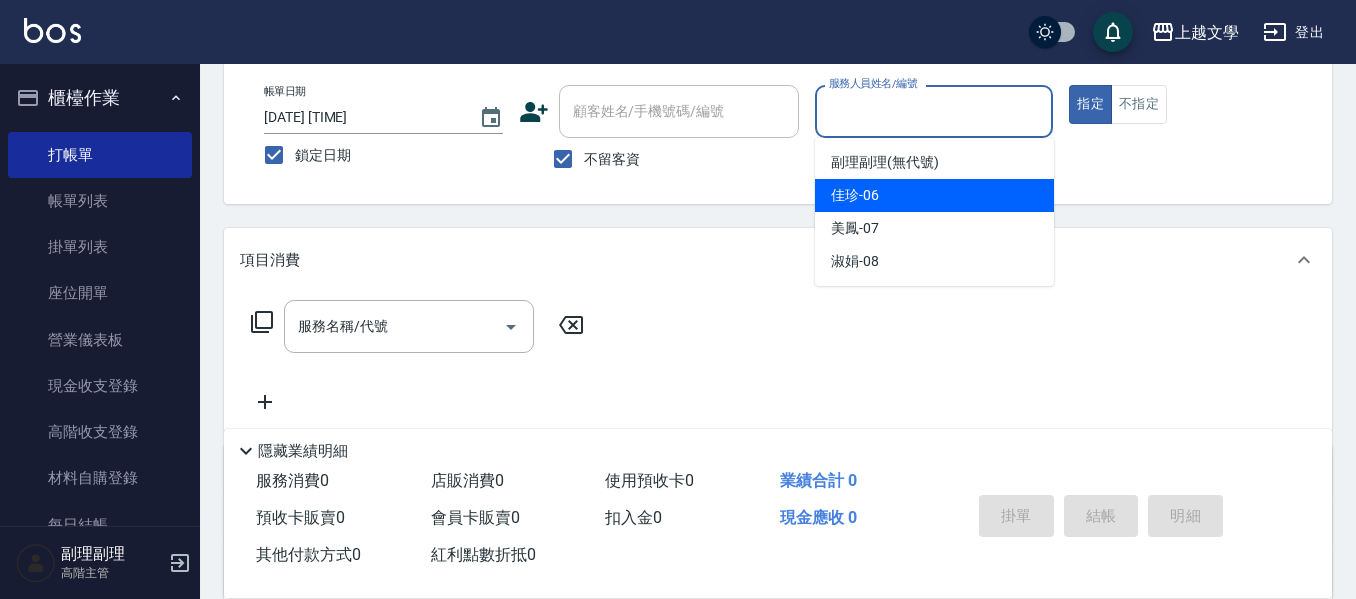 click on "[NAME] -[NUMBER]" at bounding box center [934, 195] 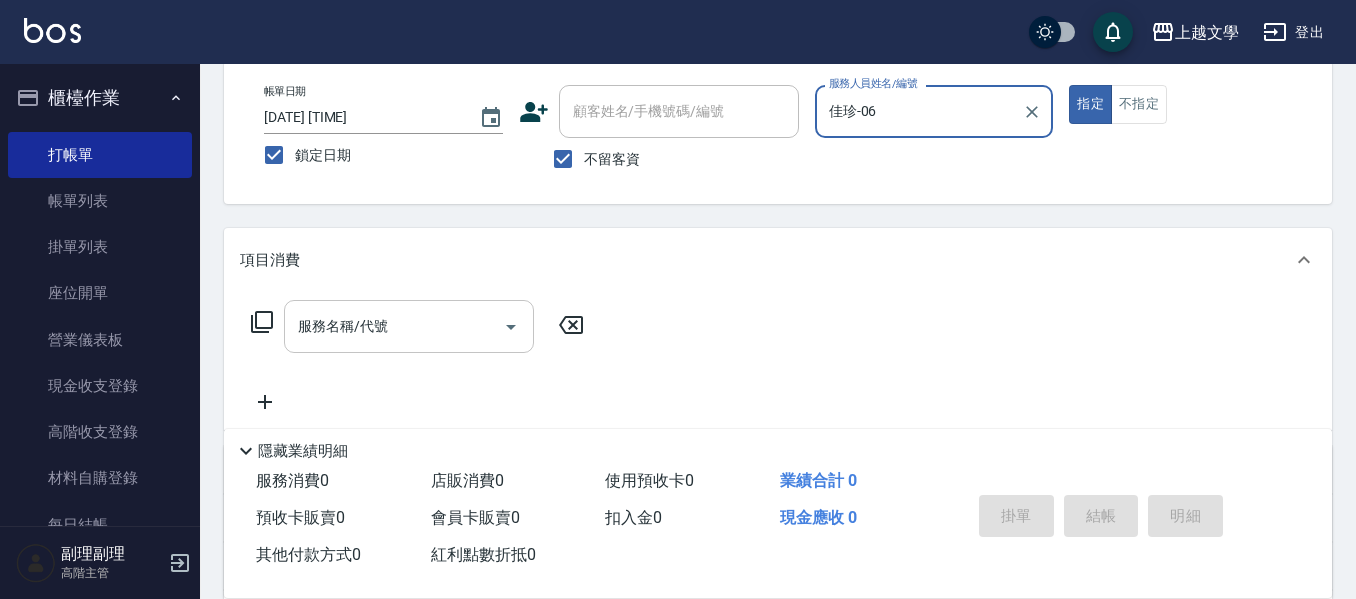 click on "服務名稱/代號" at bounding box center (394, 326) 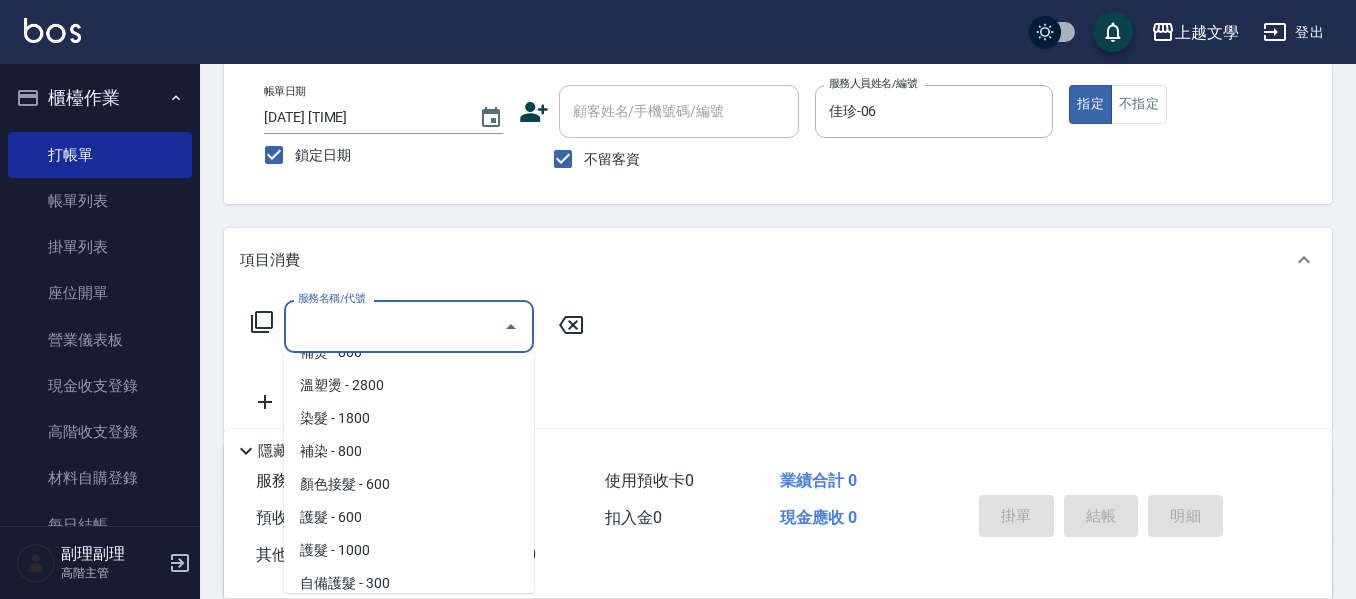 scroll, scrollTop: 600, scrollLeft: 0, axis: vertical 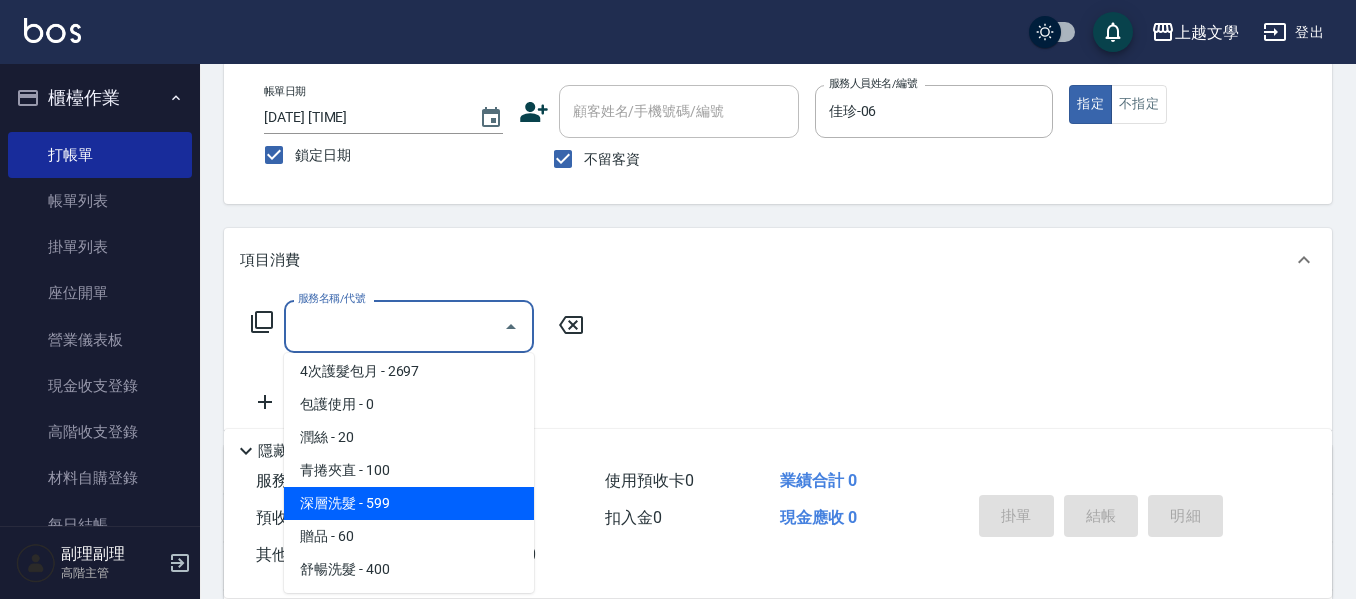 click on "深層洗髮 - 599" at bounding box center (409, 503) 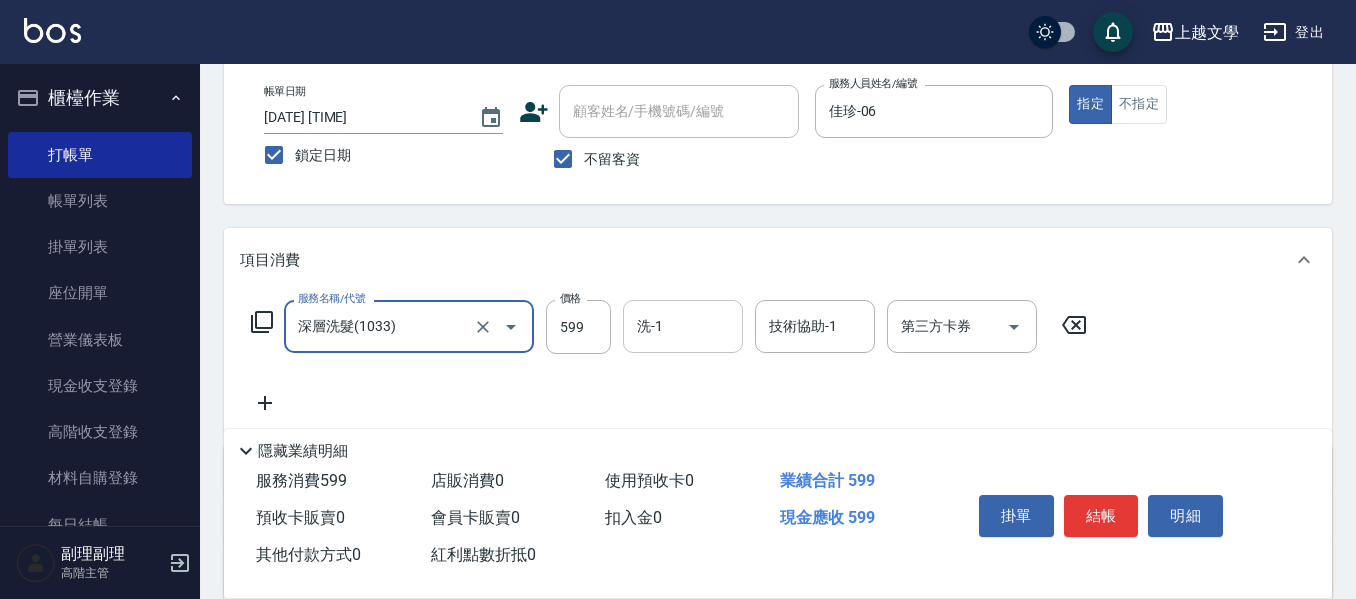click on "洗-1" at bounding box center [683, 326] 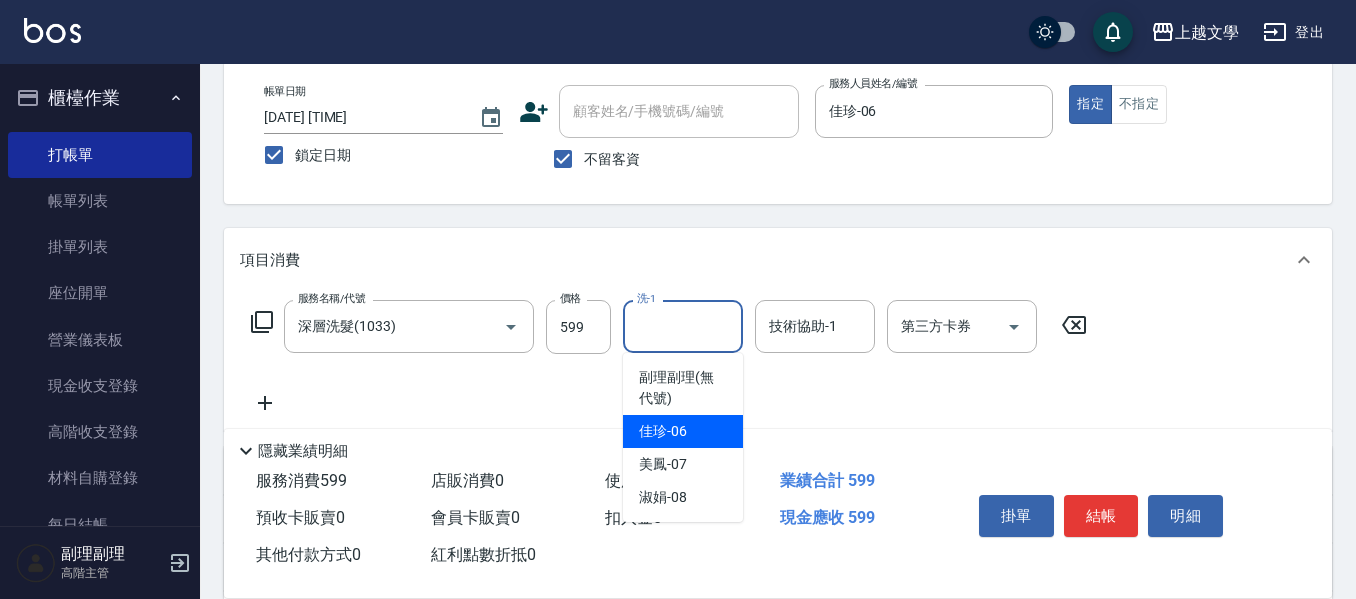 drag, startPoint x: 684, startPoint y: 443, endPoint x: 743, endPoint y: 383, distance: 84.14868 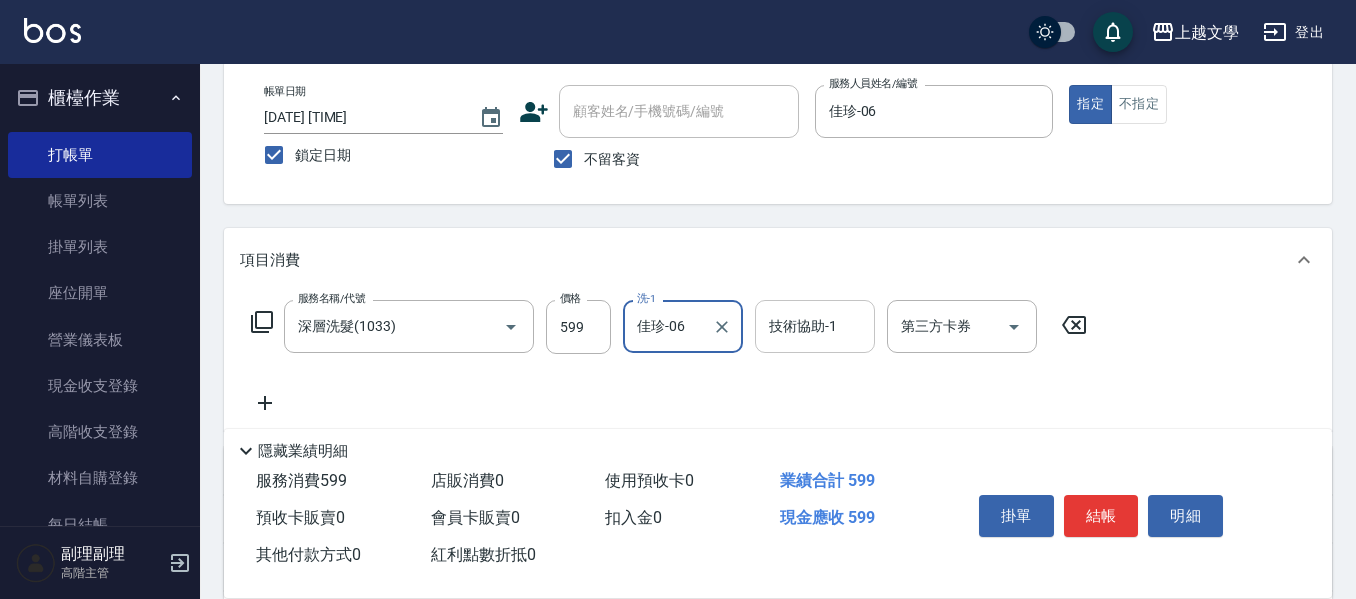 click on "技術協助-1" at bounding box center [815, 326] 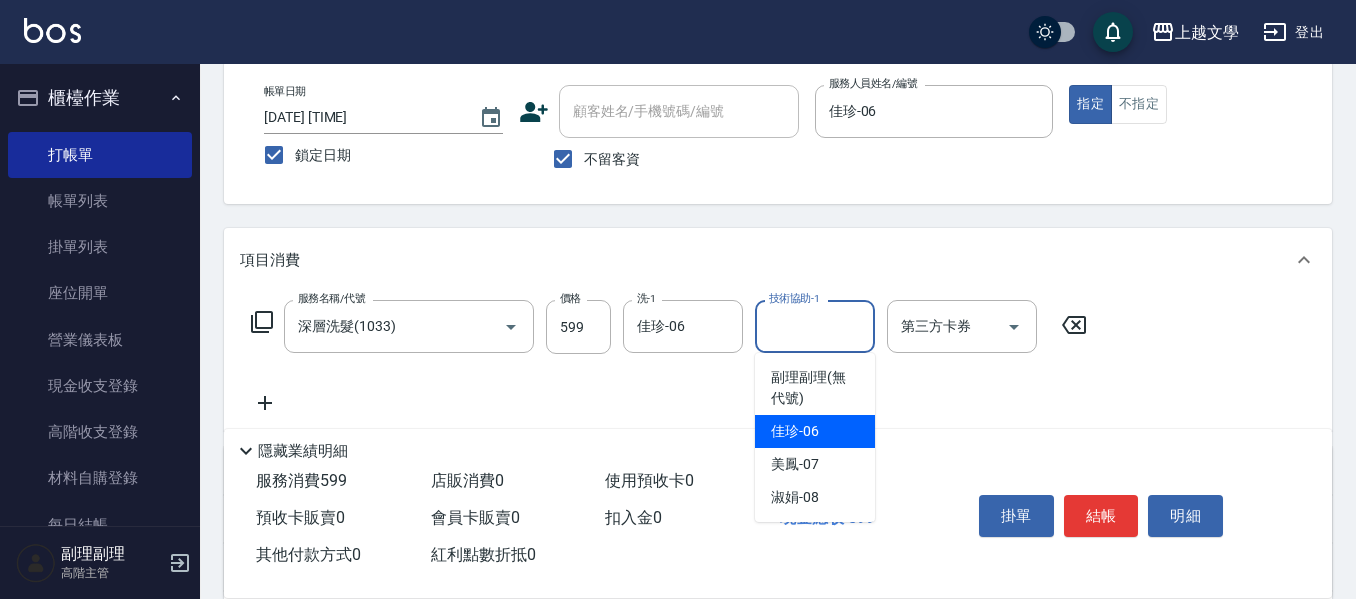 click on "[NAME] -[NUMBER]" at bounding box center [815, 431] 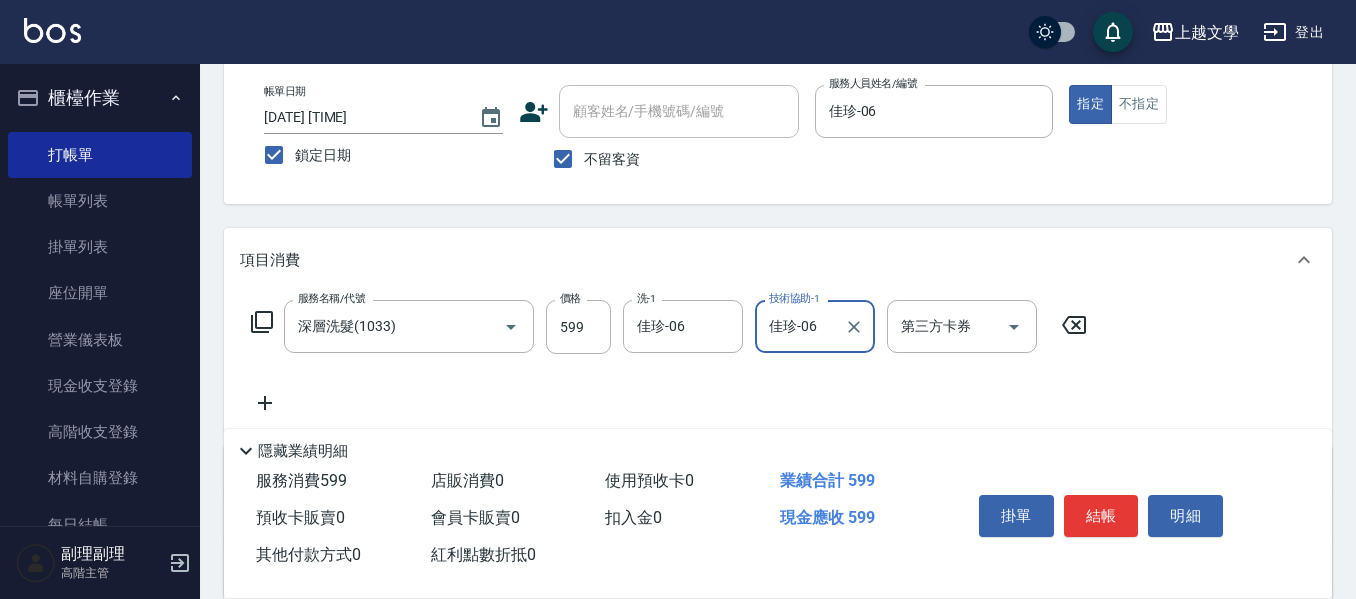 click 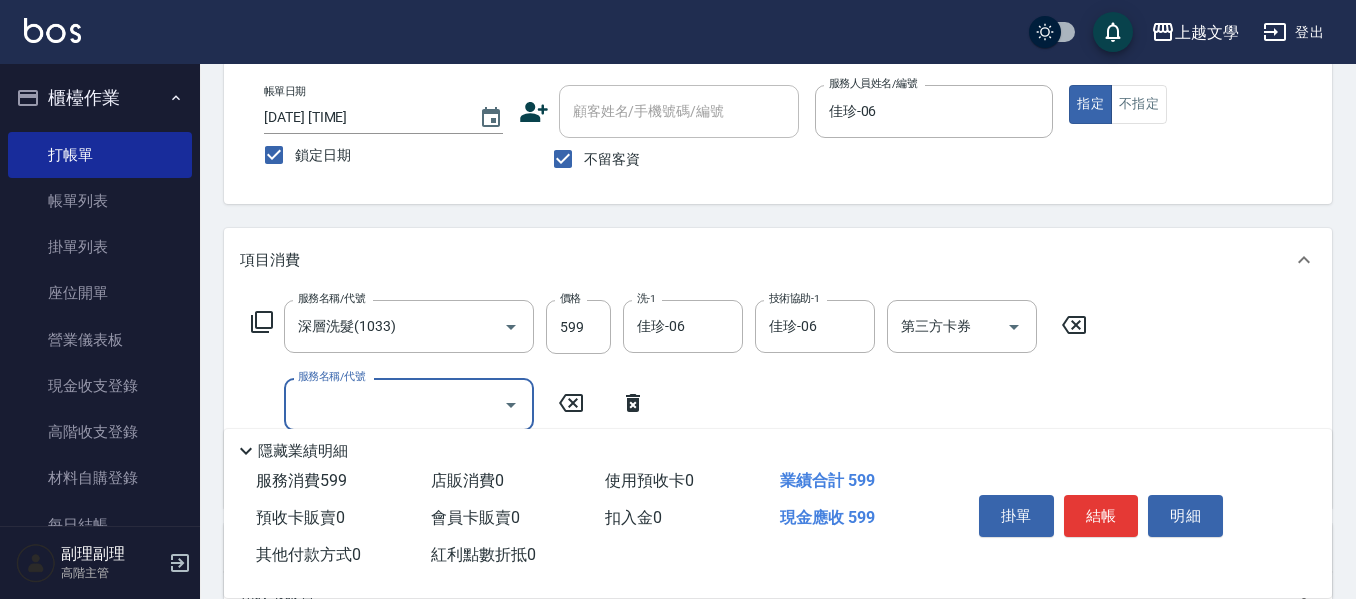 click on "服務名稱/代號" at bounding box center [394, 404] 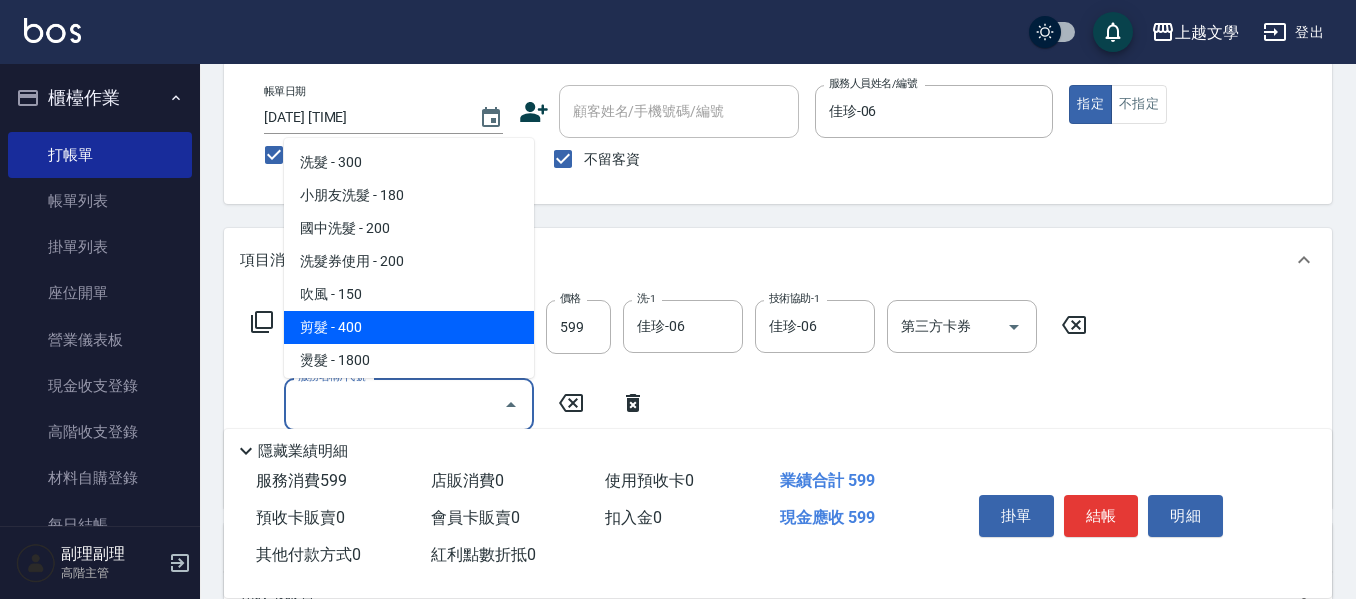 click on "剪髮 - 400" at bounding box center (409, 327) 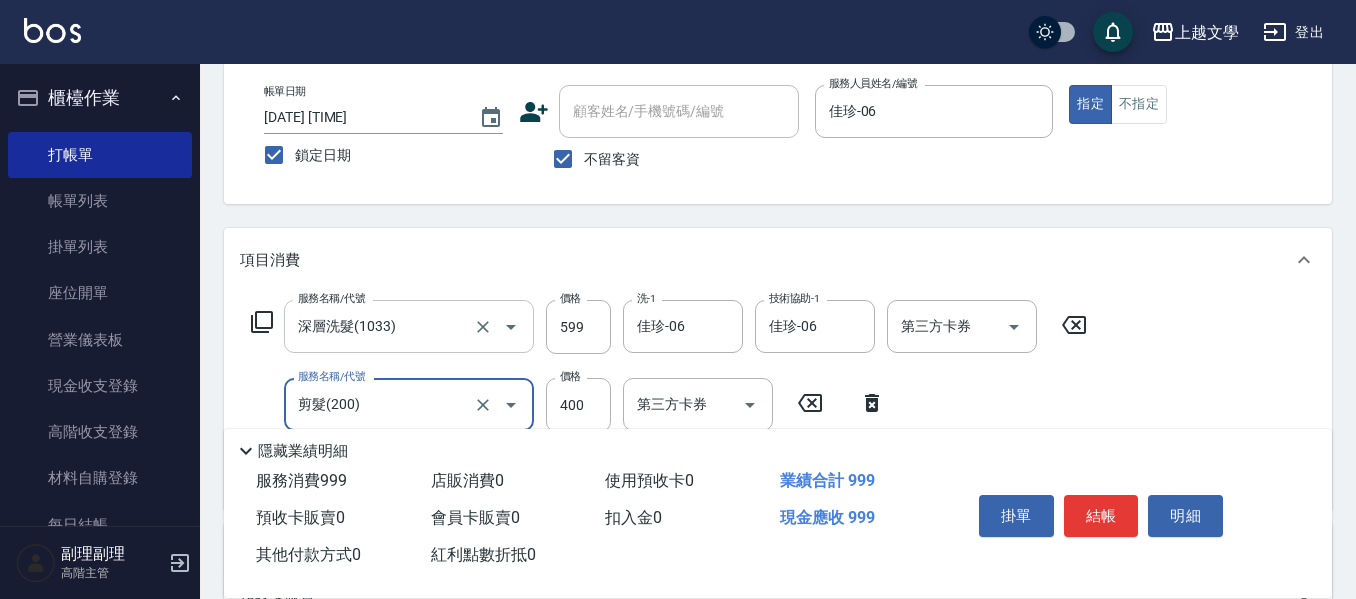 type on "剪髮(200)" 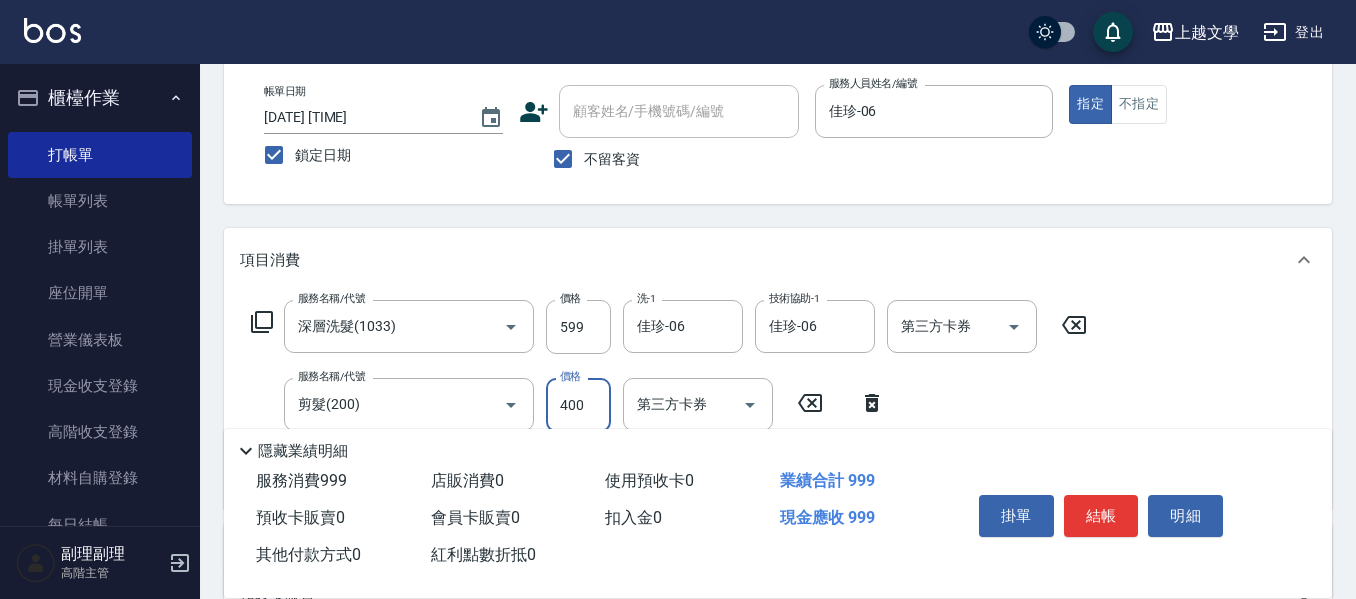 drag, startPoint x: 572, startPoint y: 398, endPoint x: 542, endPoint y: 380, distance: 34.98571 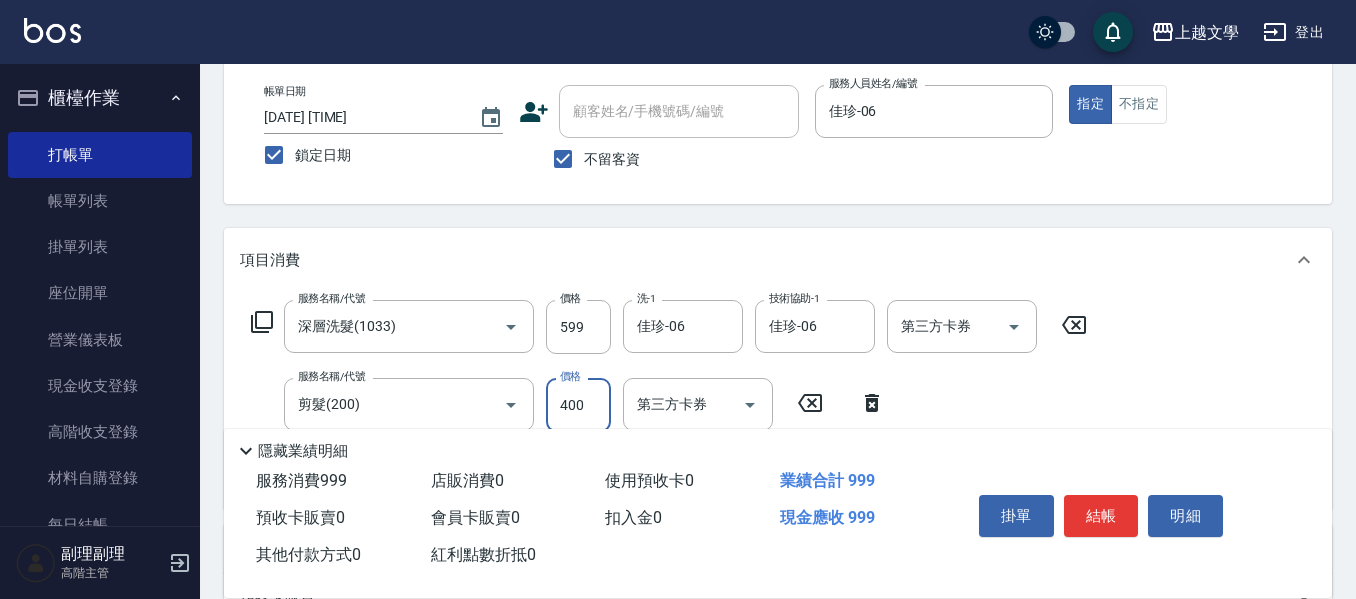 click on "400" at bounding box center (578, 405) 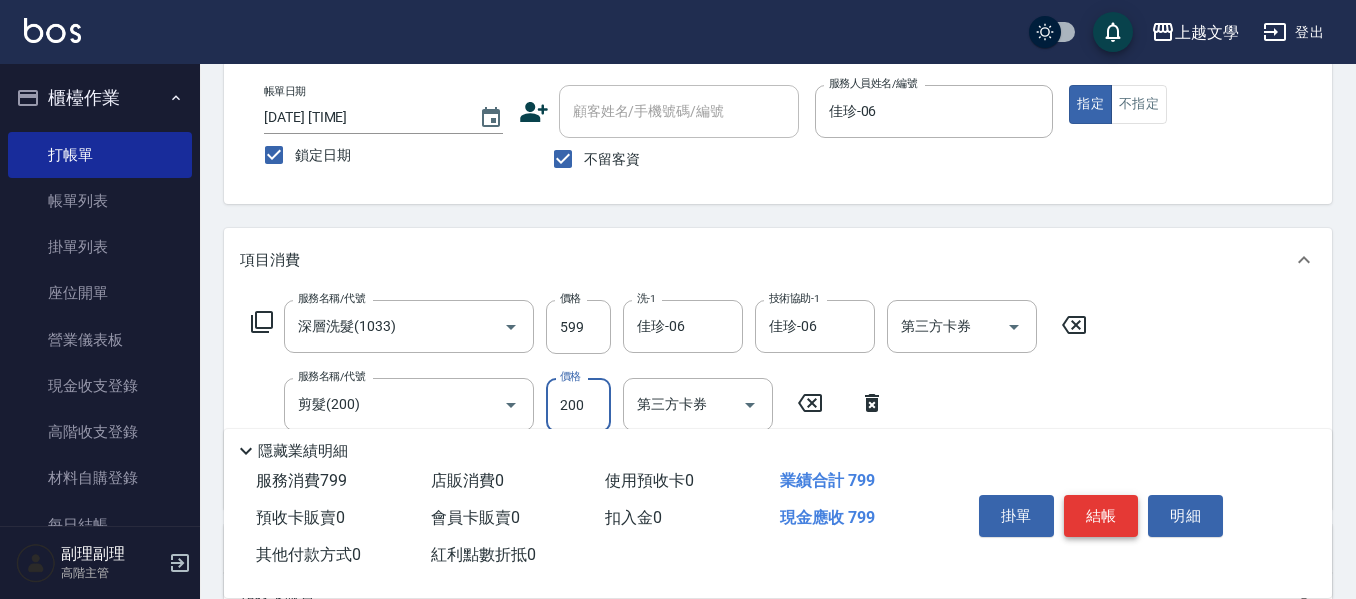 type on "200" 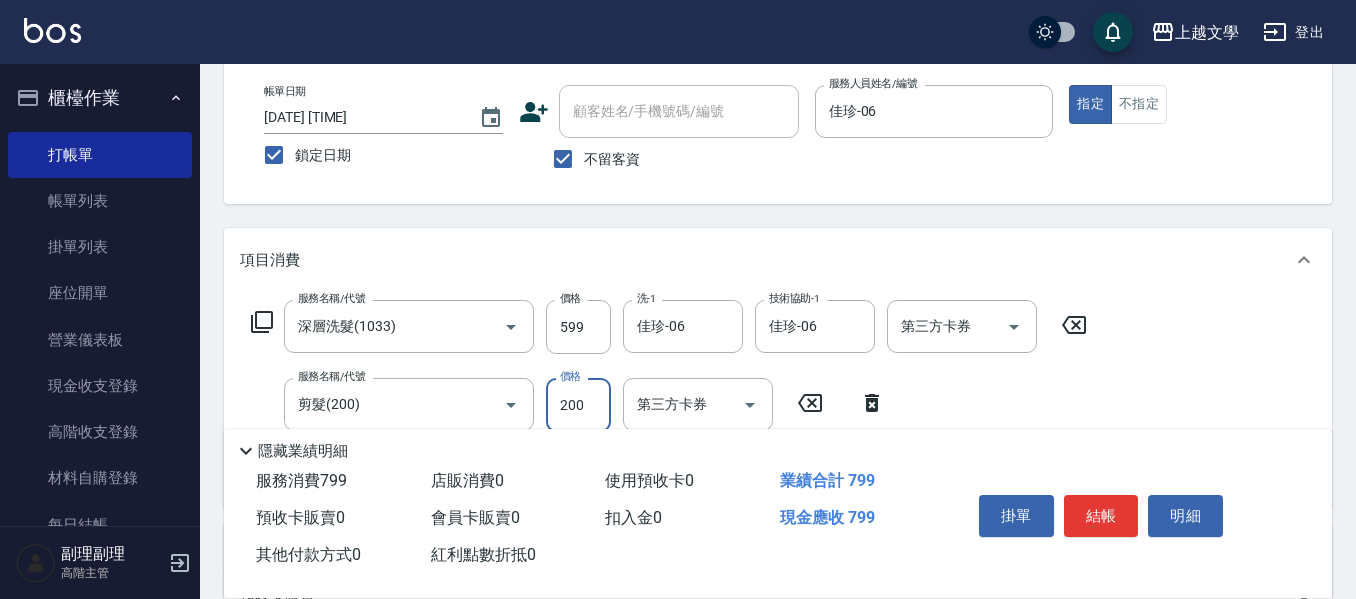 click on "結帳" at bounding box center [1101, 516] 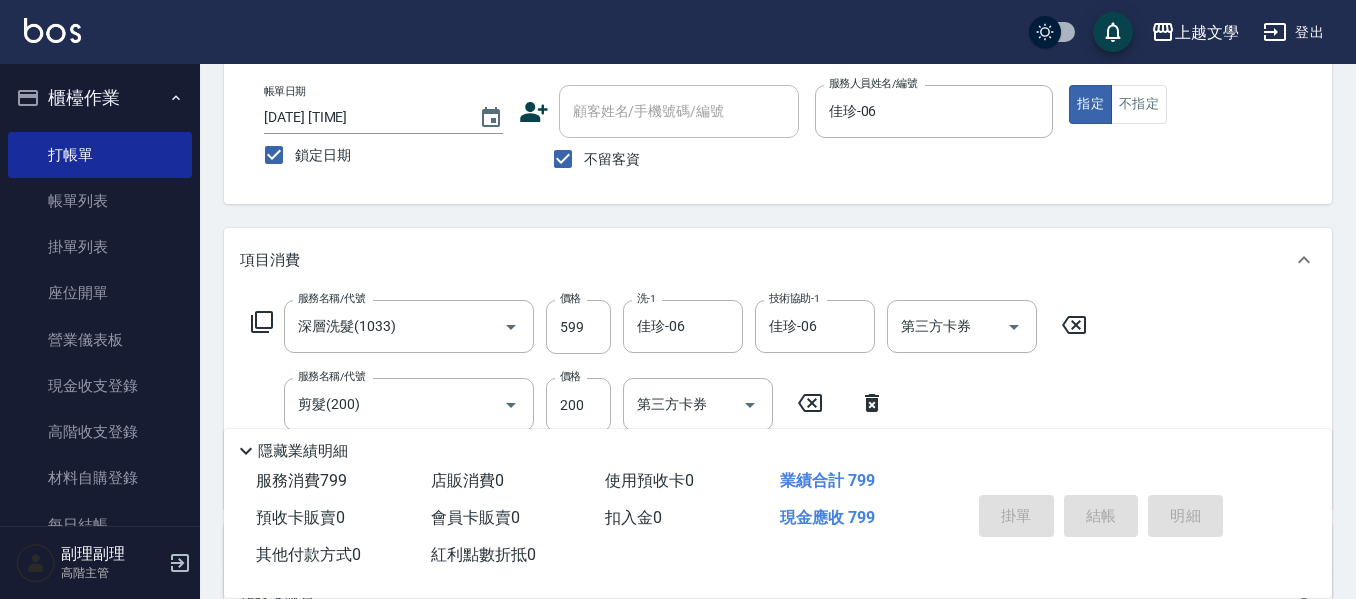 type 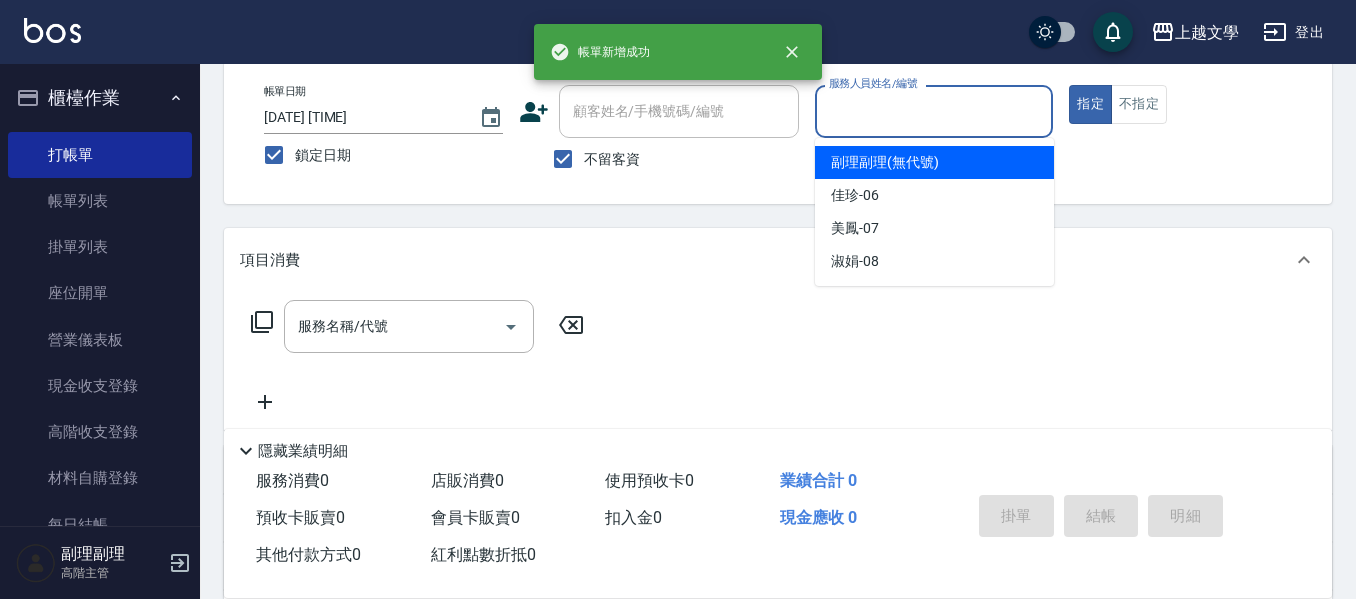 click on "服務人員姓名/編號" at bounding box center (934, 111) 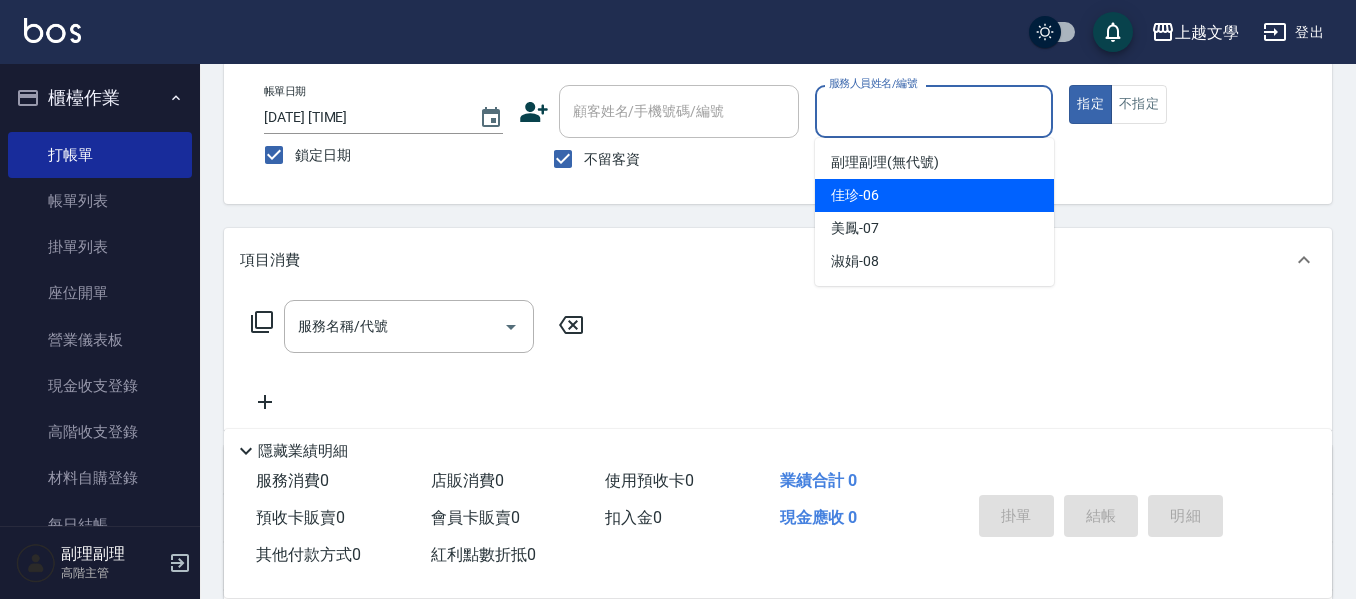 click on "[NAME] -[NUMBER]" at bounding box center (934, 195) 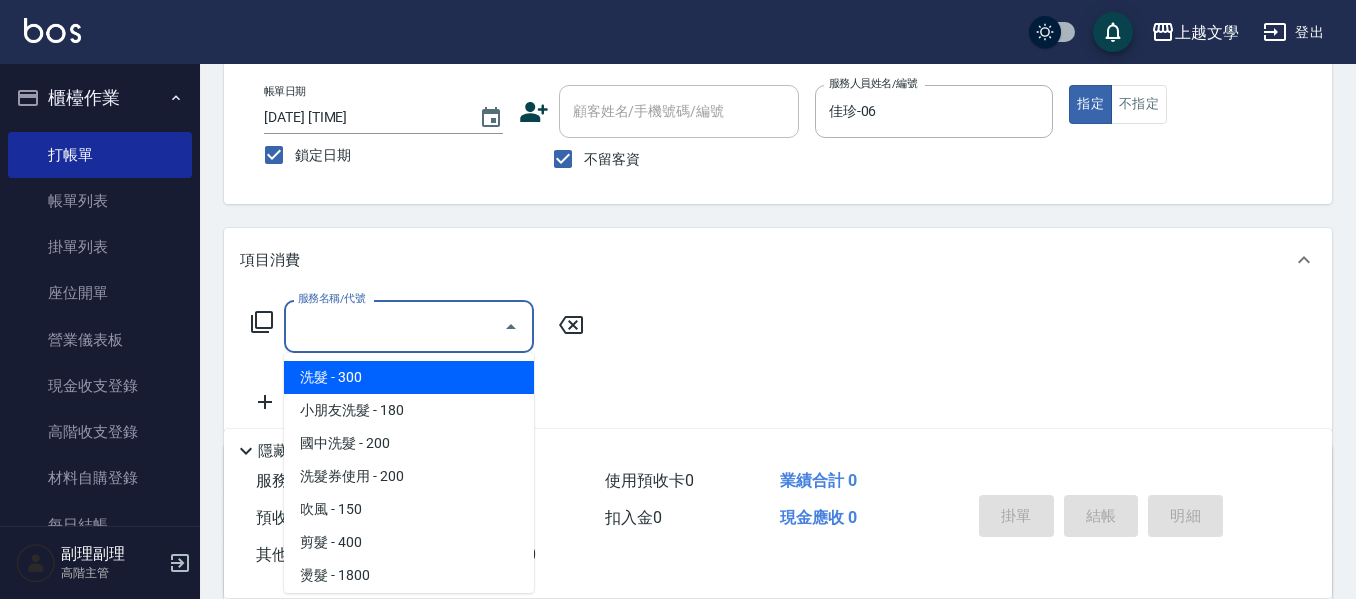 click on "服務名稱/代號" at bounding box center (394, 326) 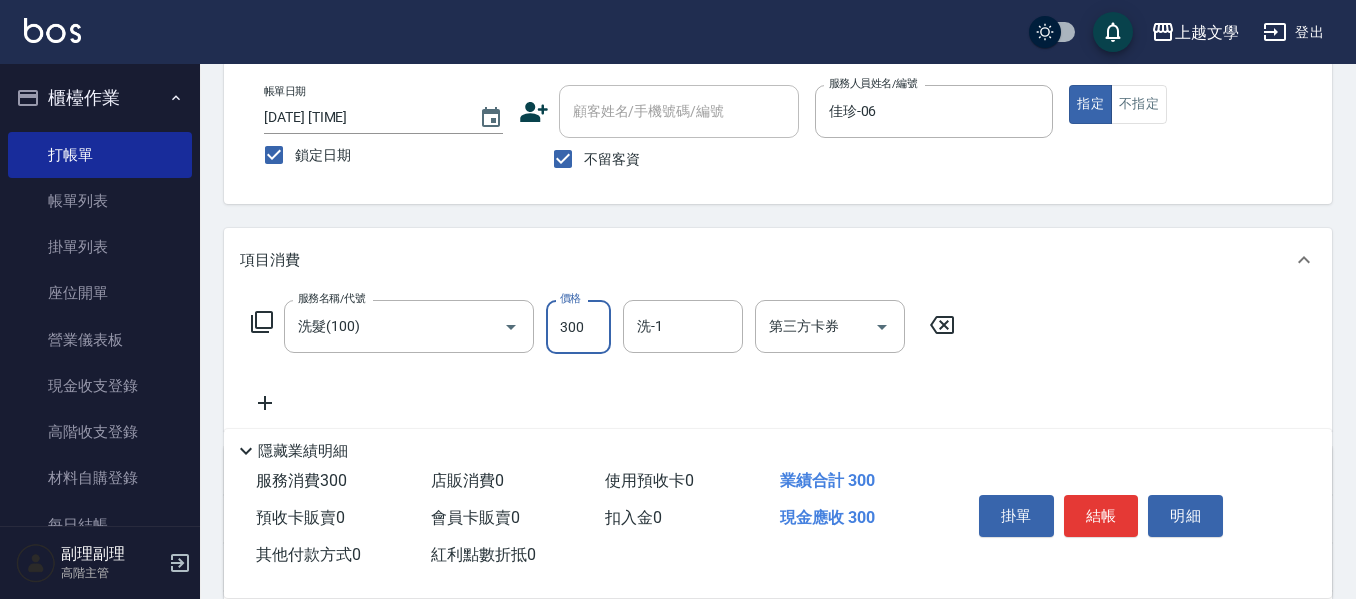 click on "300" at bounding box center (578, 327) 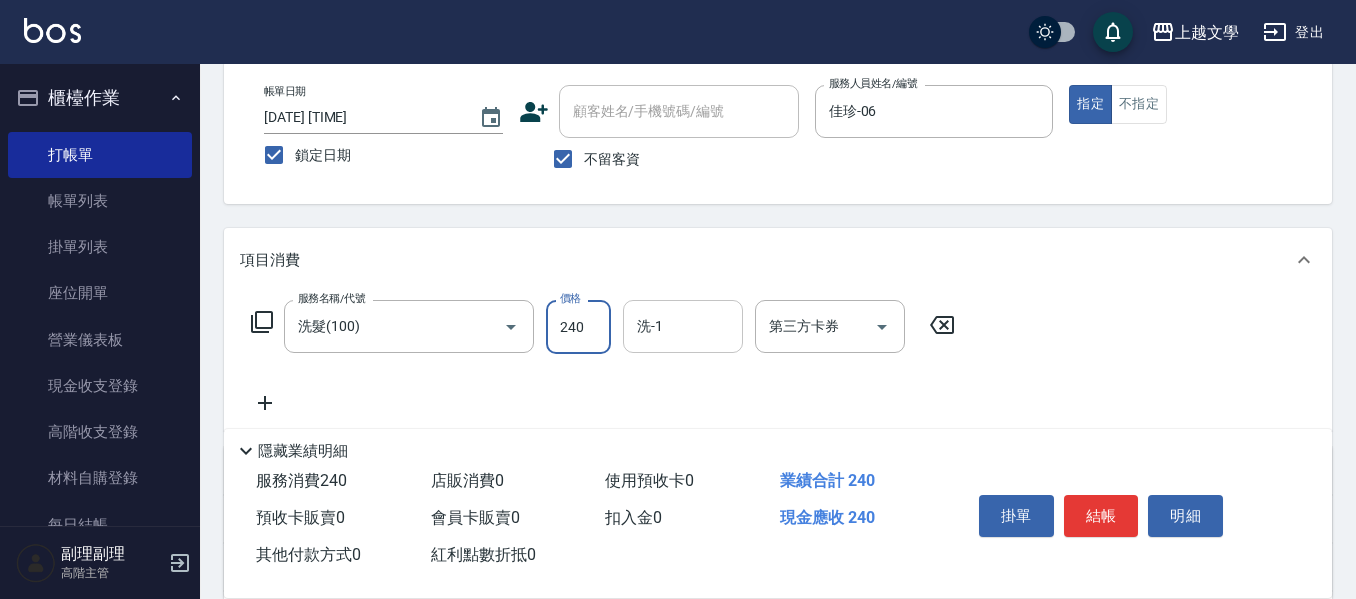 type on "240" 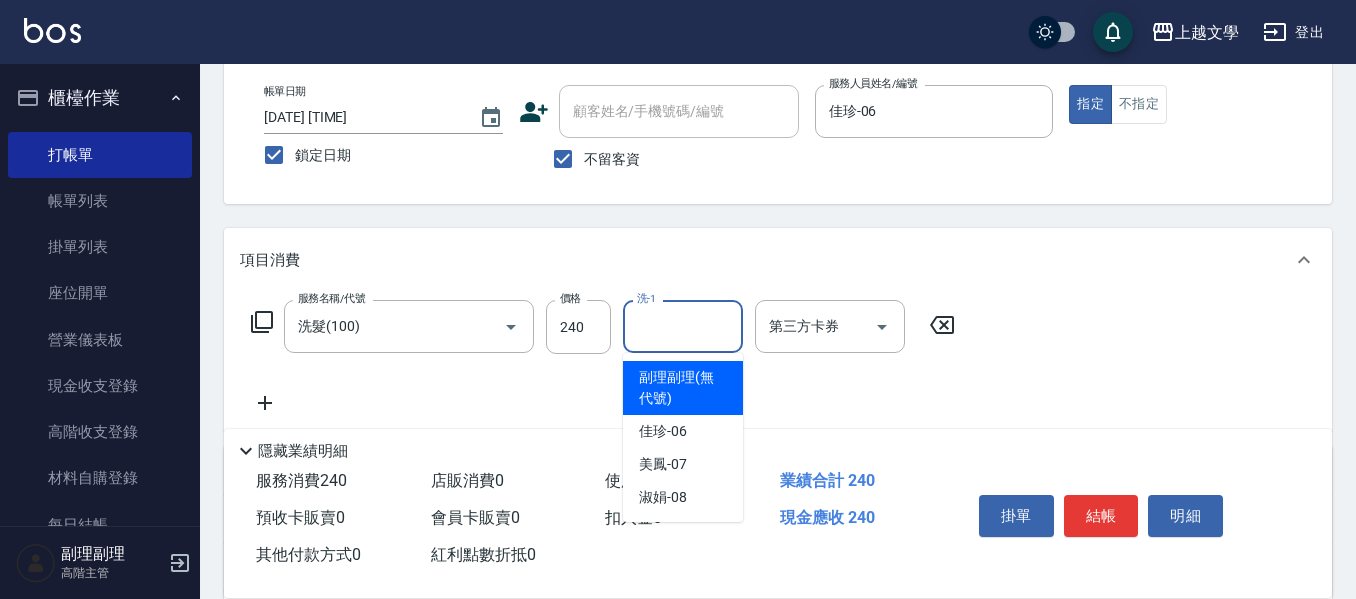 click on "洗-1" at bounding box center [683, 326] 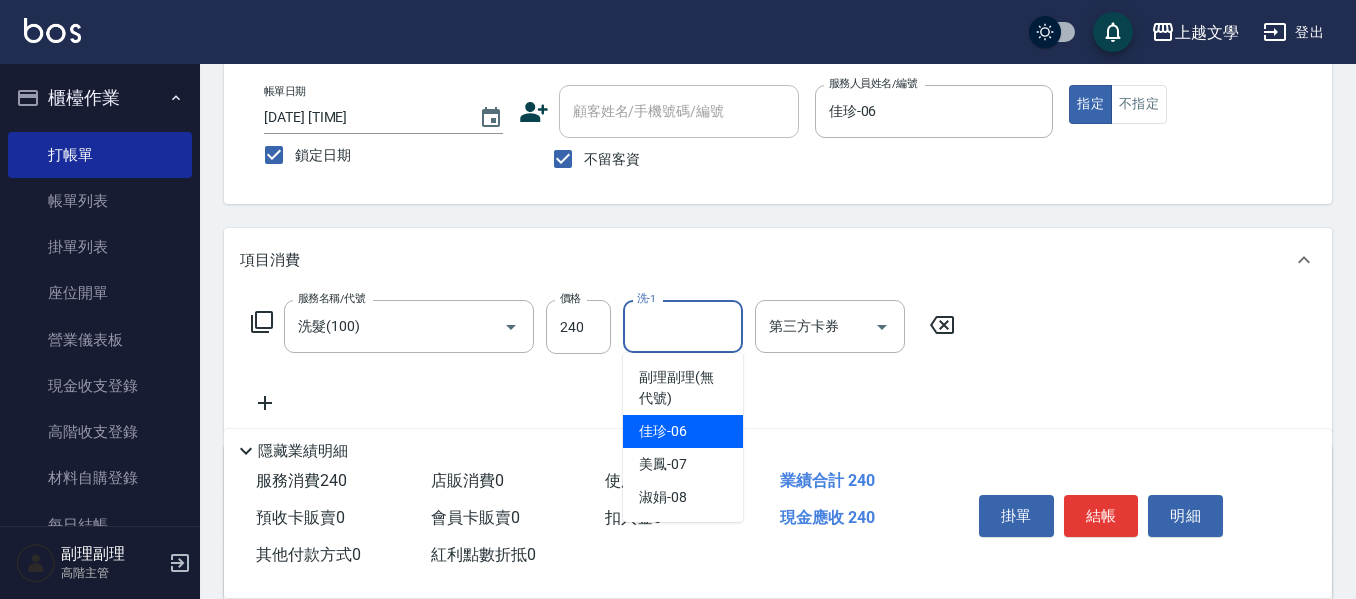 click on "[NAME] -[NUMBER]" at bounding box center [663, 431] 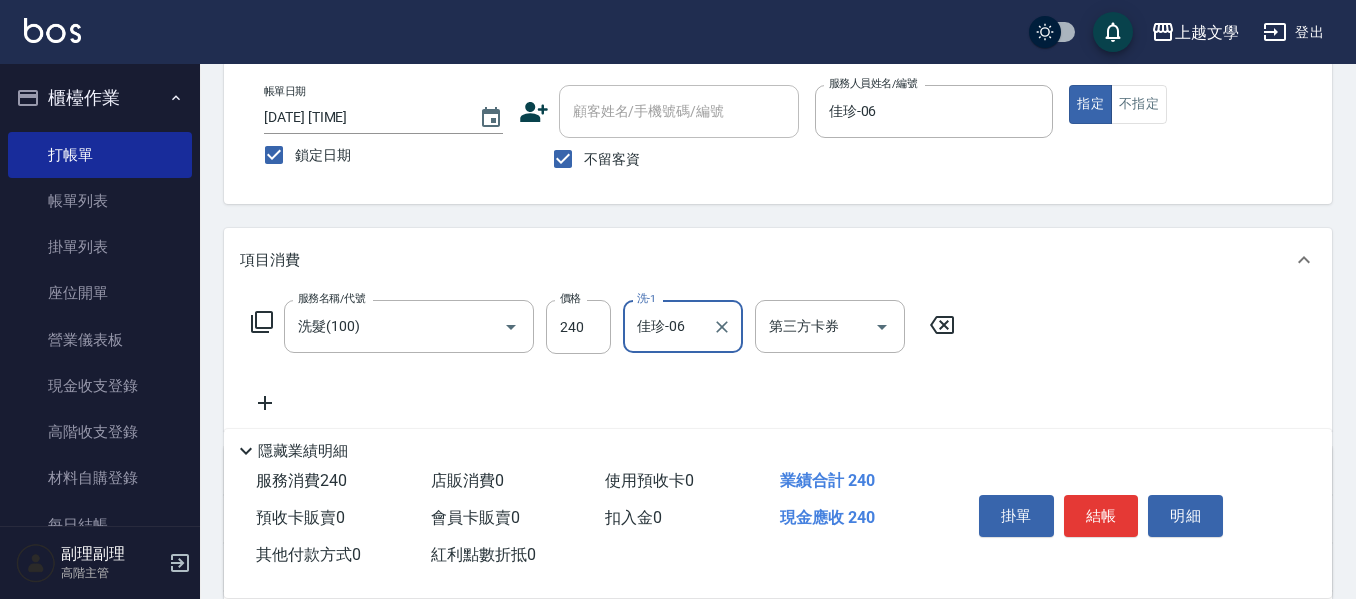 click 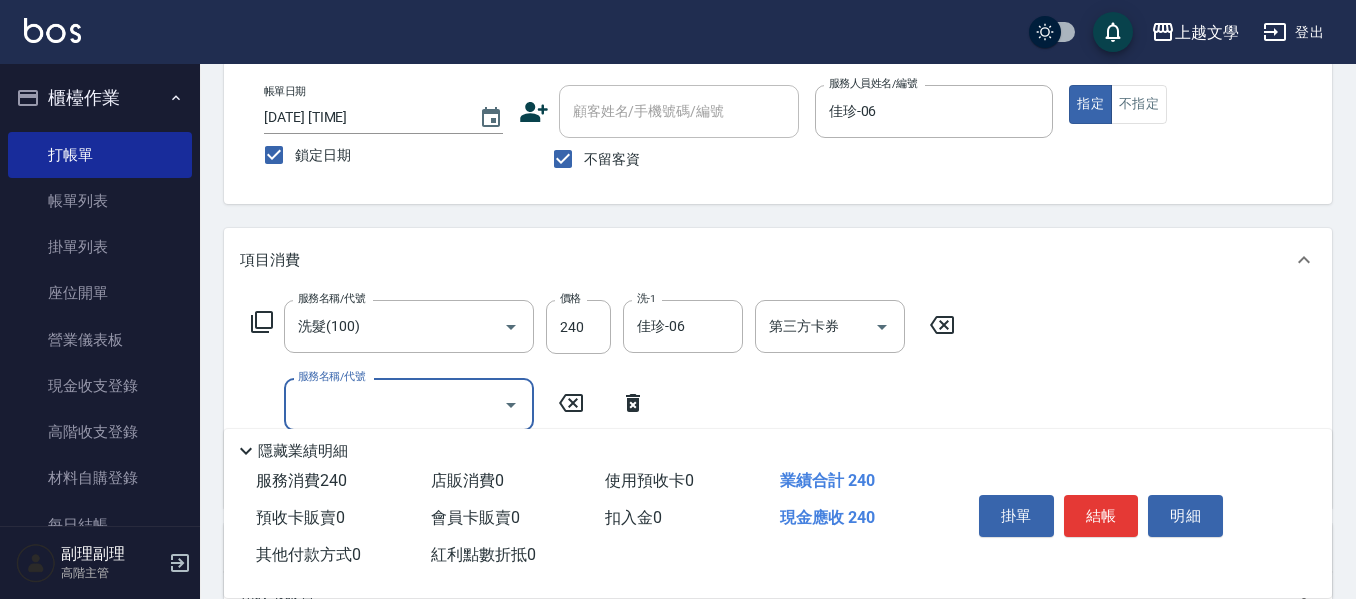 click on "服務名稱/代號" at bounding box center [394, 404] 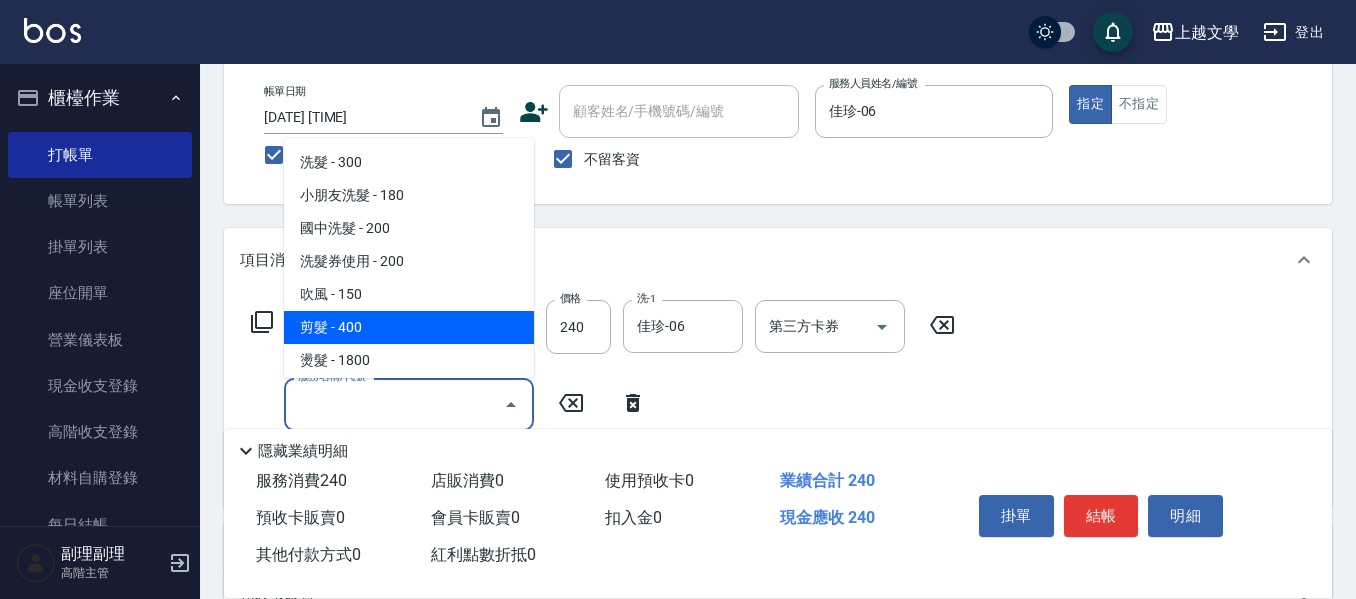 click on "剪髮 - 400" at bounding box center [409, 327] 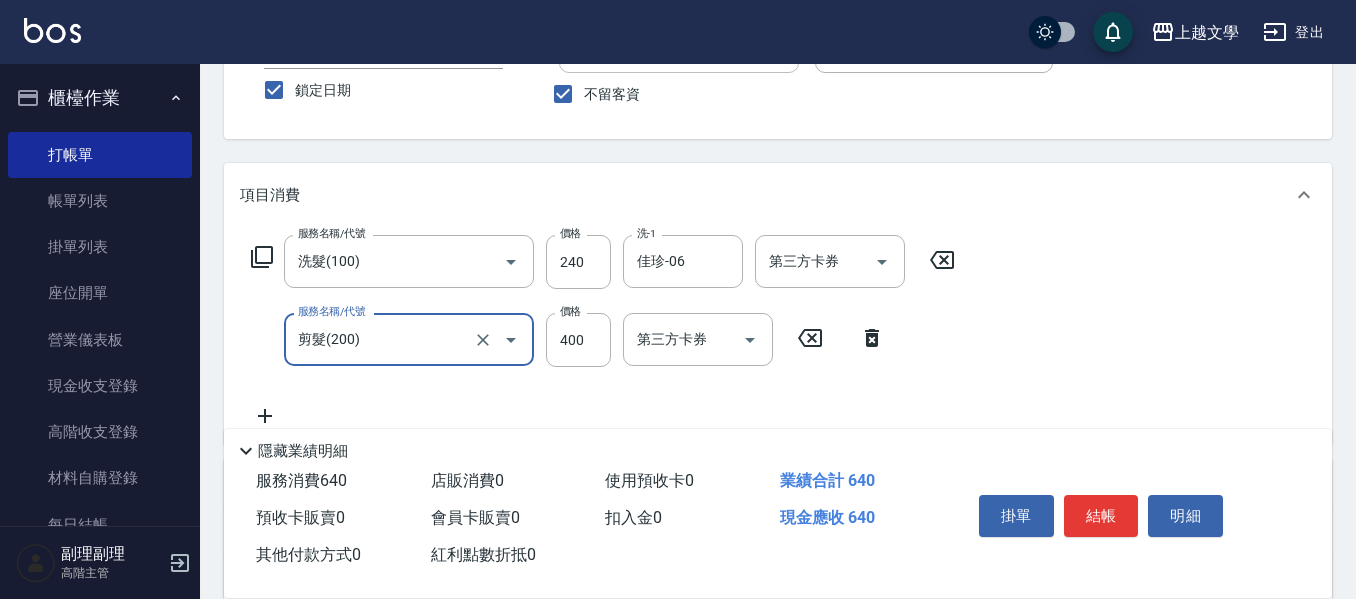 scroll, scrollTop: 200, scrollLeft: 0, axis: vertical 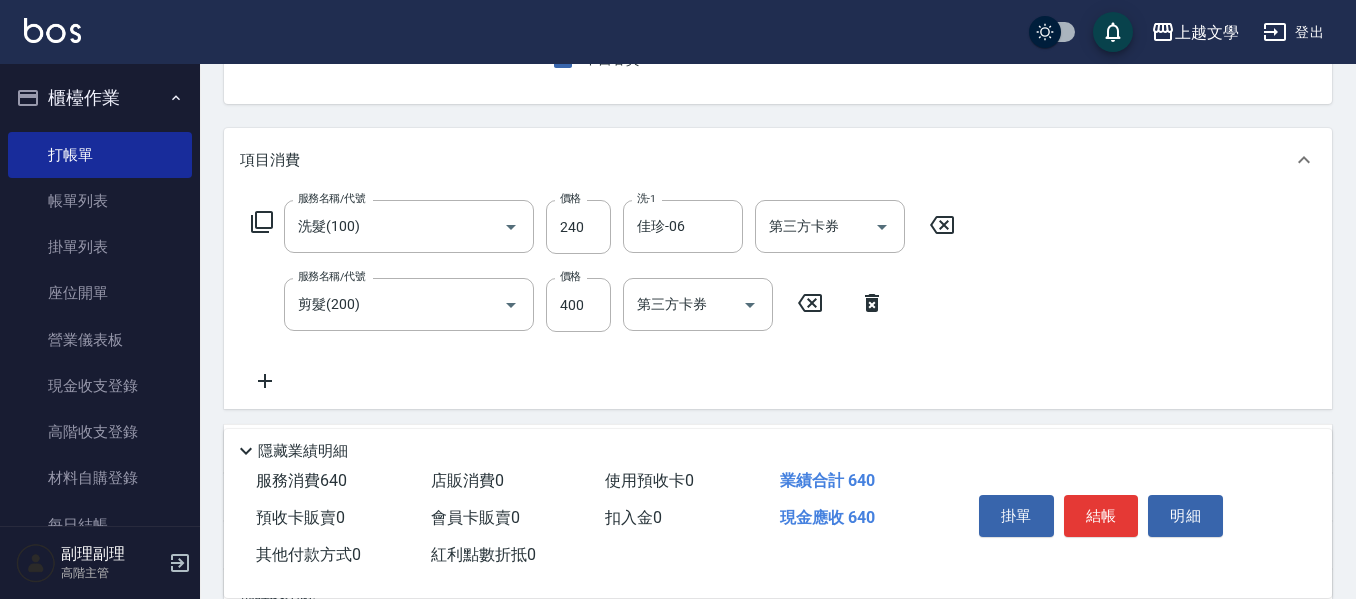 click 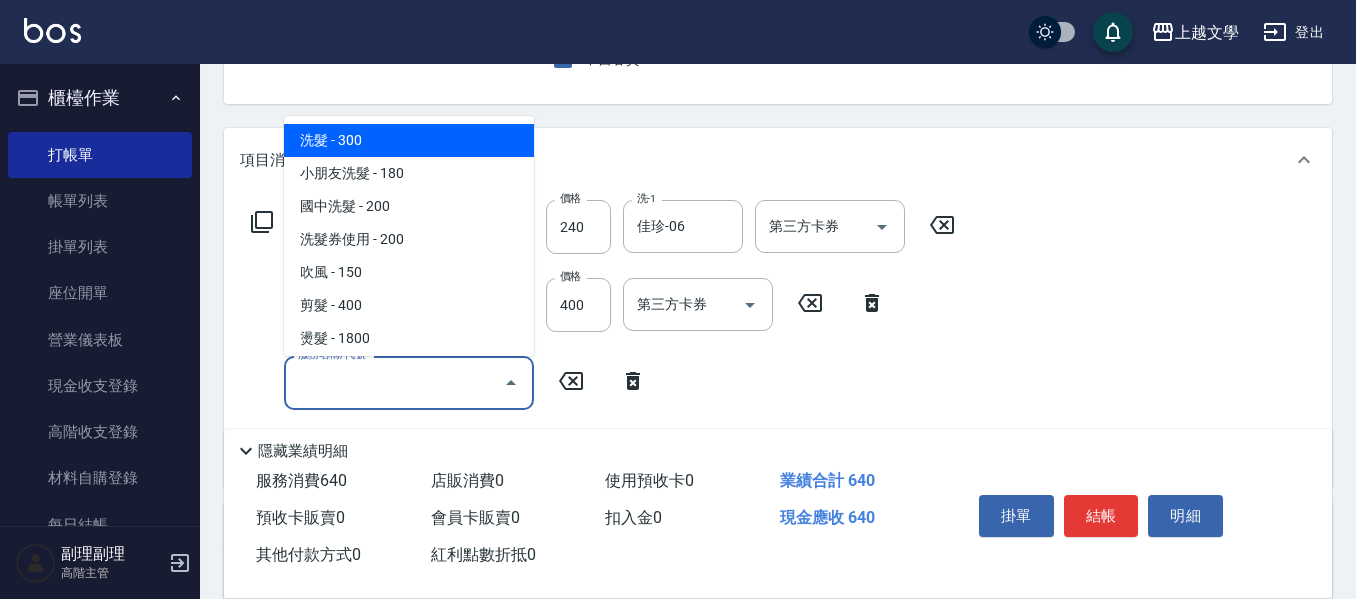click on "服務名稱/代號" at bounding box center (394, 382) 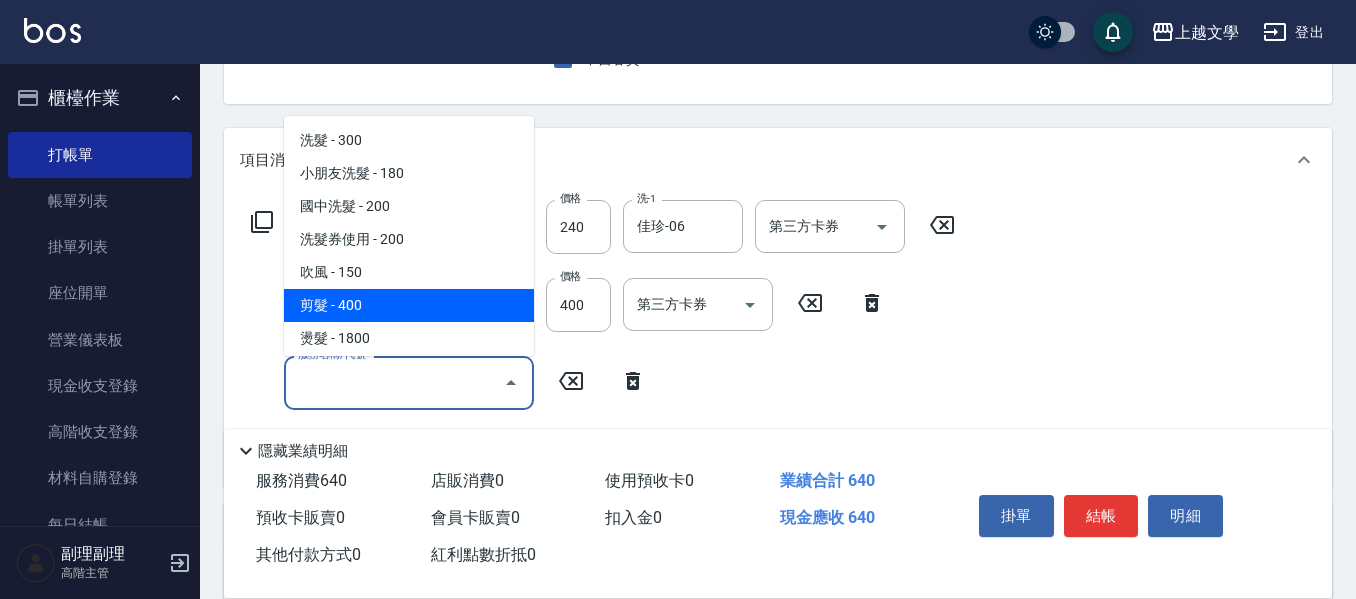 scroll, scrollTop: 300, scrollLeft: 0, axis: vertical 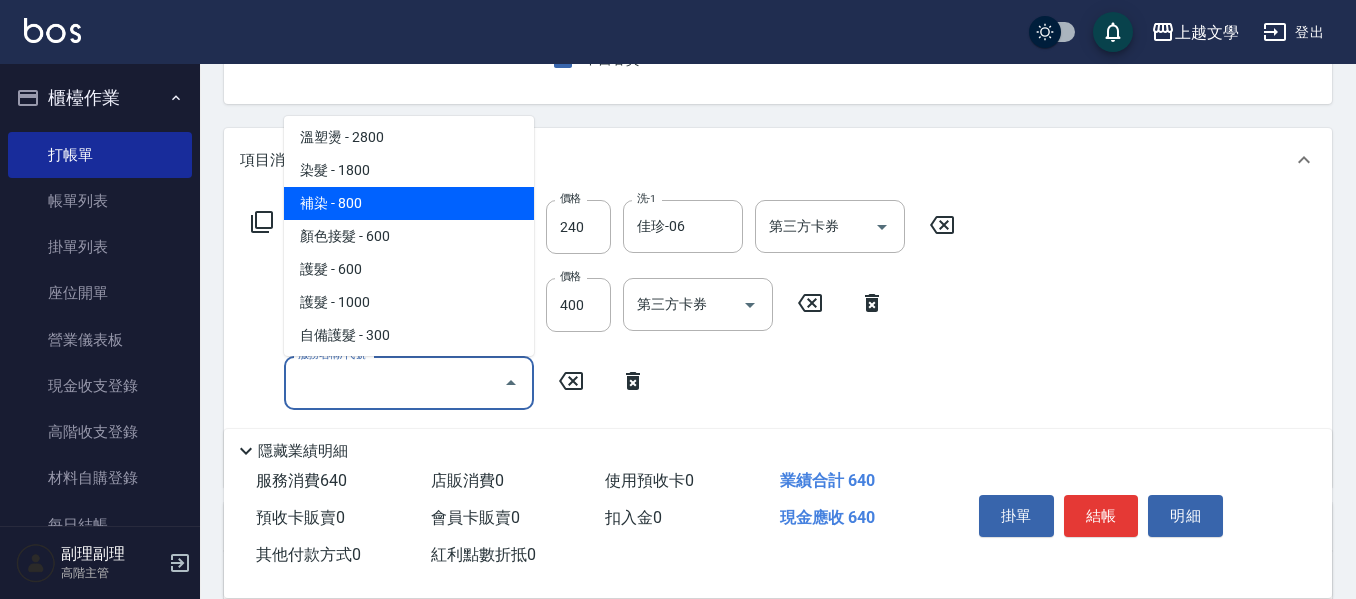 click on "補染 - 800" at bounding box center [409, 203] 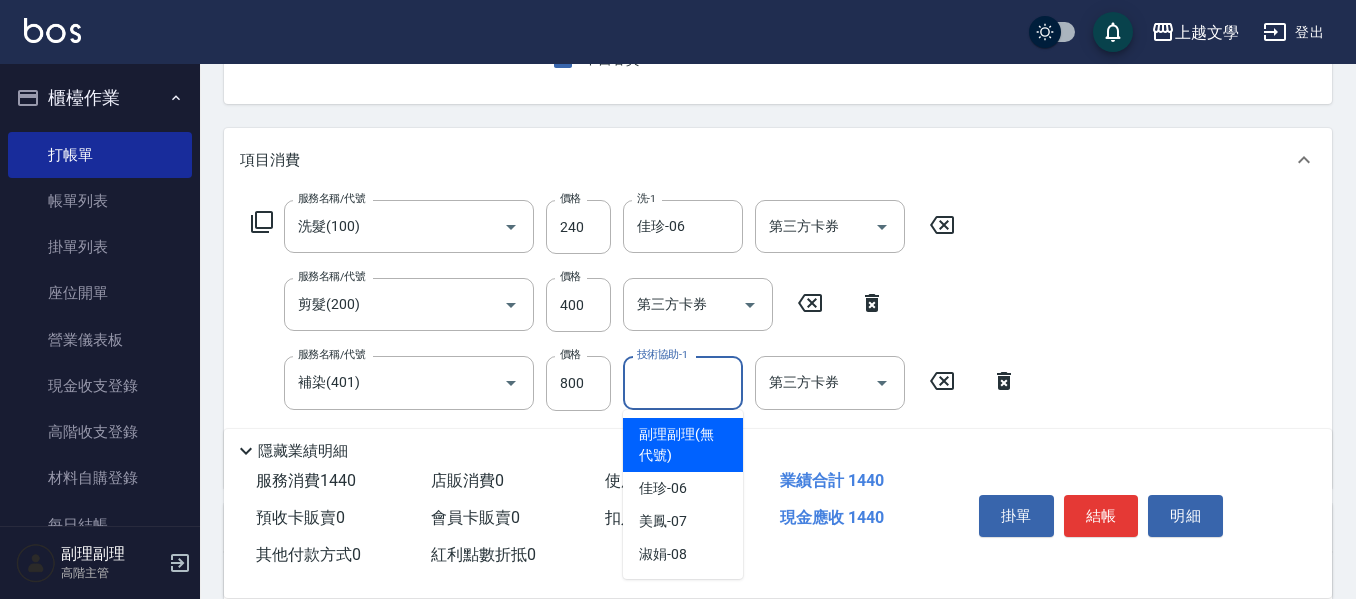 click on "技術協助-1" at bounding box center [683, 382] 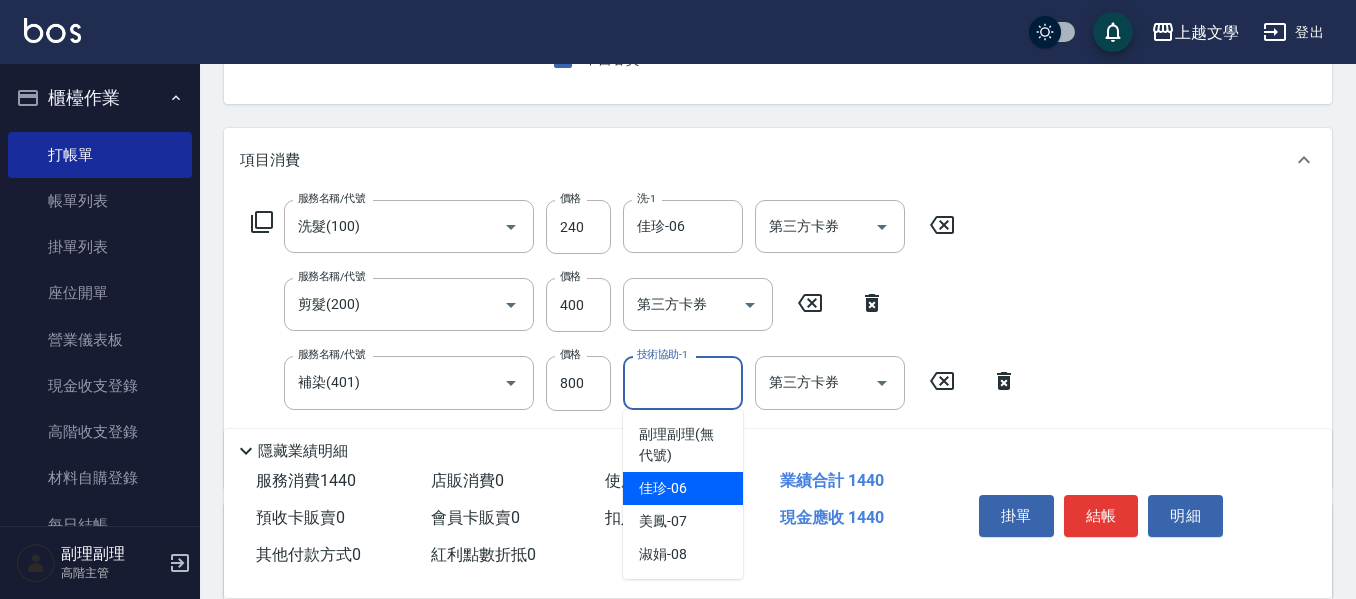 click on "[NAME] -[NUMBER]" at bounding box center (663, 488) 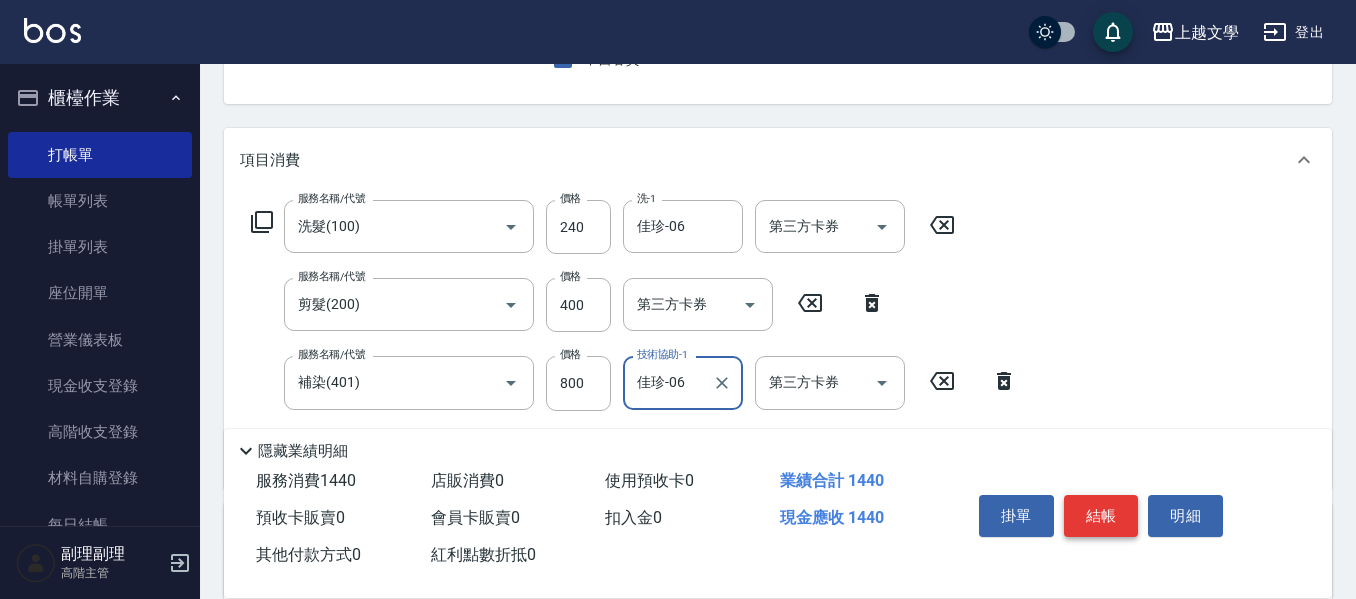 click on "結帳" at bounding box center (1101, 516) 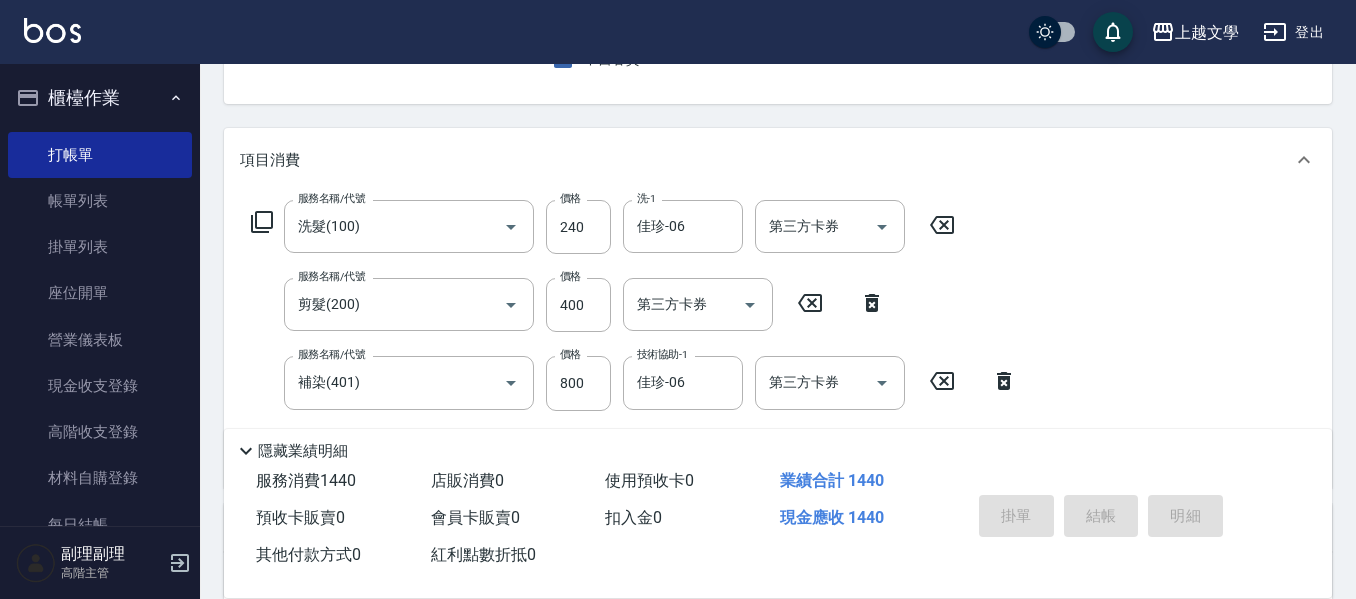 type 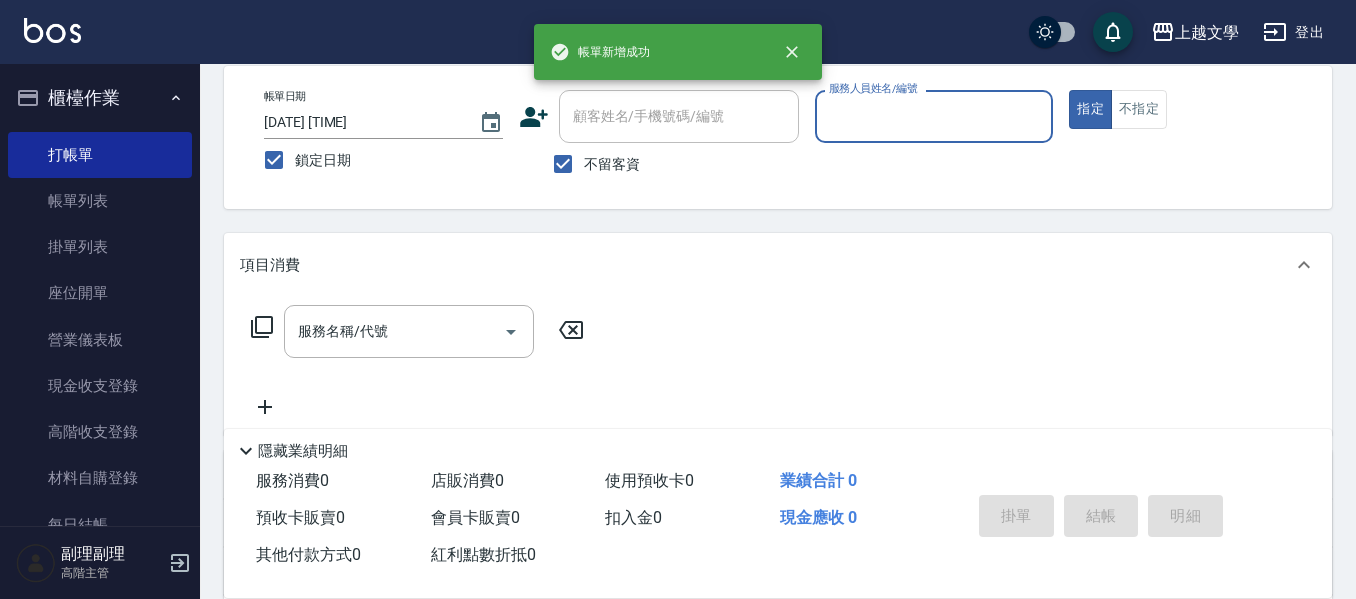 scroll, scrollTop: 94, scrollLeft: 0, axis: vertical 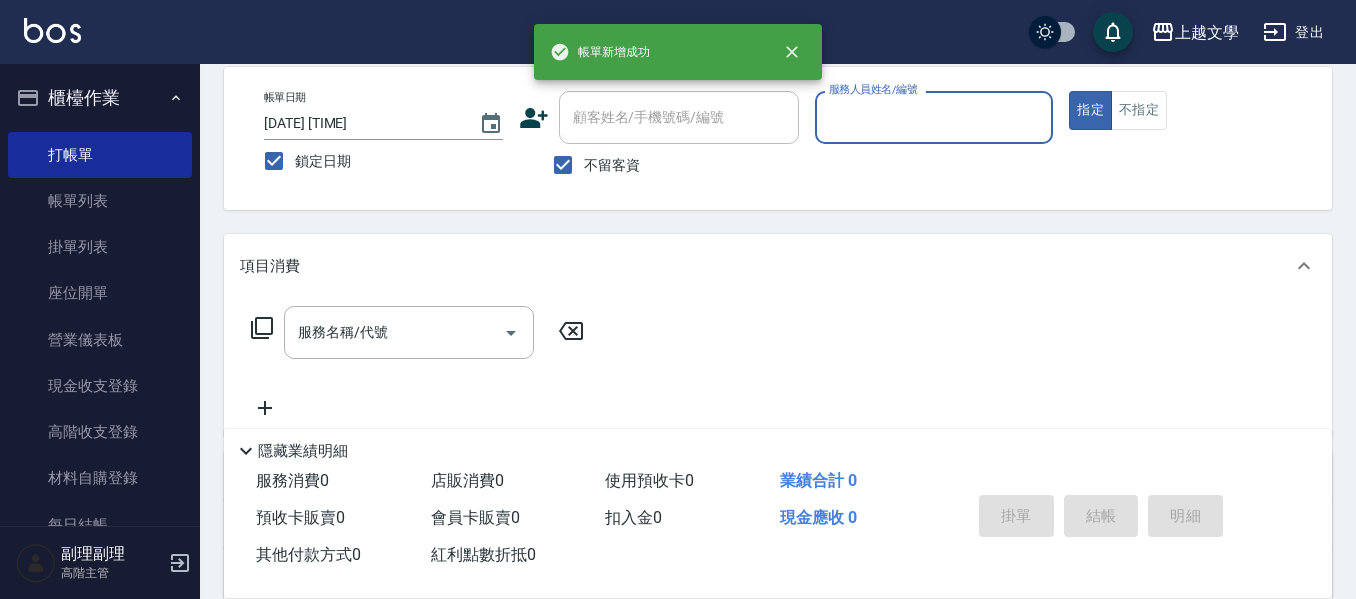 click on "服務人員姓名/編號" at bounding box center (934, 117) 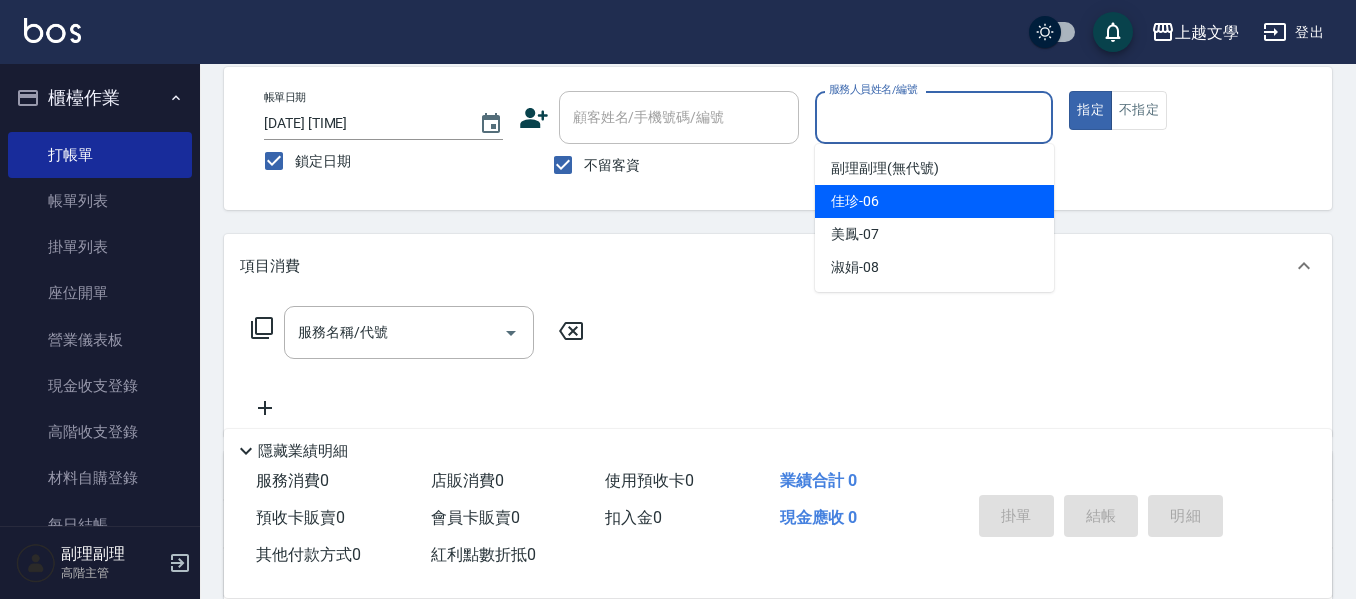 click on "[NAME] -[NUMBER]" at bounding box center (855, 201) 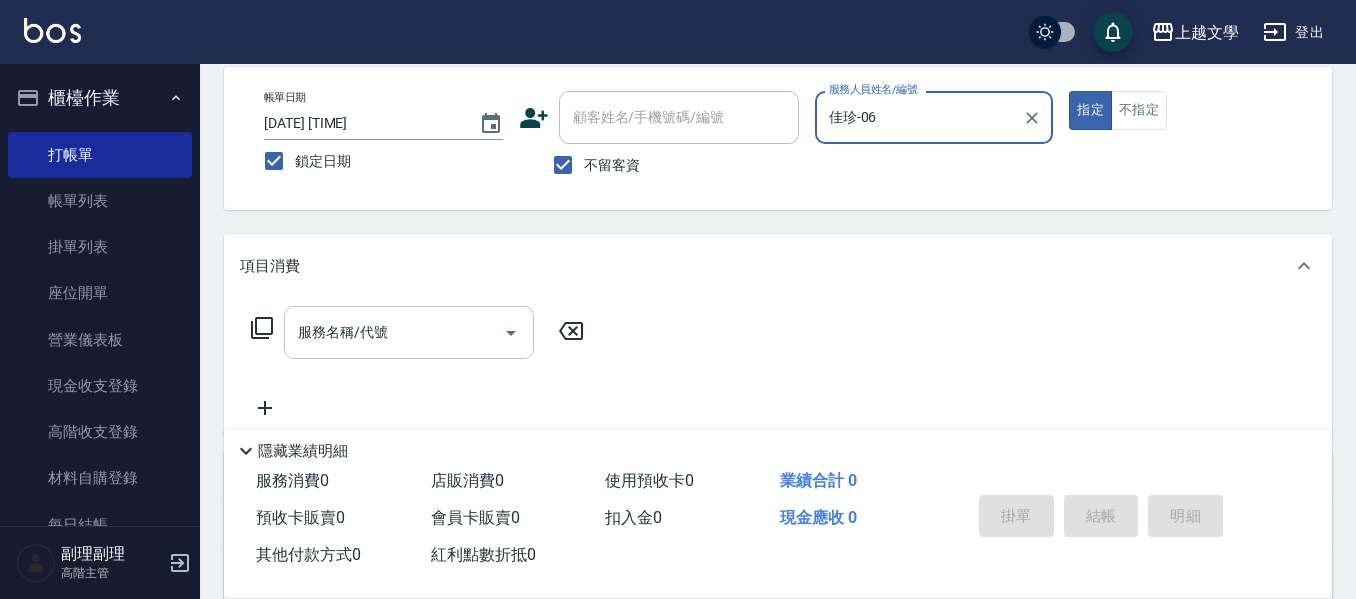click on "服務名稱/代號" at bounding box center [394, 332] 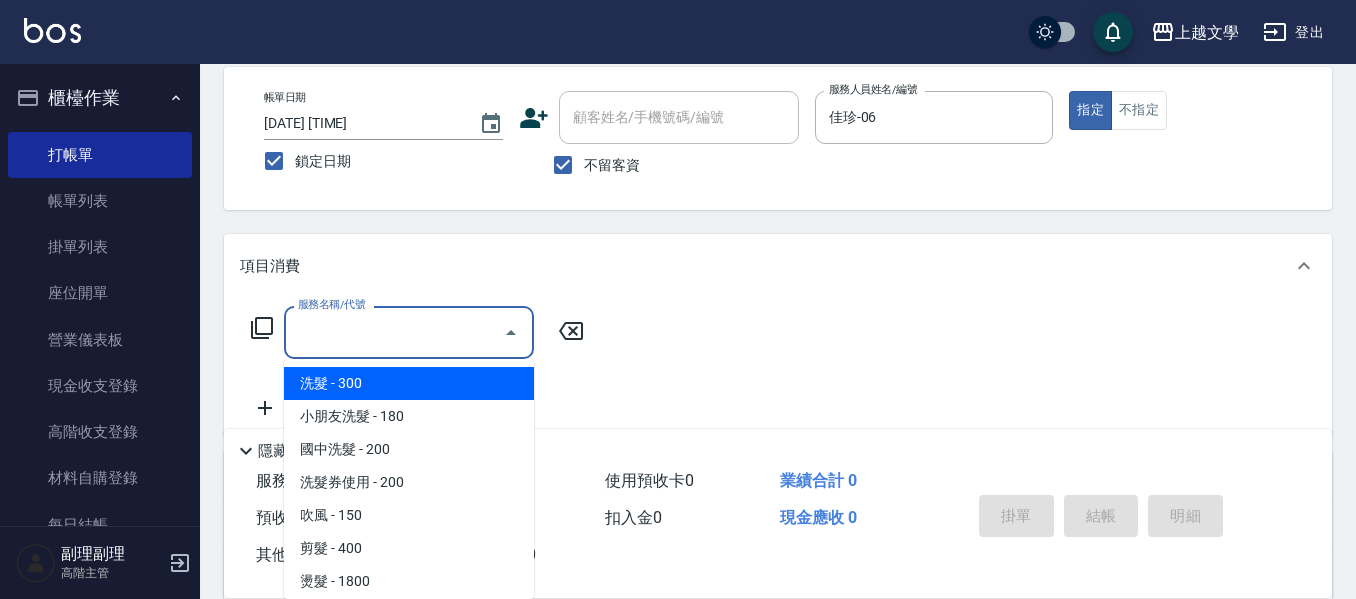 click on "洗髮 - 300" at bounding box center (409, 383) 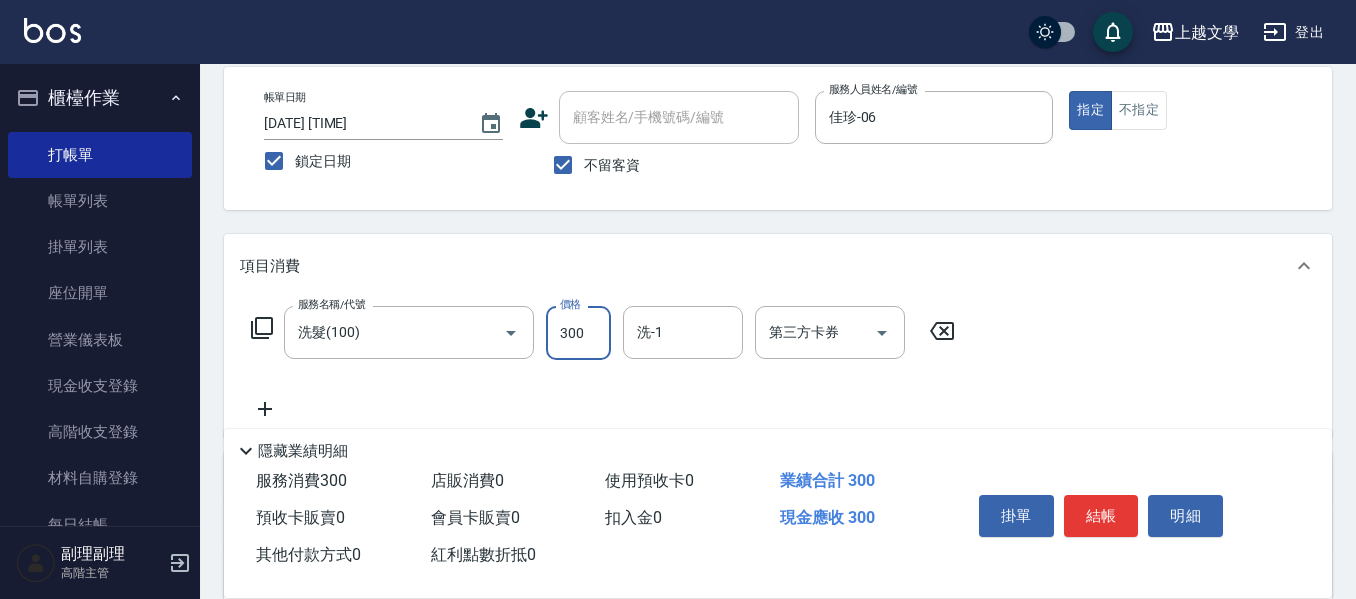 click on "300" at bounding box center [578, 333] 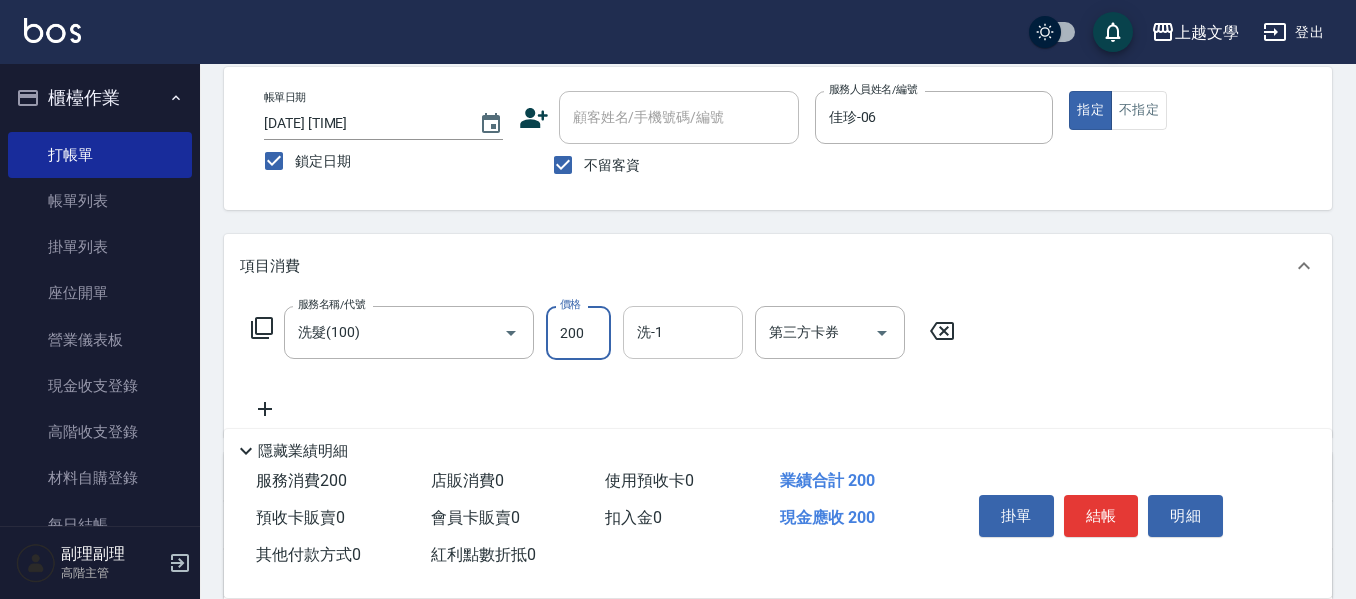 type on "200" 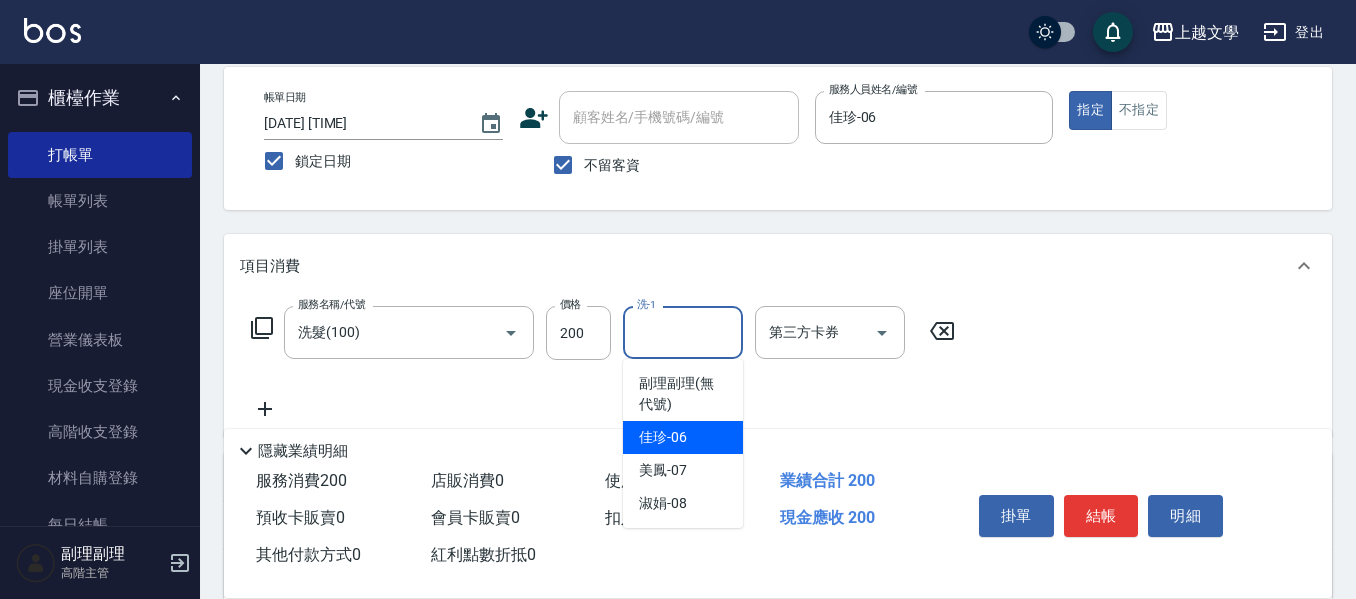 drag, startPoint x: 673, startPoint y: 436, endPoint x: 660, endPoint y: 437, distance: 13.038404 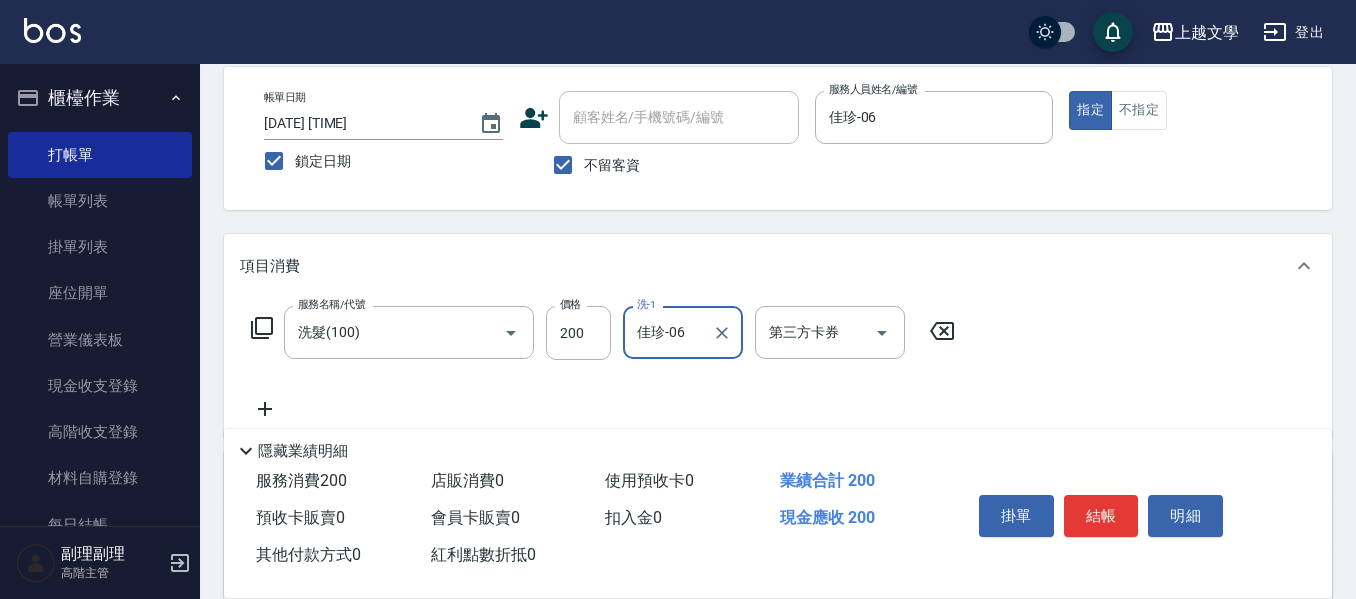 click 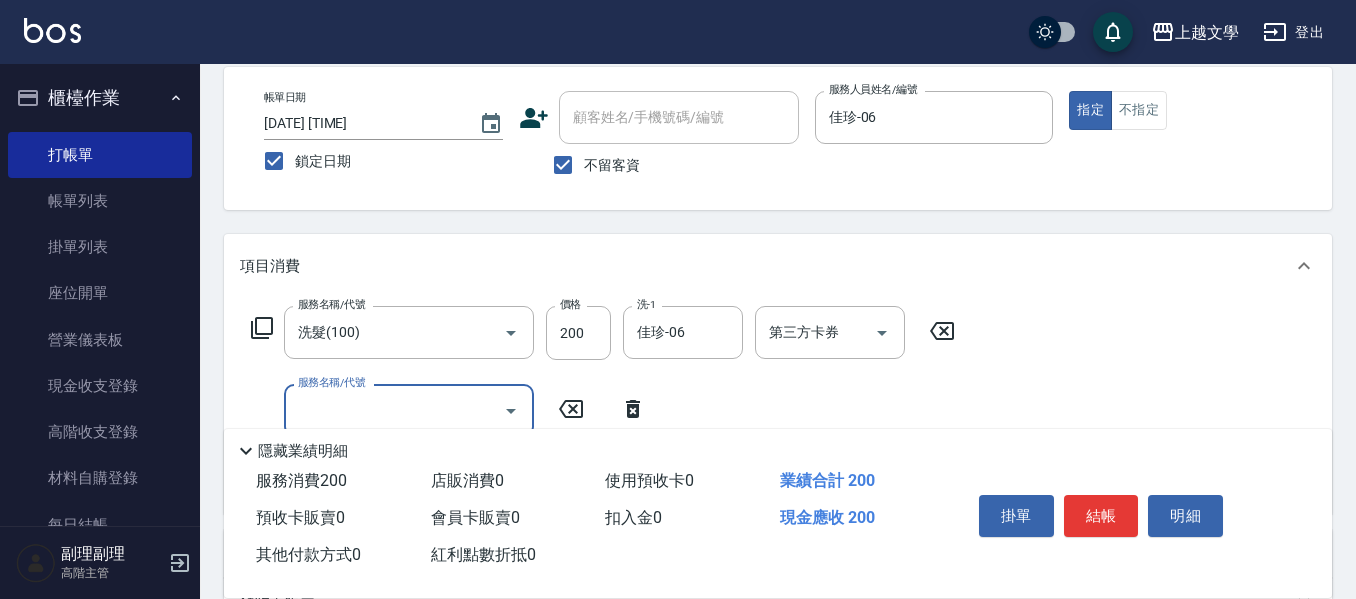 click on "服務名稱/代號" at bounding box center (394, 410) 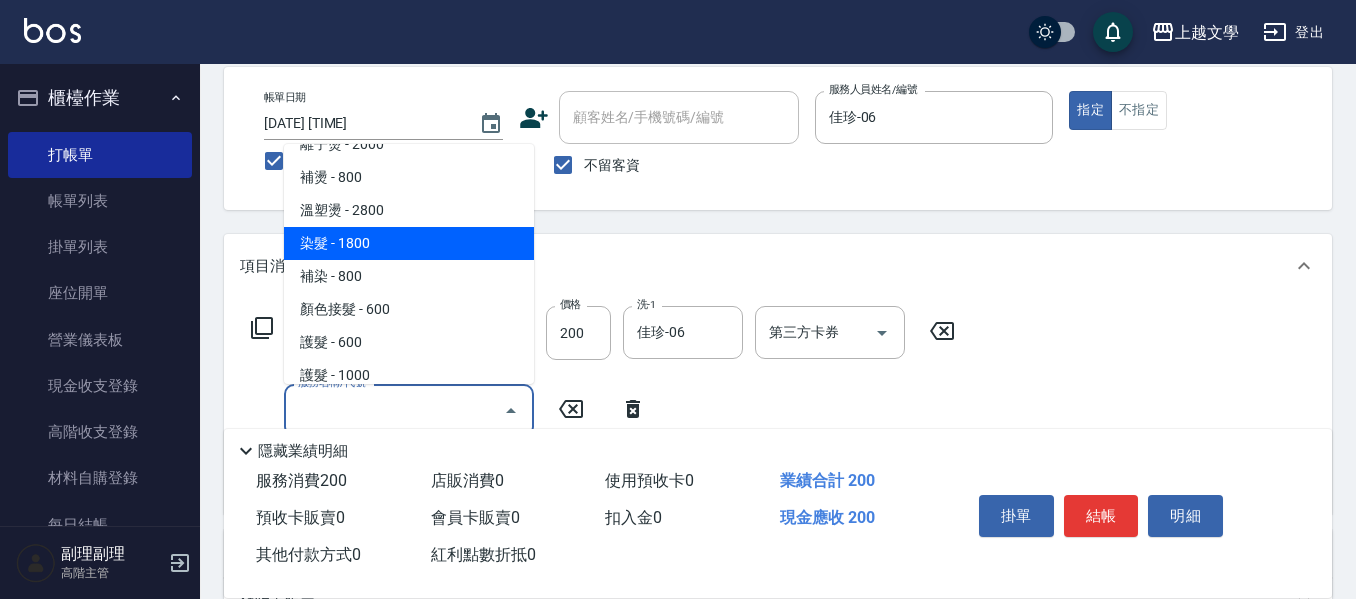 scroll, scrollTop: 300, scrollLeft: 0, axis: vertical 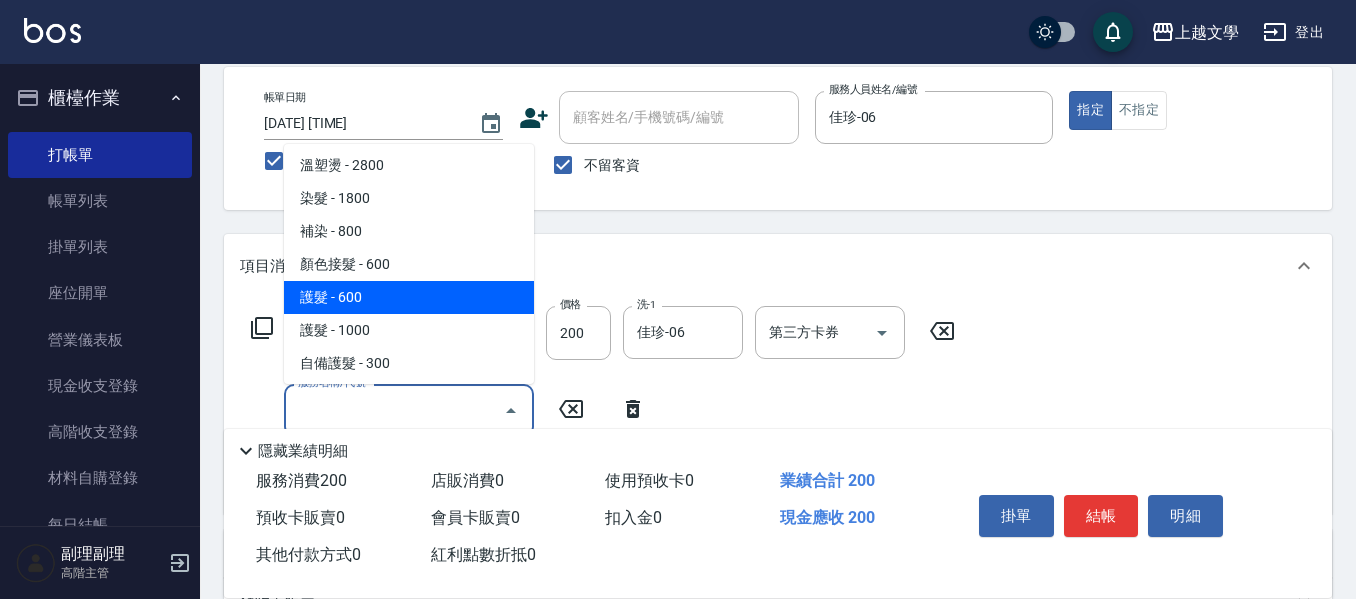 click on "護髮 - 600" at bounding box center [409, 297] 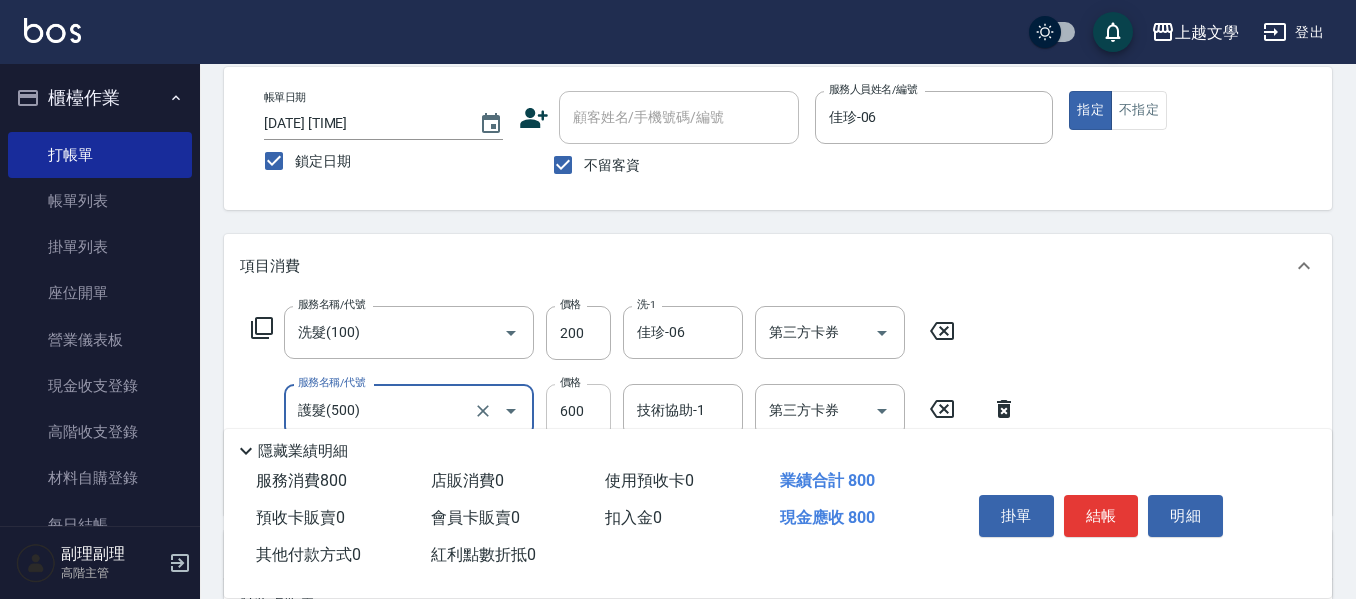 click on "600" at bounding box center (578, 411) 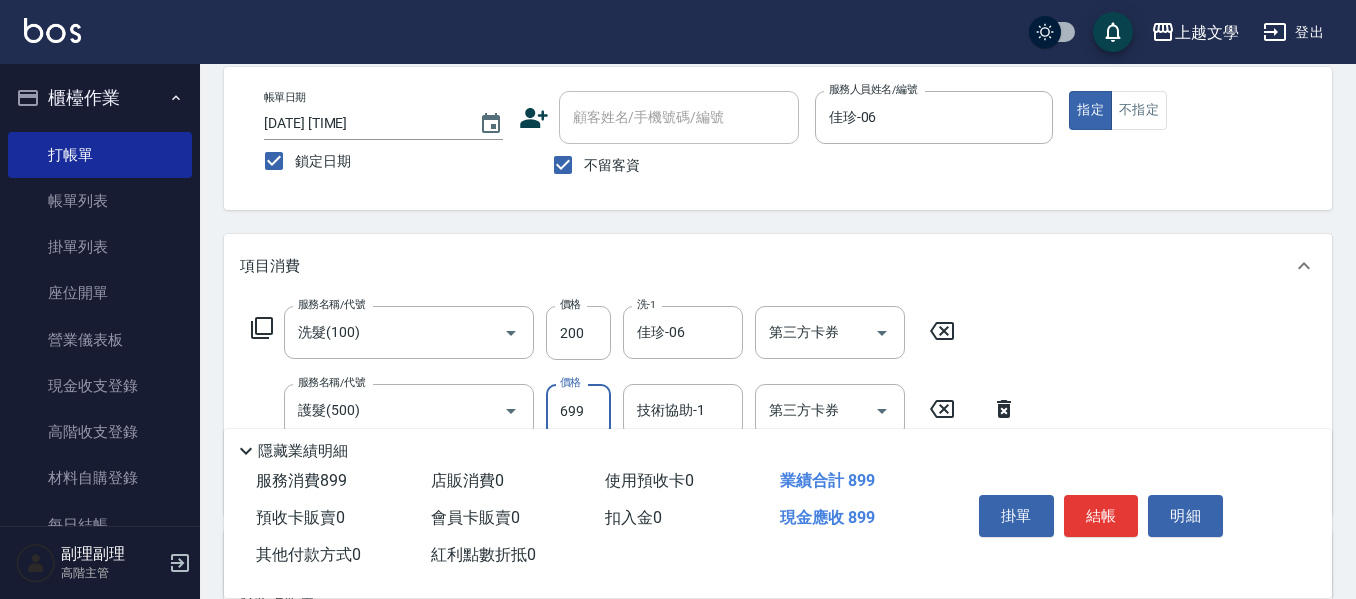 type on "699" 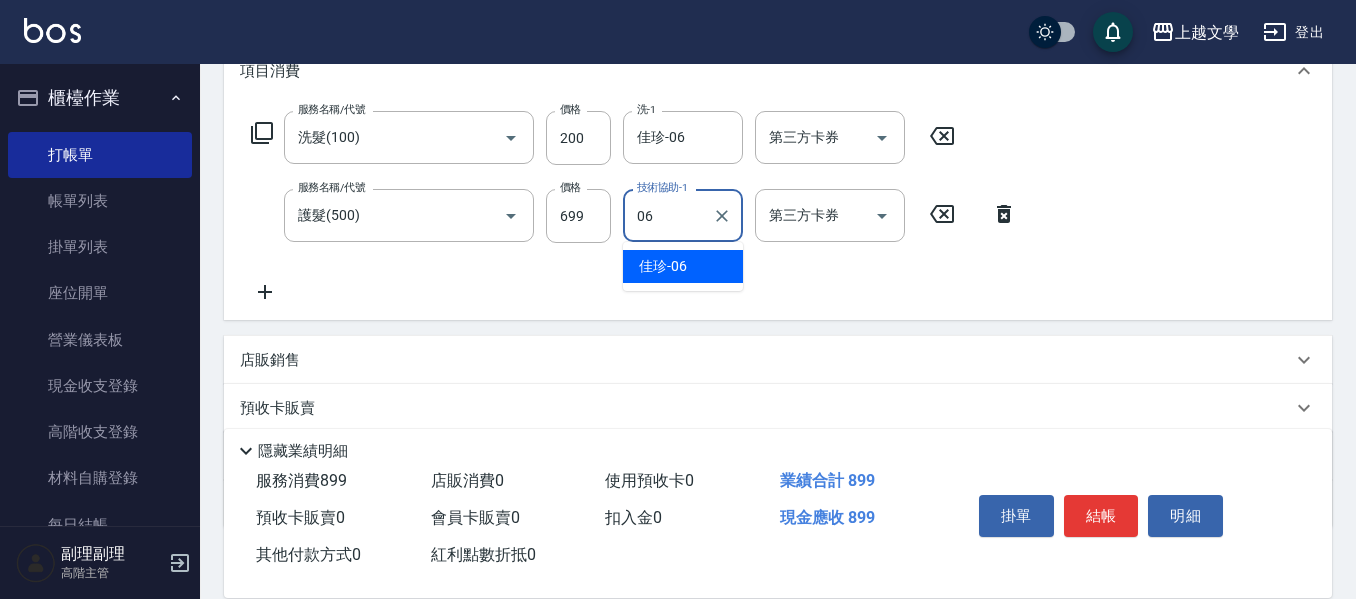scroll, scrollTop: 294, scrollLeft: 0, axis: vertical 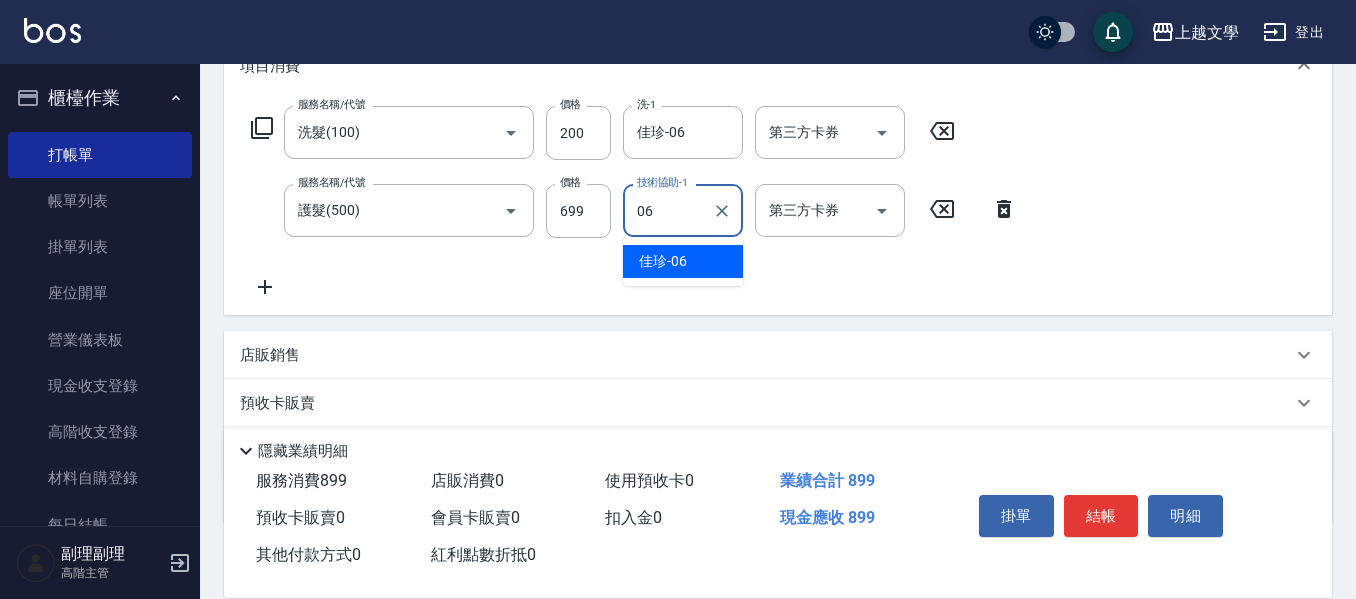 type on "06" 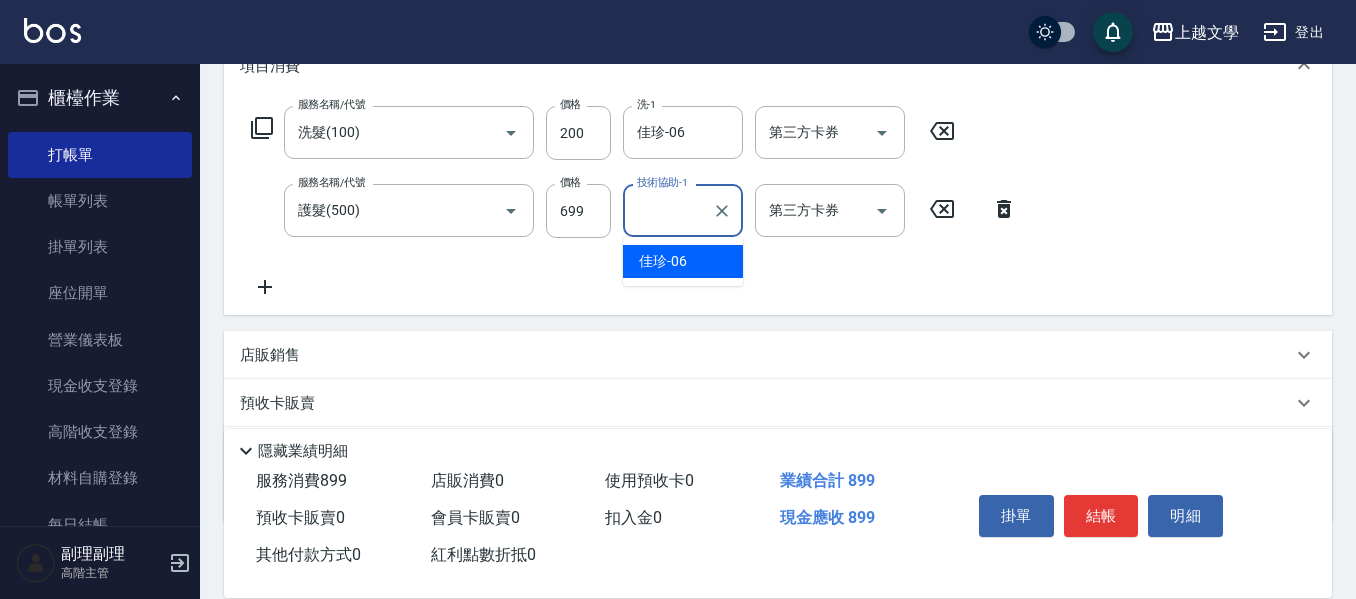 click 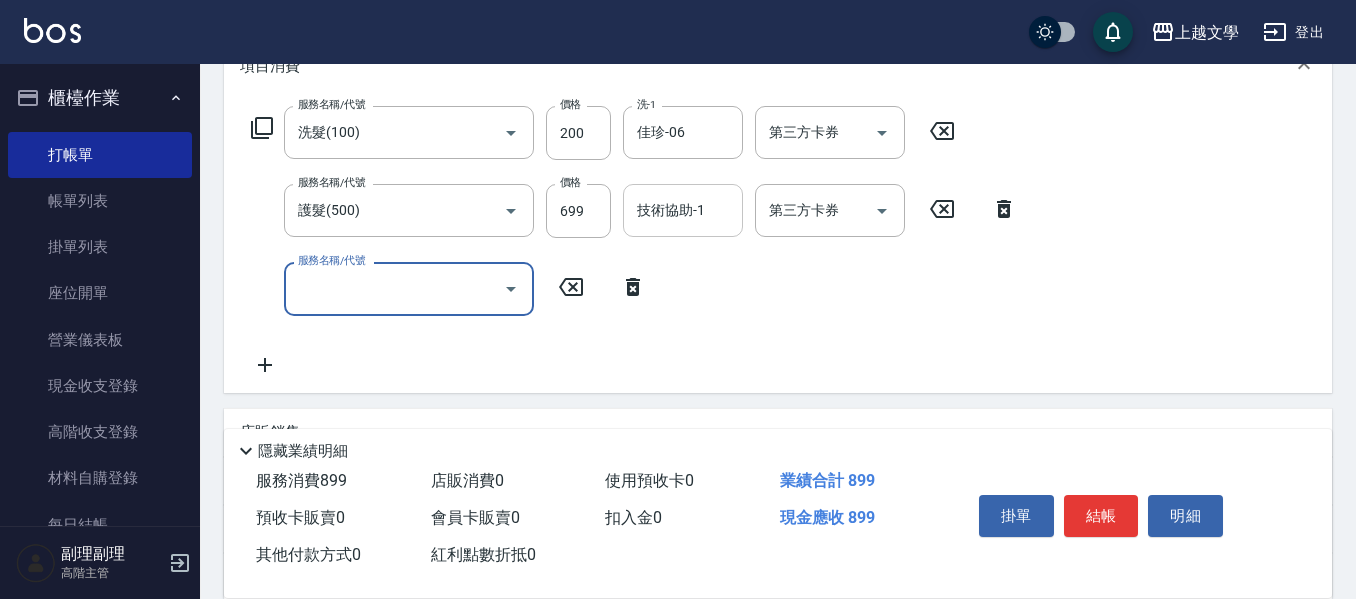 click on "技術協助-1" at bounding box center (683, 210) 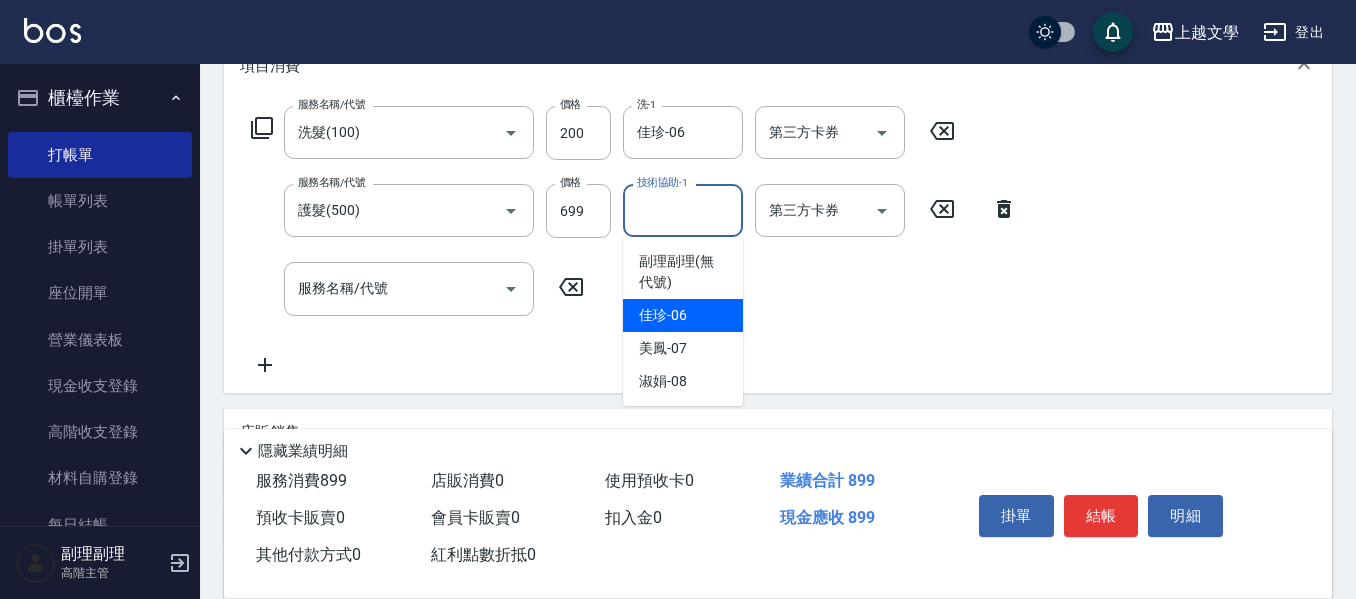 click on "[NAME] -[NUMBER]" at bounding box center [663, 315] 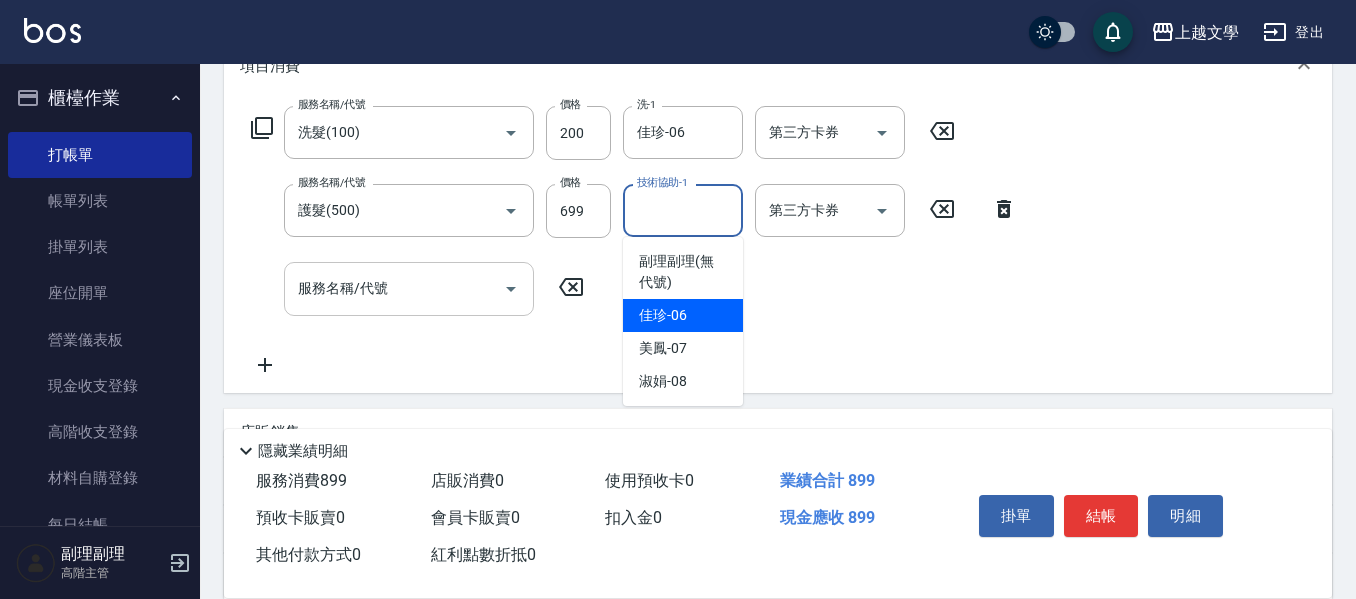 type on "佳珍-06" 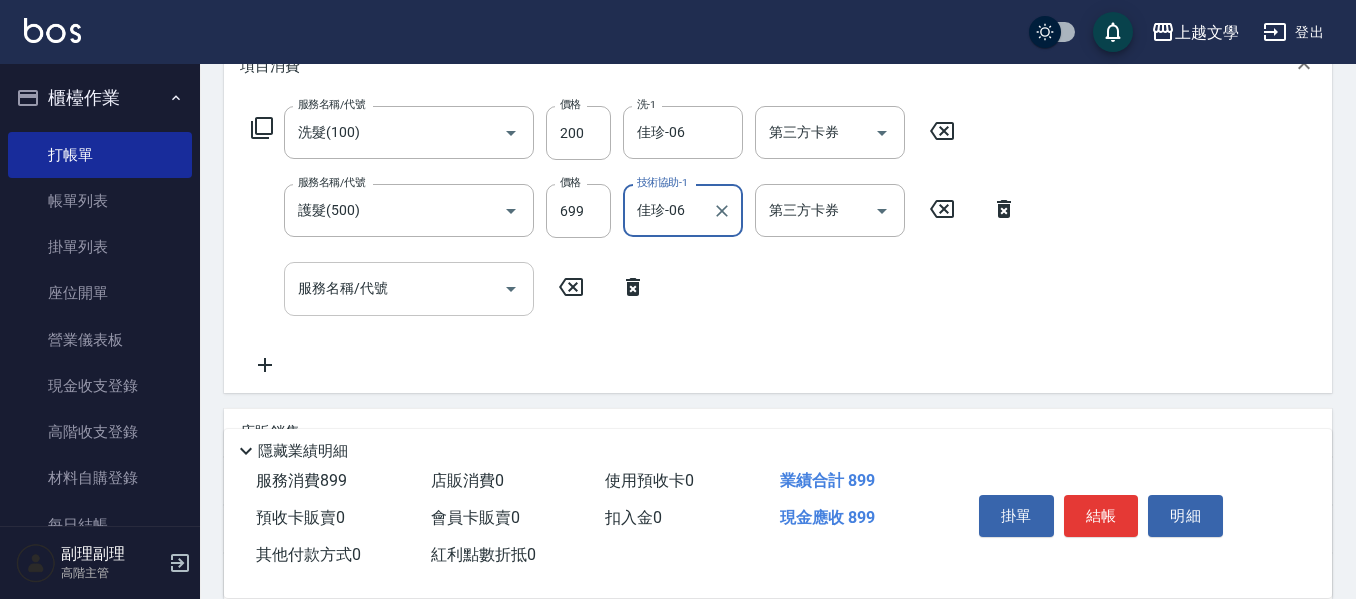 click on "服務名稱/代號" at bounding box center (394, 288) 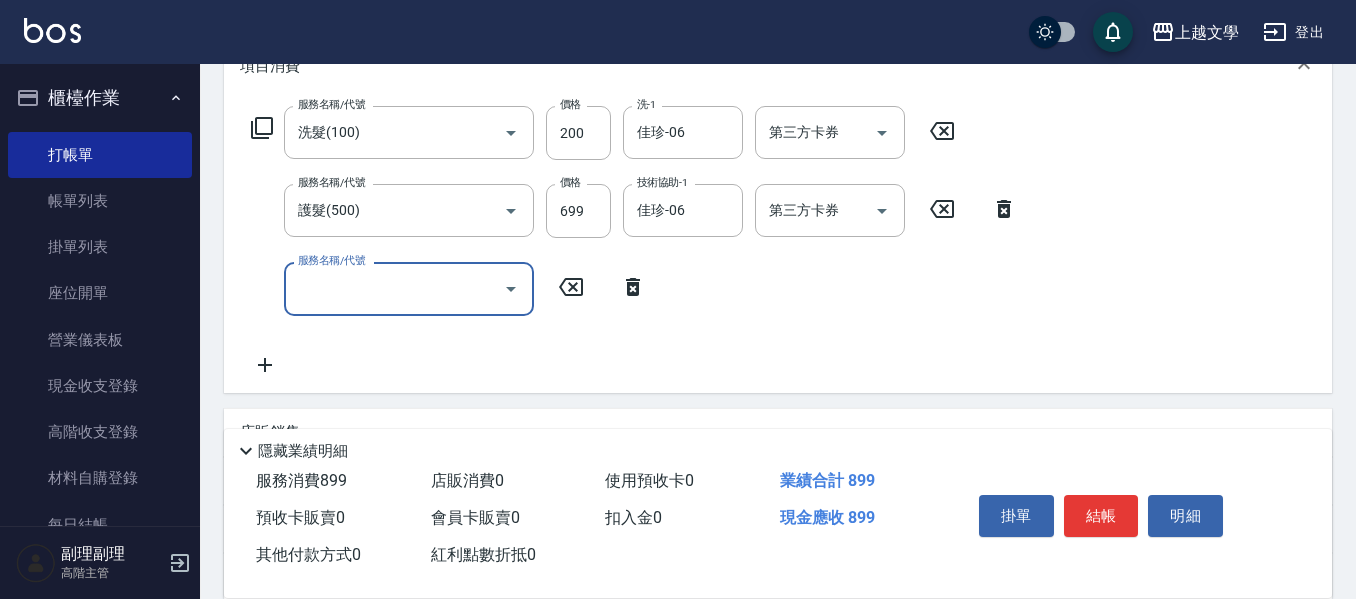 click on "服務名稱/代號" at bounding box center [394, 288] 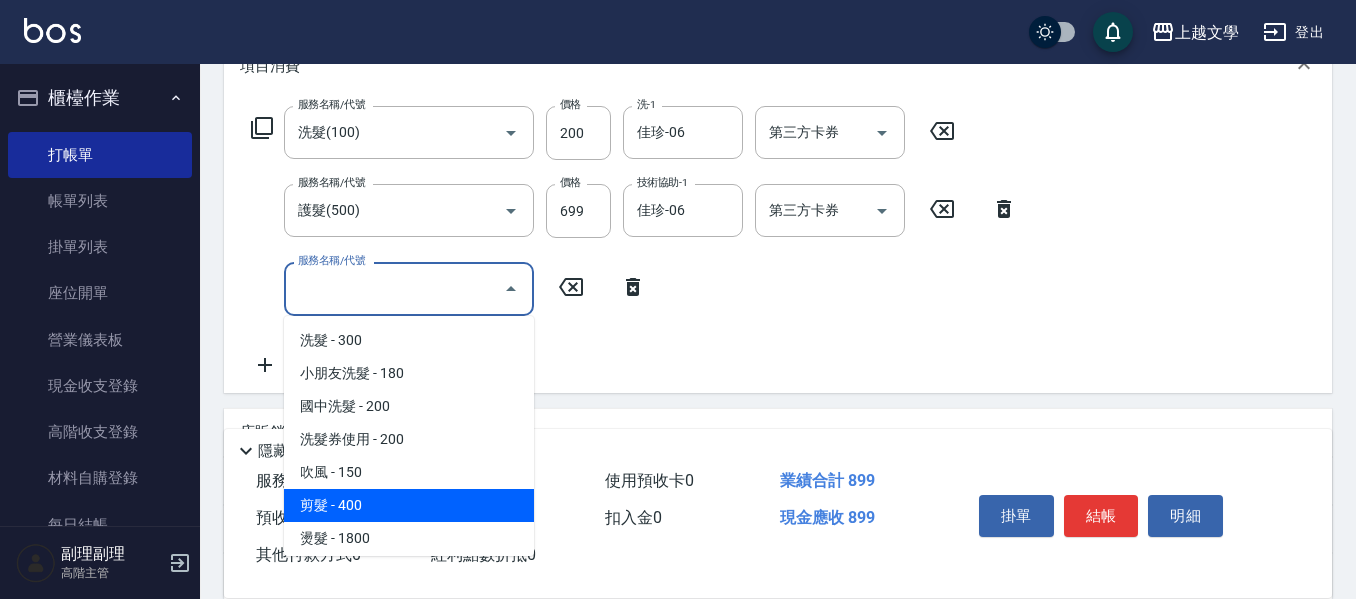 click on "剪髮 - 400" at bounding box center [409, 505] 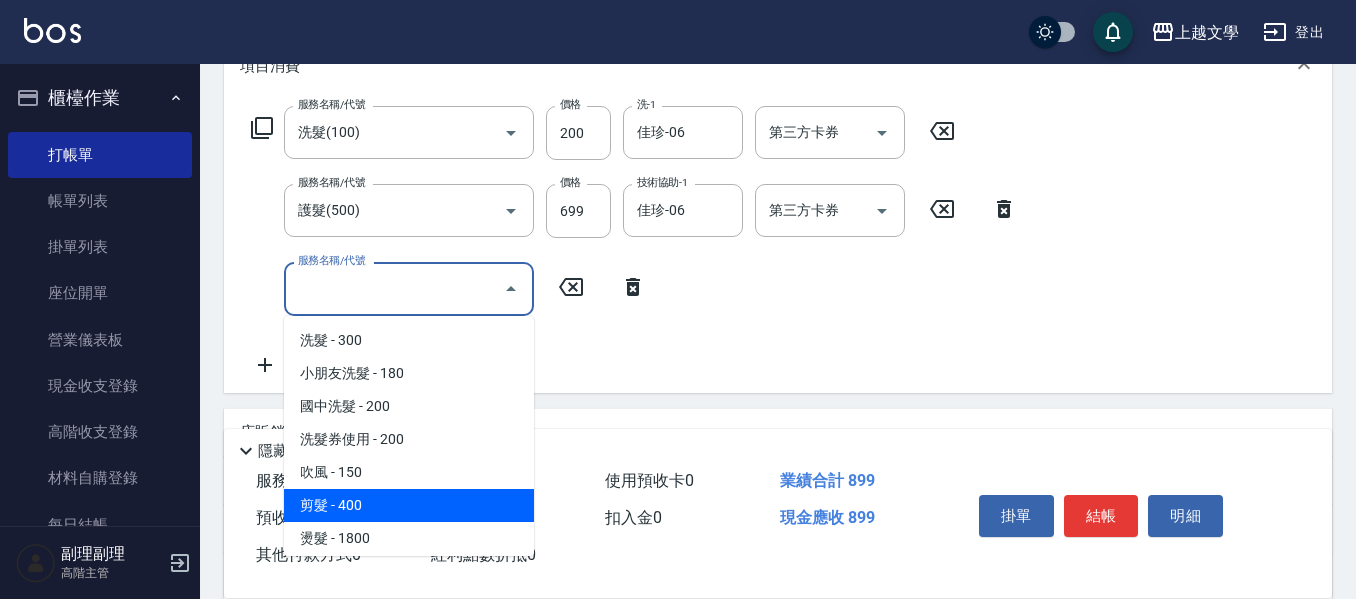 type on "剪髮(200)" 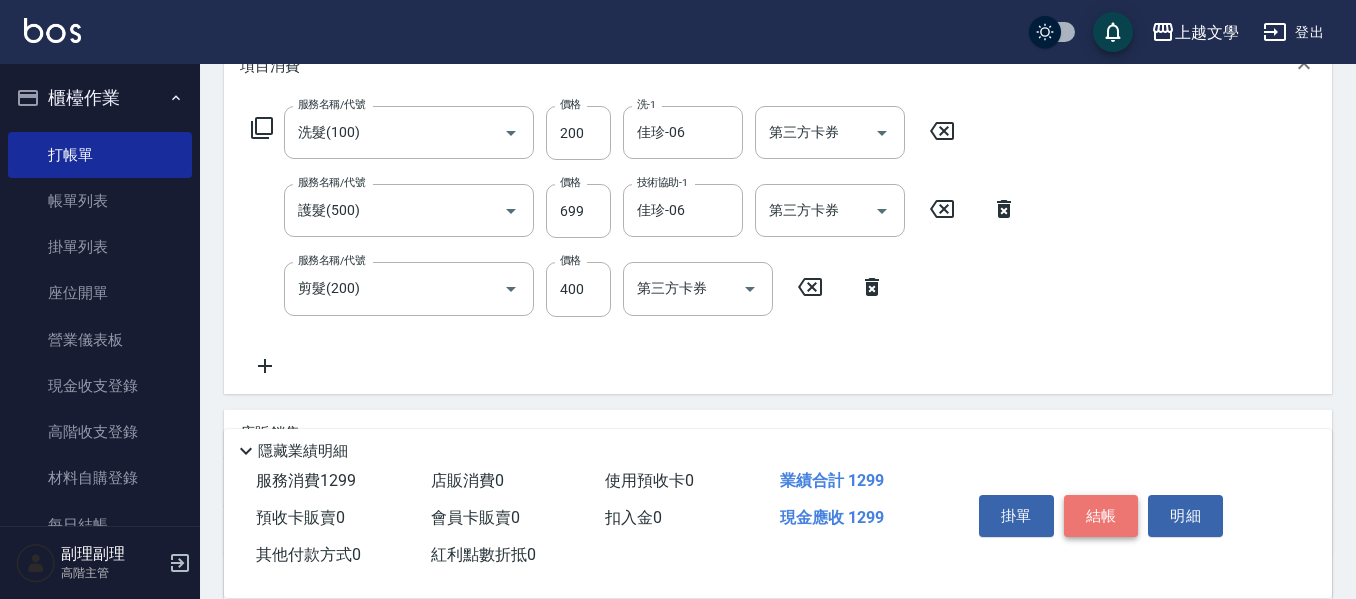 click on "結帳" at bounding box center [1101, 516] 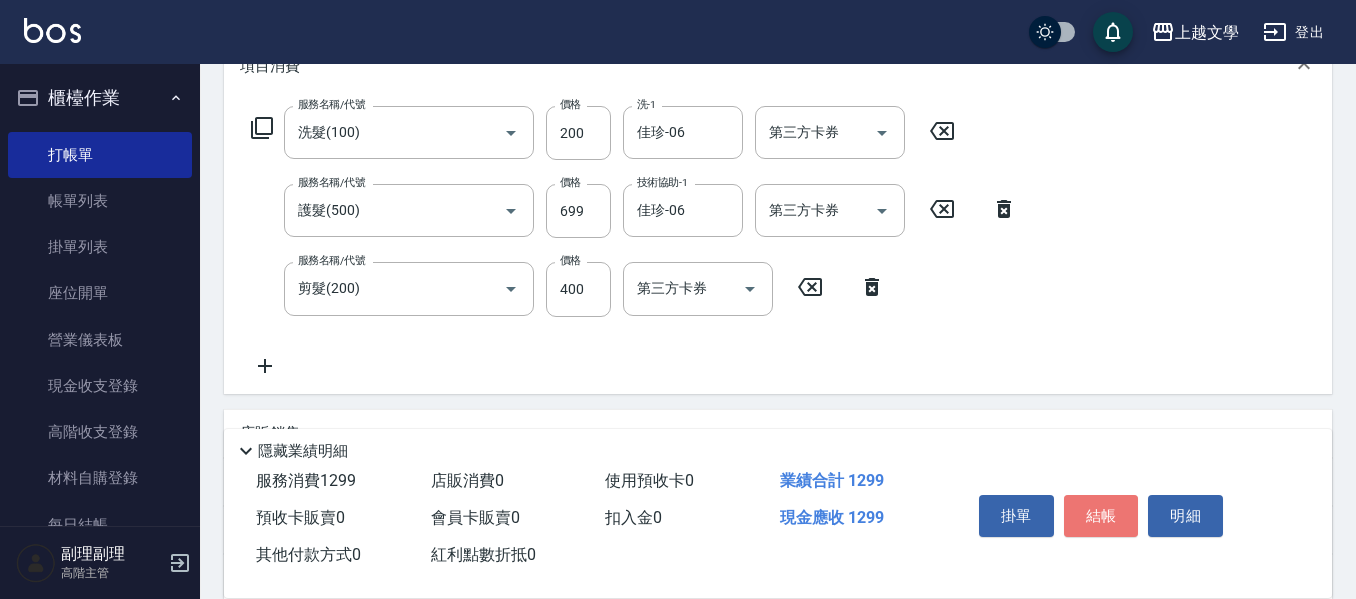 type 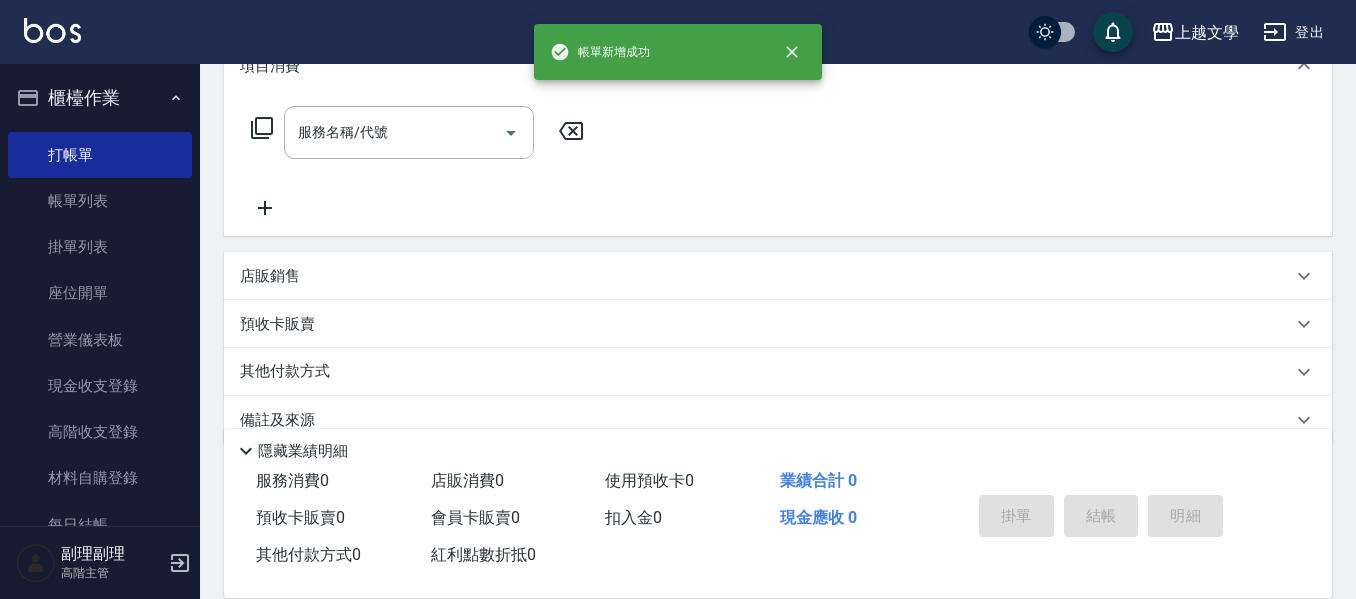 scroll, scrollTop: 0, scrollLeft: 0, axis: both 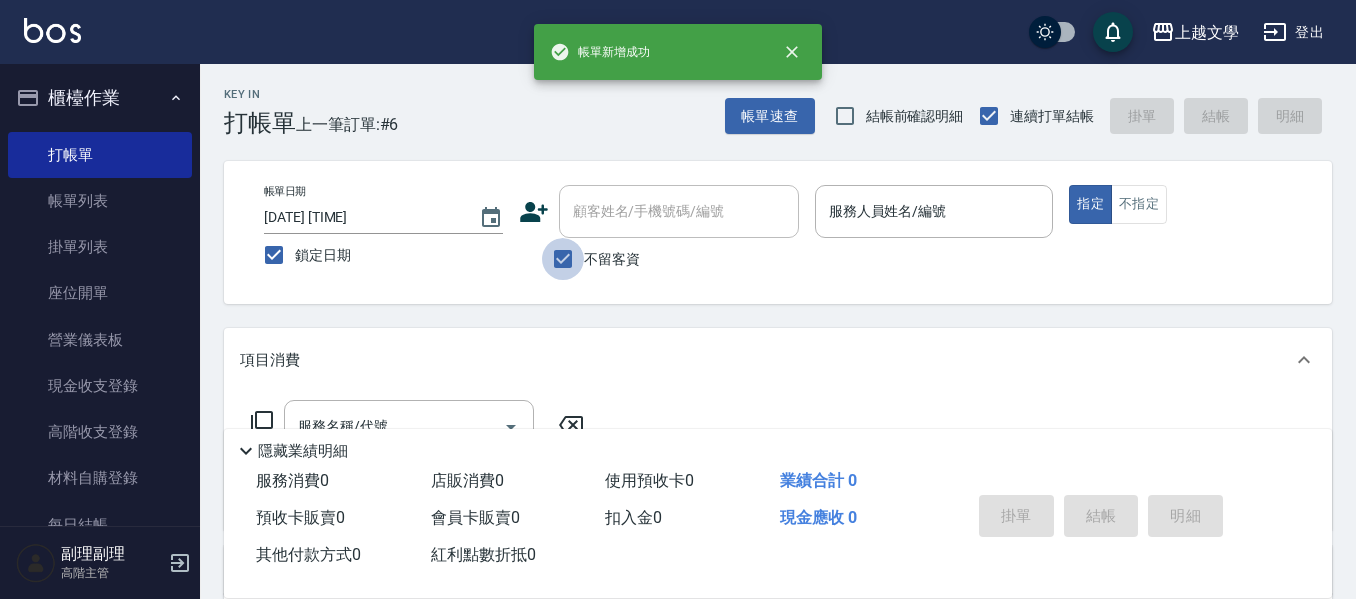 drag, startPoint x: 565, startPoint y: 252, endPoint x: 620, endPoint y: 228, distance: 60.00833 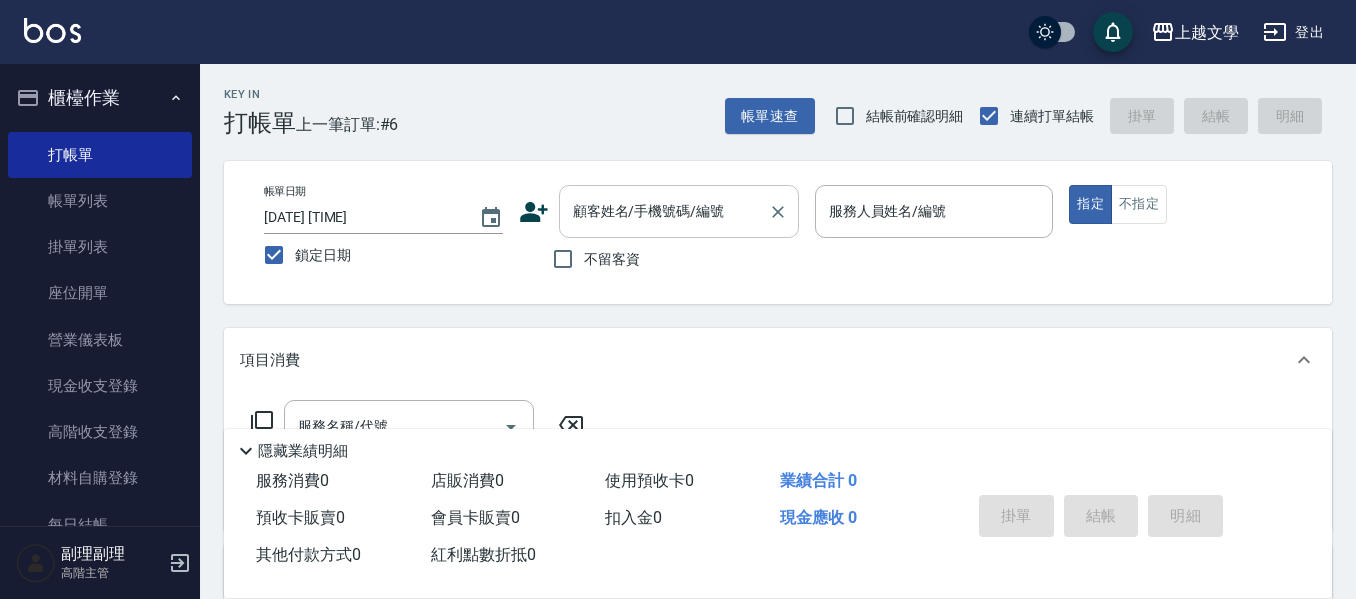 click on "顧客姓名/手機號碼/編號" at bounding box center [664, 211] 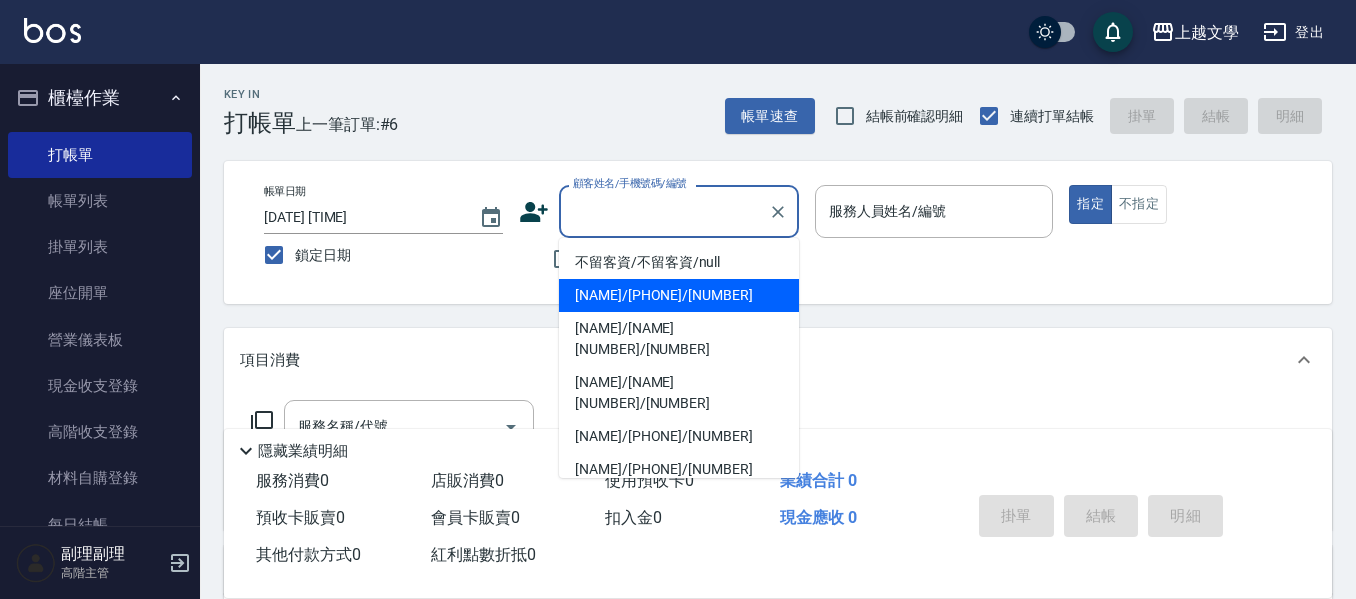 click on "[NAME]/[PHONE]/[NUMBER]" at bounding box center (679, 295) 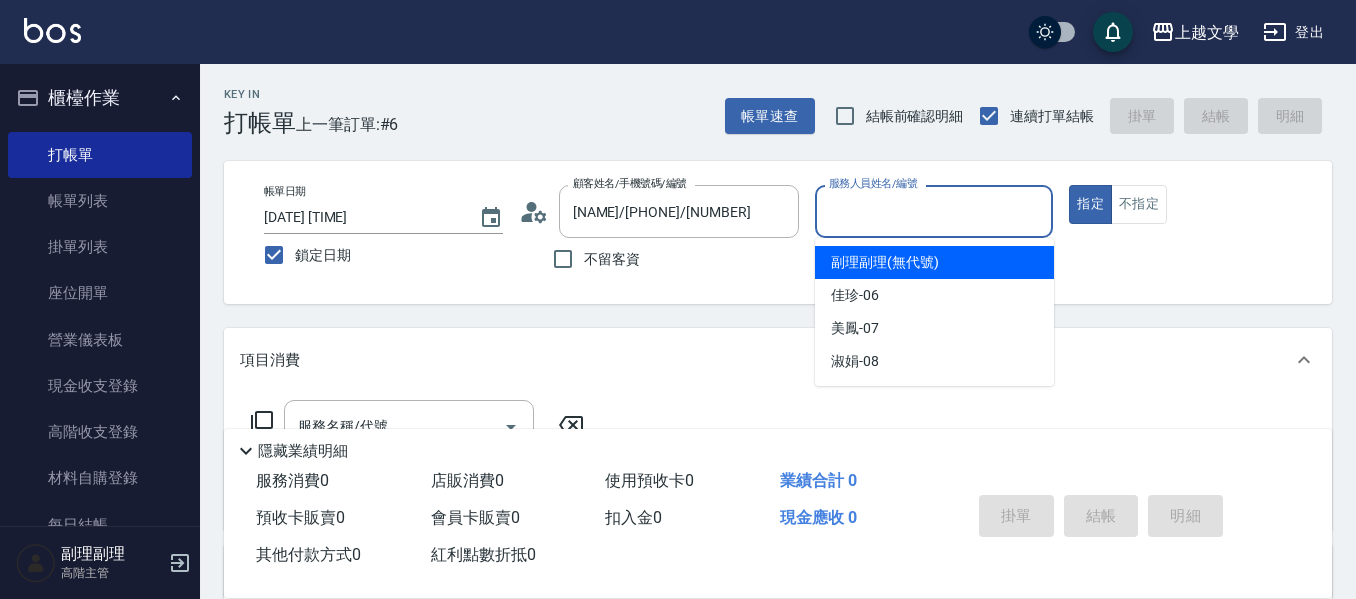click on "服務人員姓名/編號" at bounding box center [934, 211] 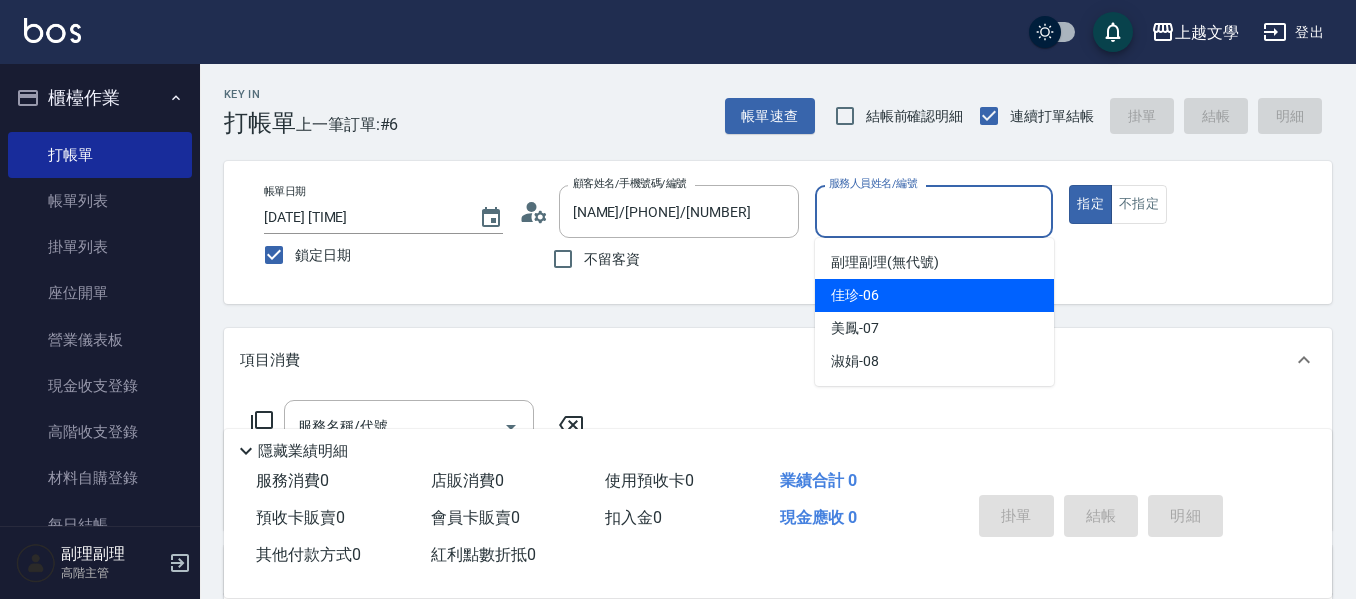 click on "[NAME] -[NUMBER]" at bounding box center (855, 295) 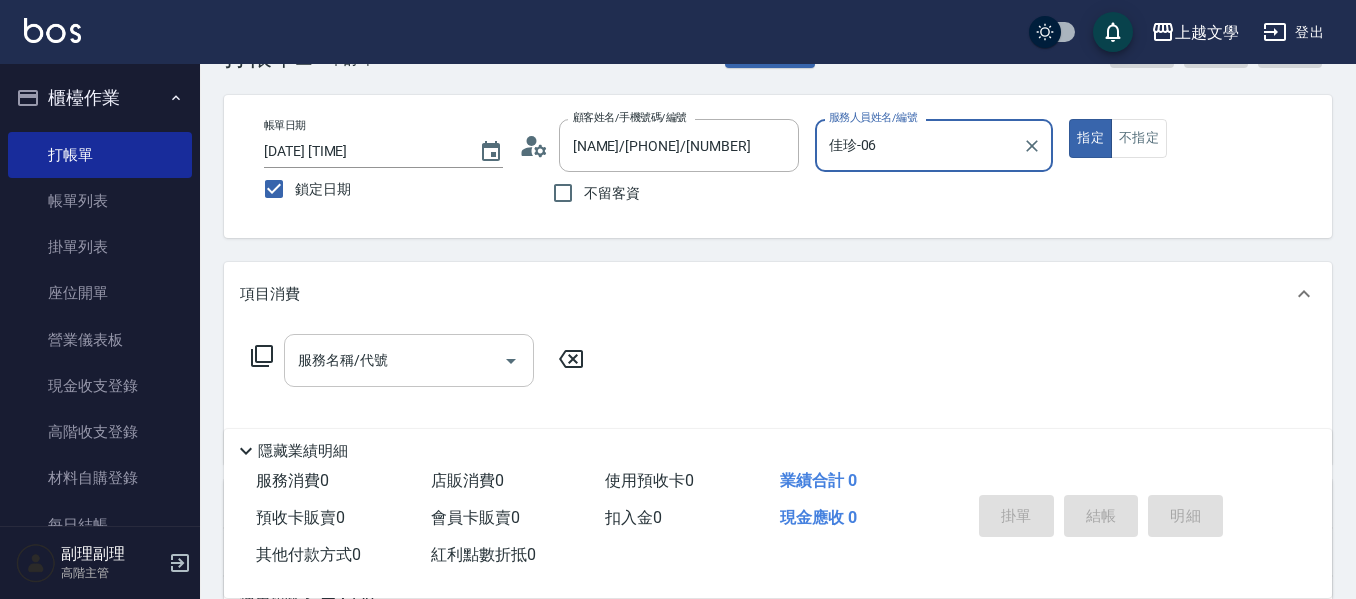 scroll, scrollTop: 100, scrollLeft: 0, axis: vertical 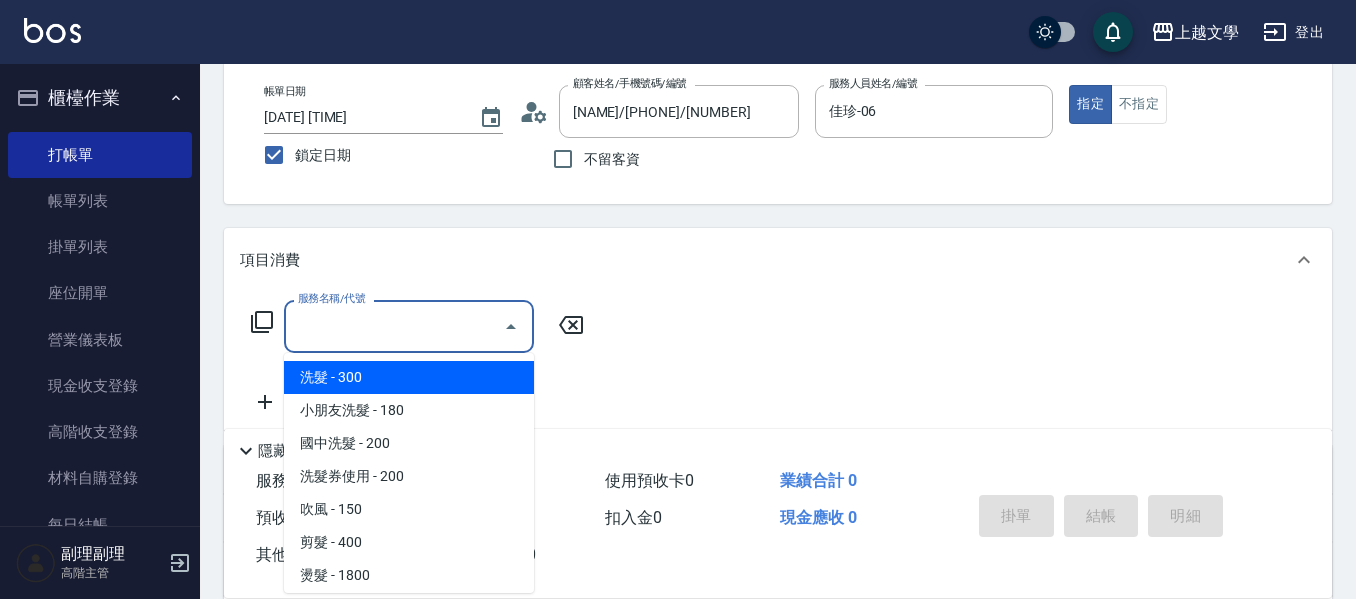 click on "服務名稱/代號" at bounding box center (394, 326) 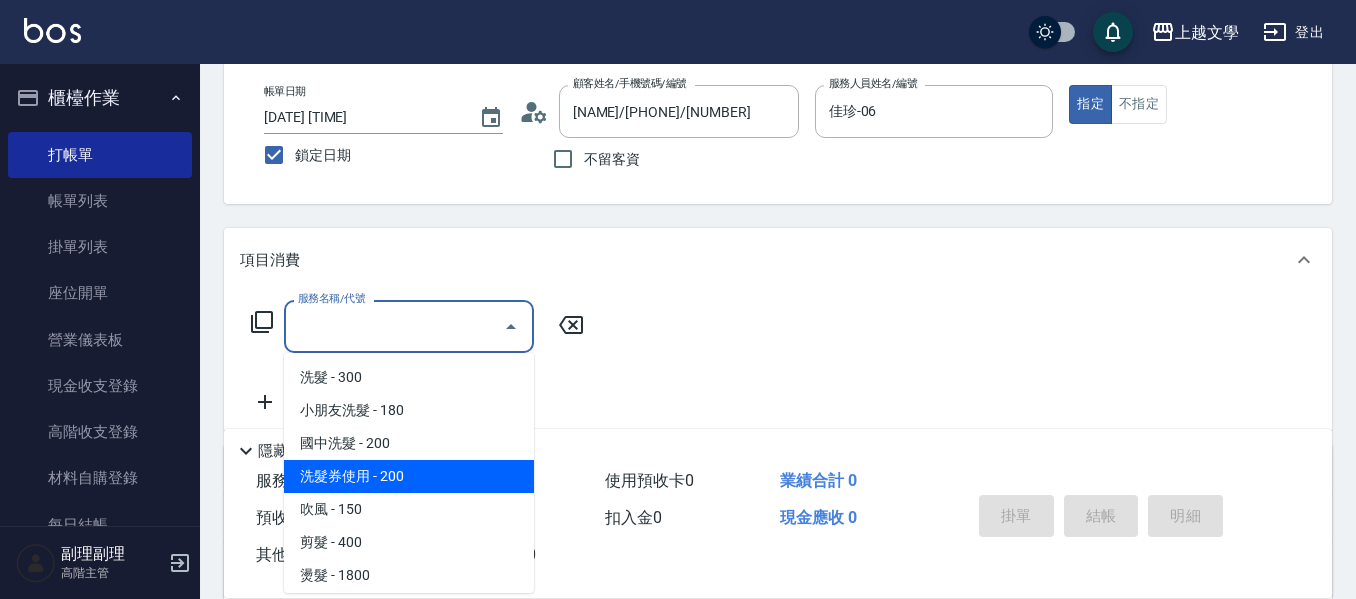 click on "洗髮券使用 - 200" at bounding box center [409, 476] 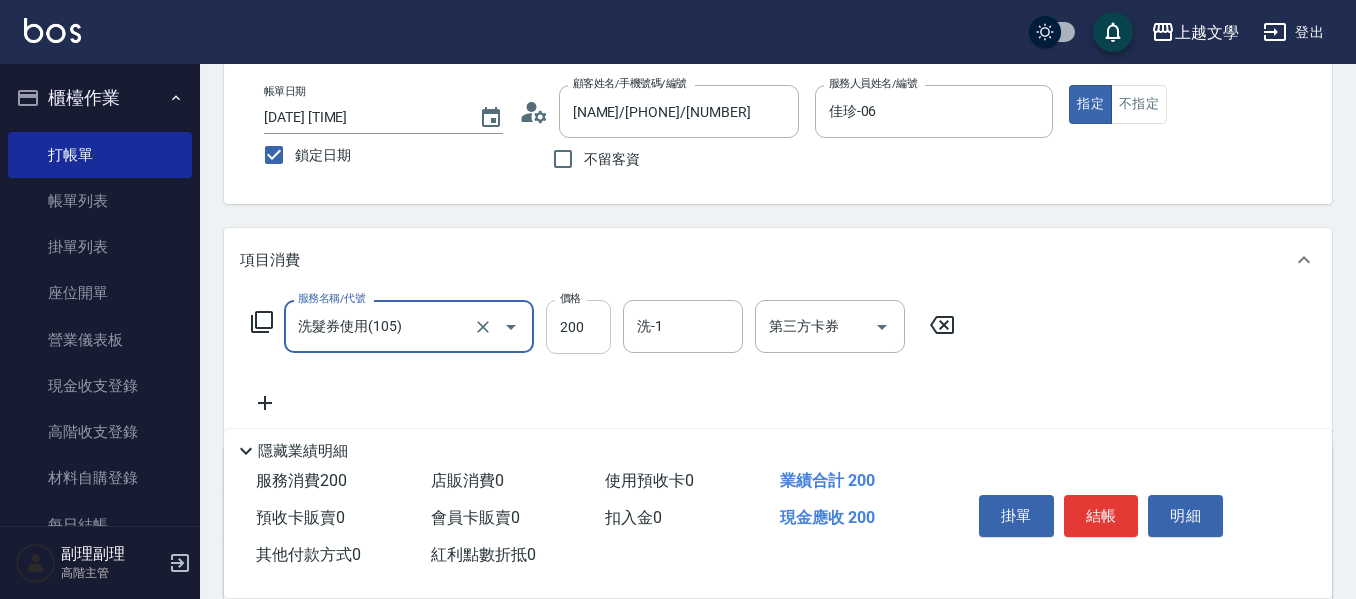 drag, startPoint x: 610, startPoint y: 304, endPoint x: 593, endPoint y: 324, distance: 26.24881 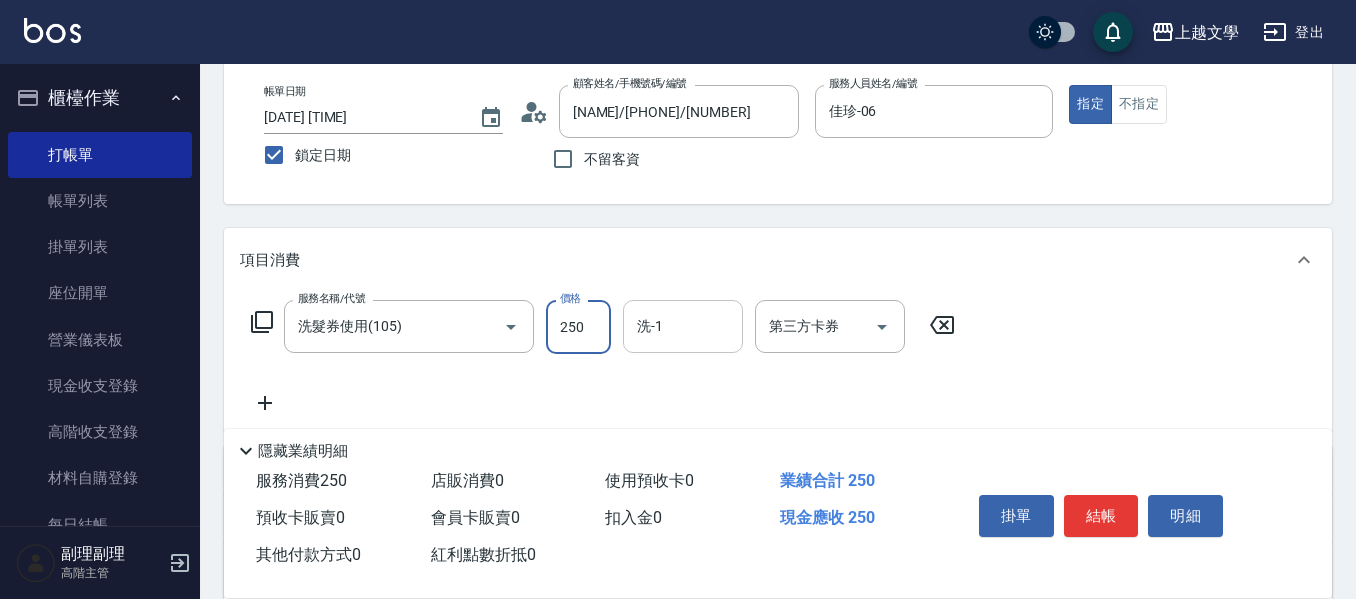 type on "250" 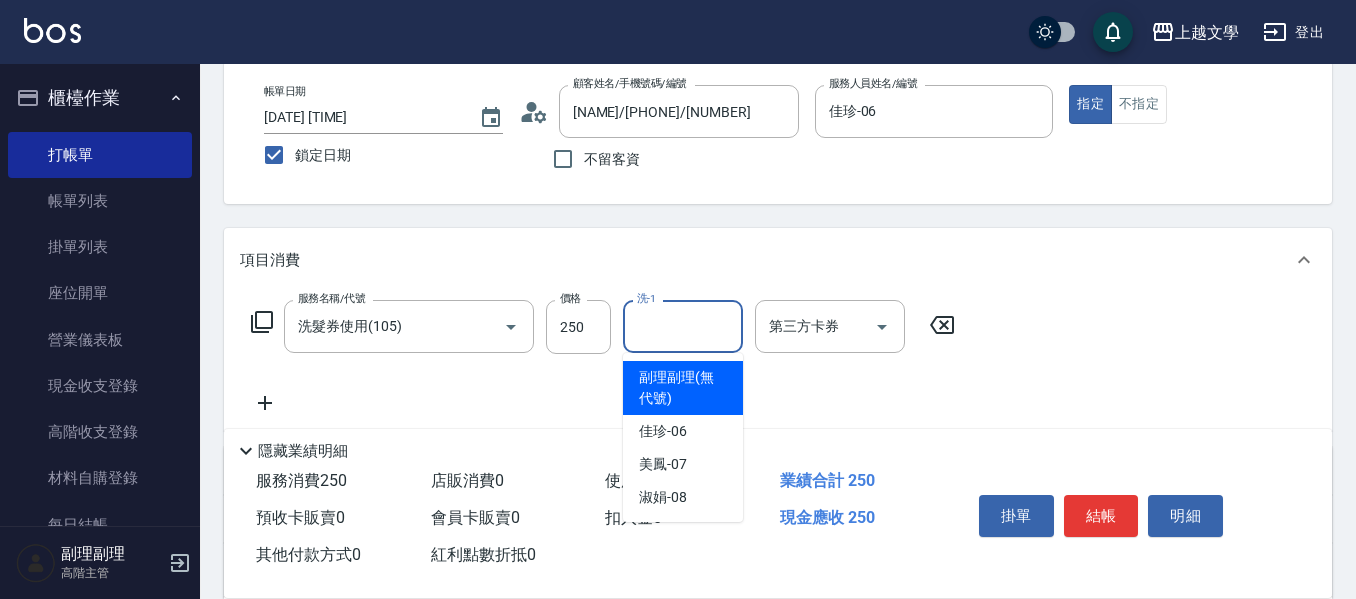 click on "洗-1" at bounding box center (683, 326) 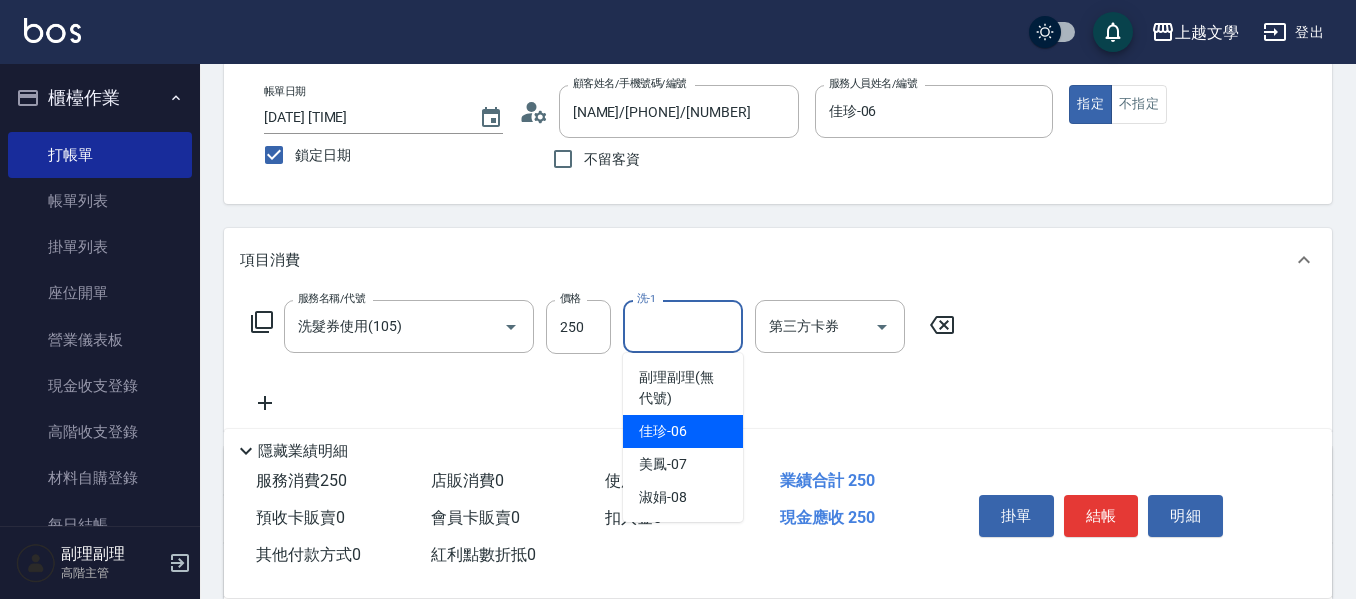 click on "[NAME] -[NUMBER]" at bounding box center (683, 431) 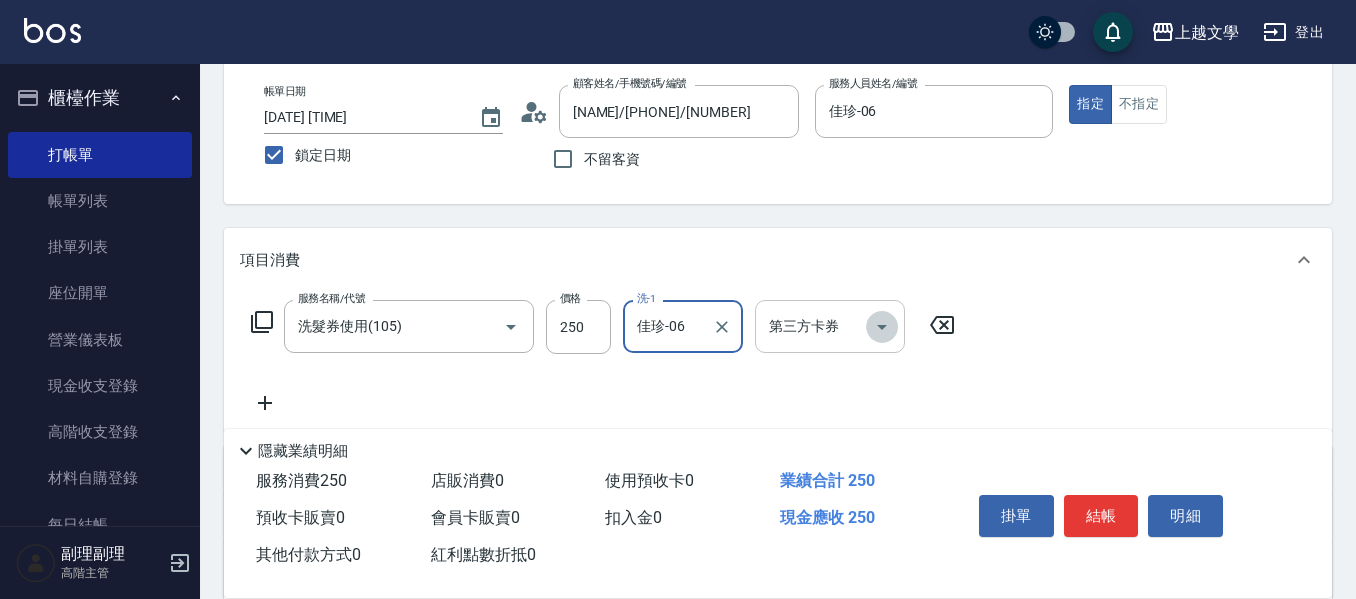 click 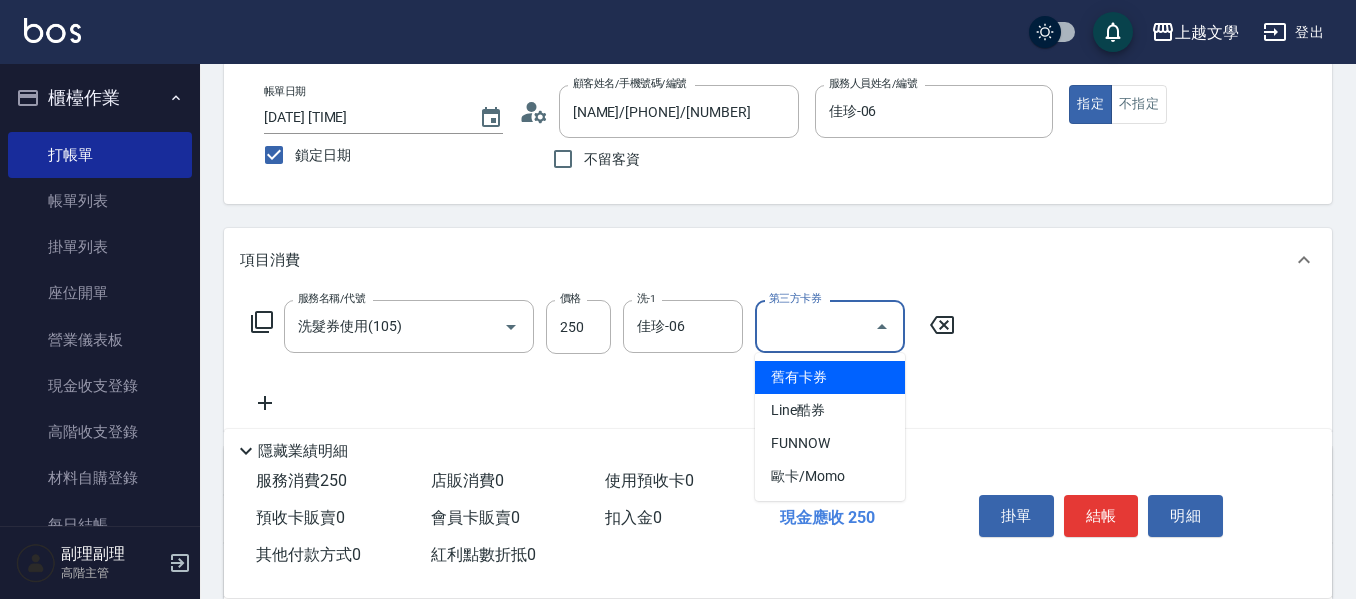 click on "舊有卡券" at bounding box center [830, 377] 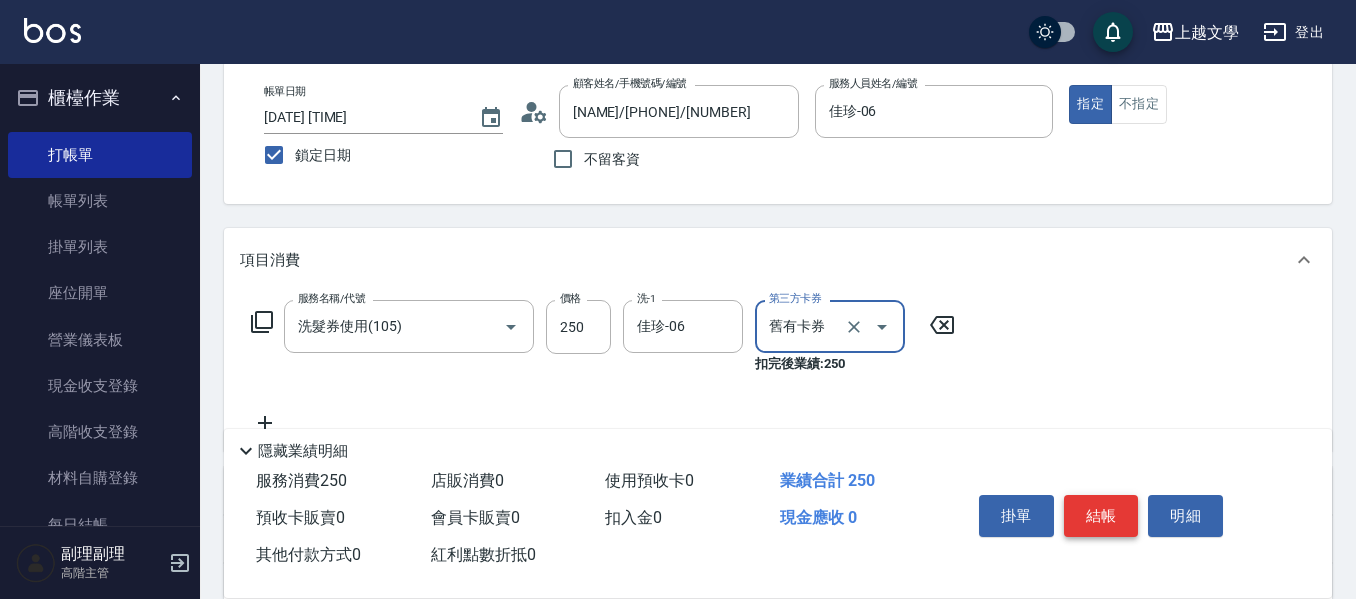 click on "結帳" at bounding box center [1101, 516] 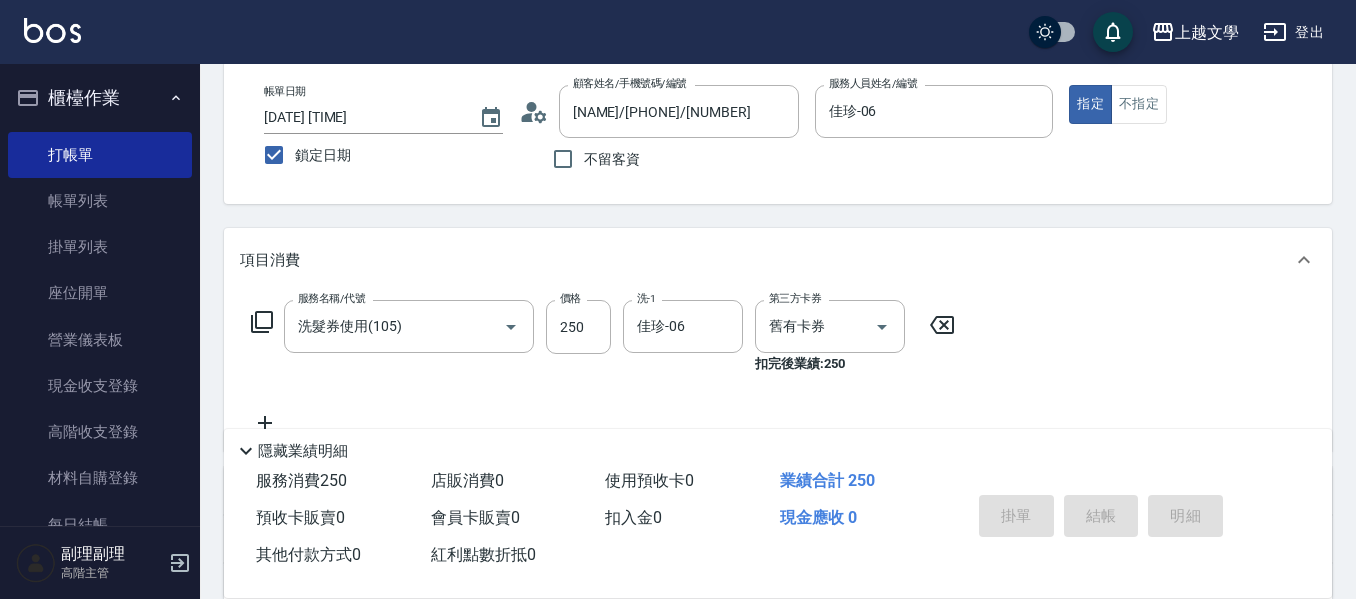 type 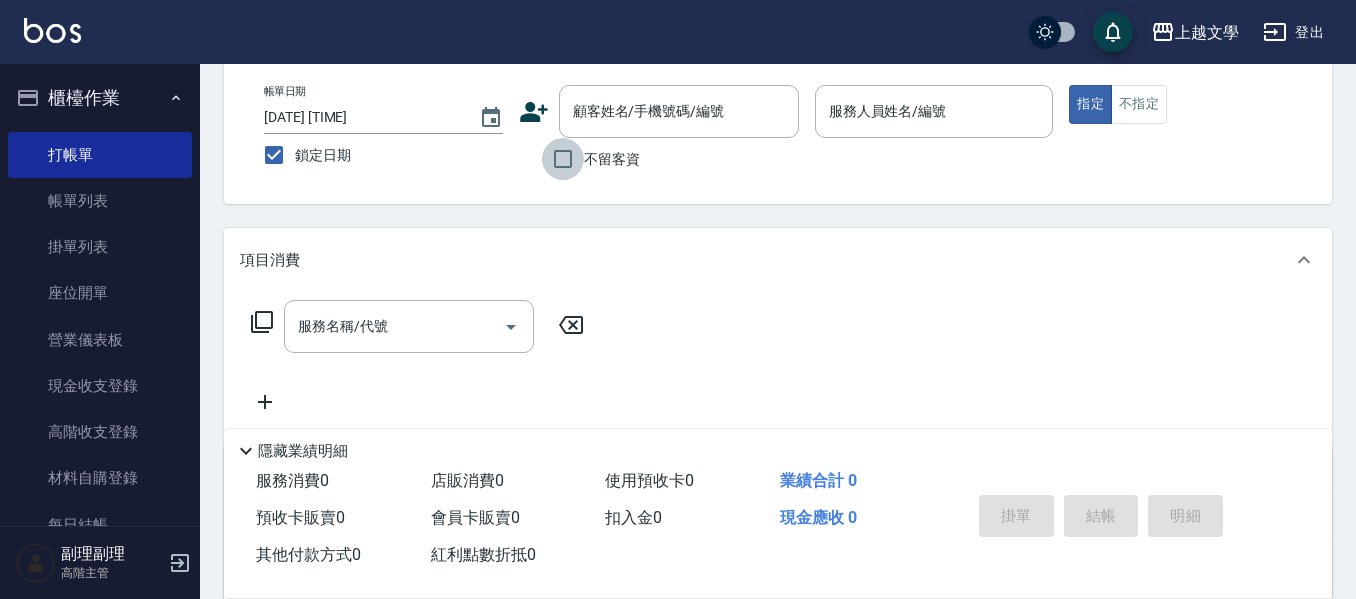 click on "不留客資" at bounding box center [563, 159] 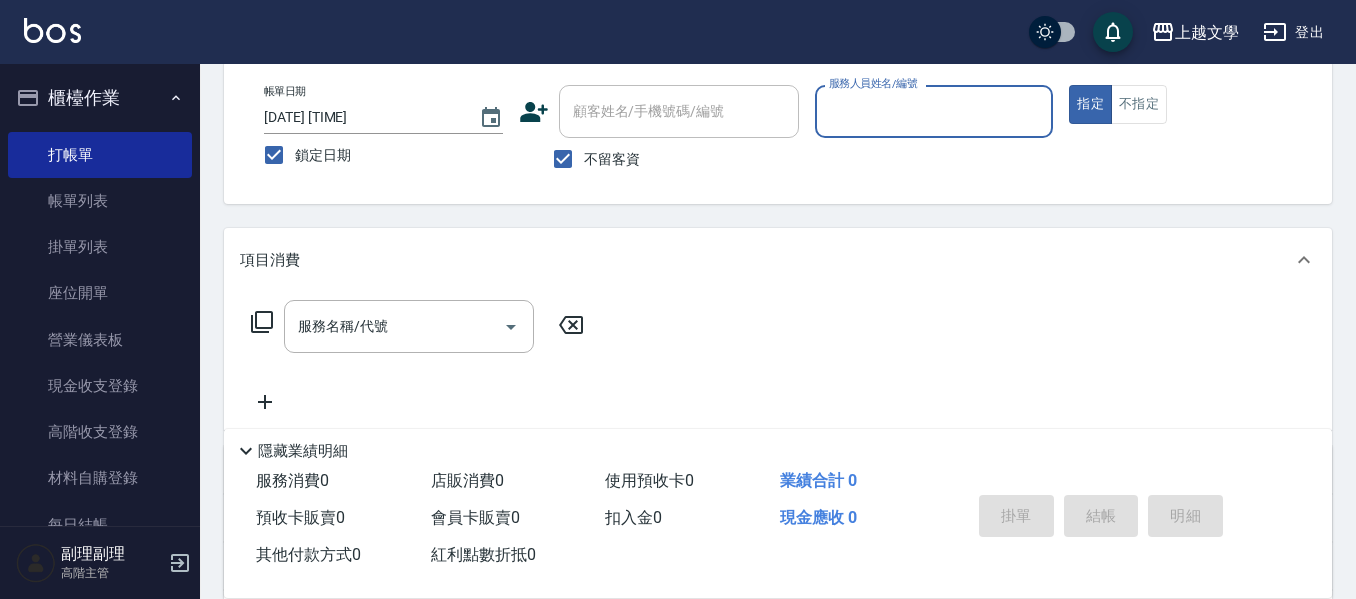 click on "服務人員姓名/編號" at bounding box center (934, 111) 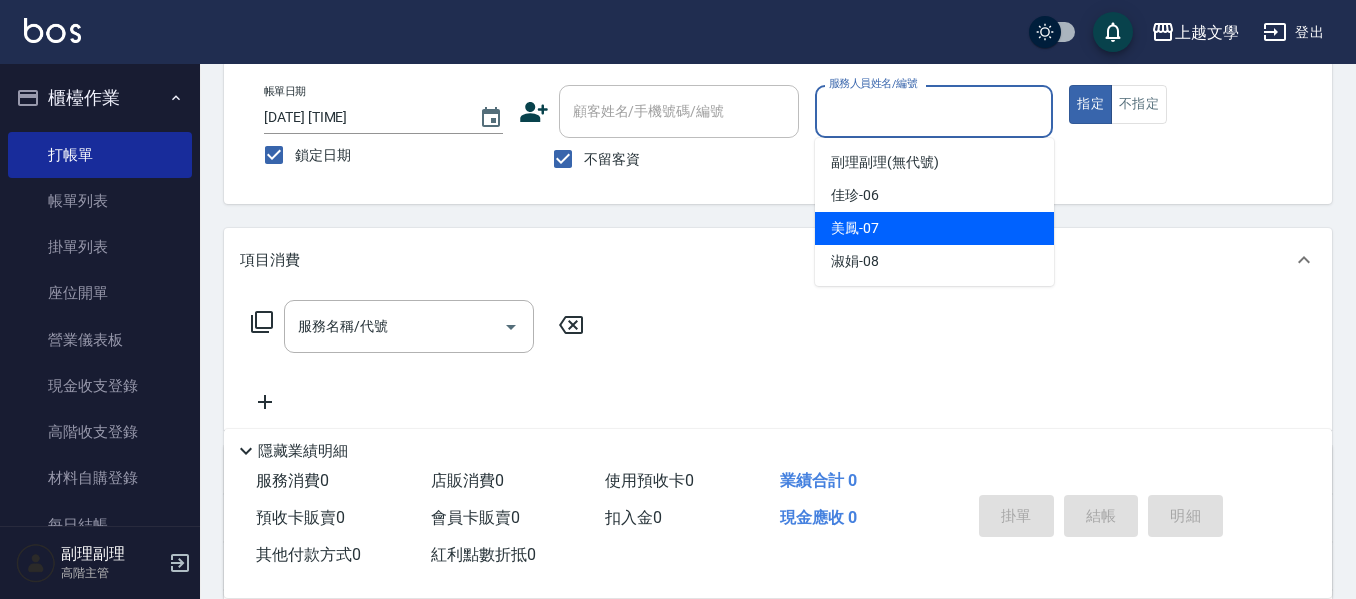 click on "[NAME] -[NUMBER]" at bounding box center (934, 228) 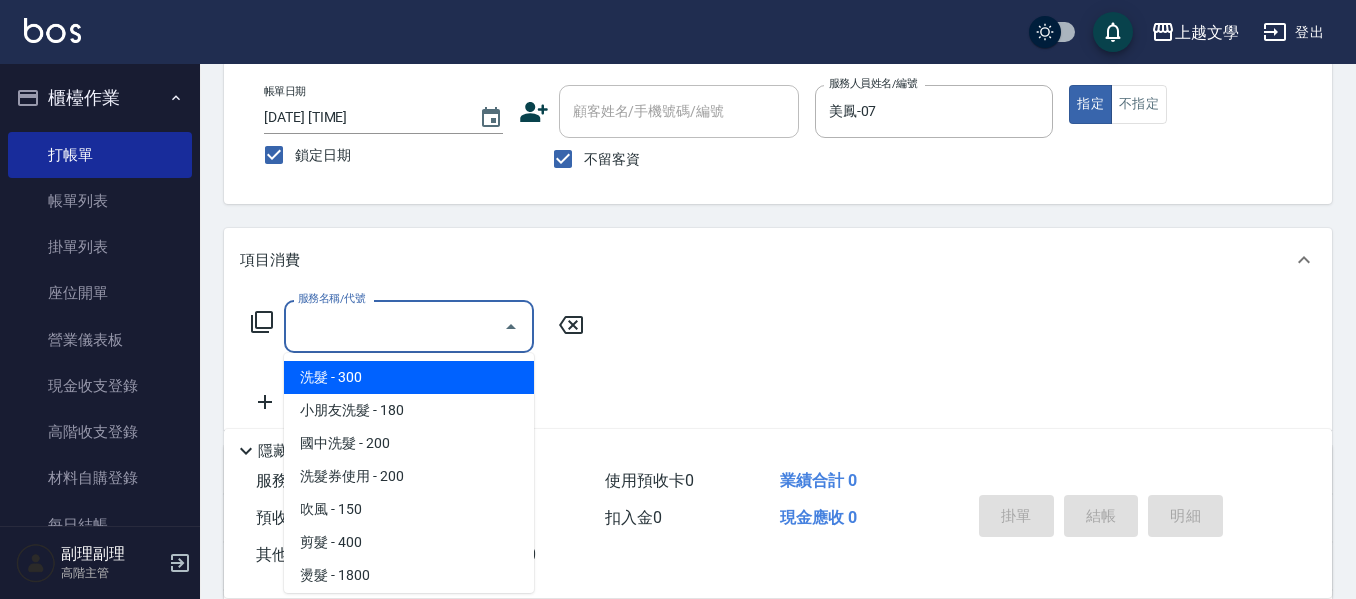 click on "服務名稱/代號" at bounding box center (394, 326) 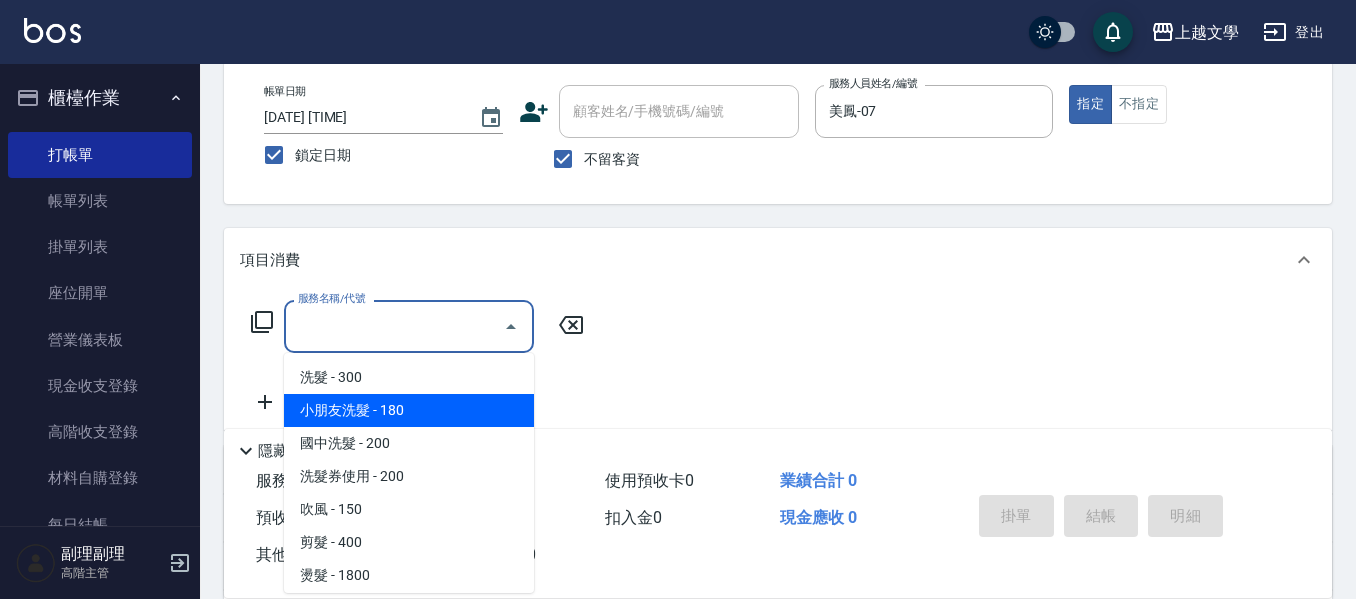 click on "小朋友洗髮 - 180" at bounding box center (409, 410) 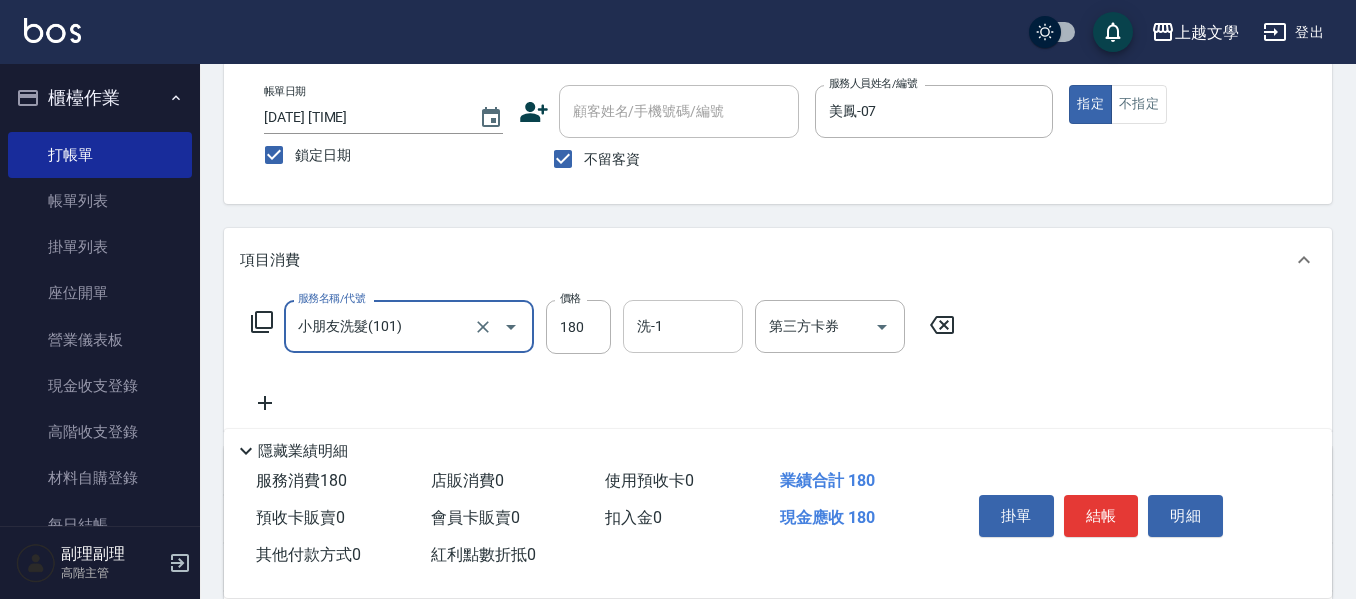 click on "洗-1" at bounding box center (683, 326) 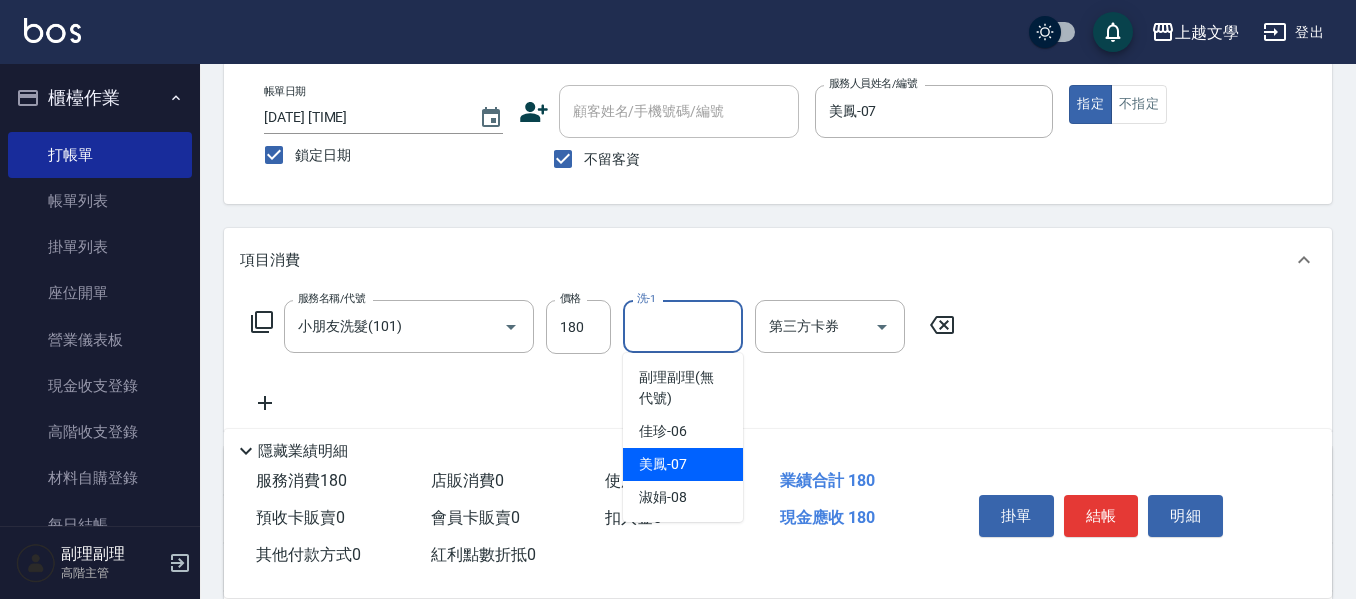 click on "[NAME] -[NUMBER]" at bounding box center [663, 464] 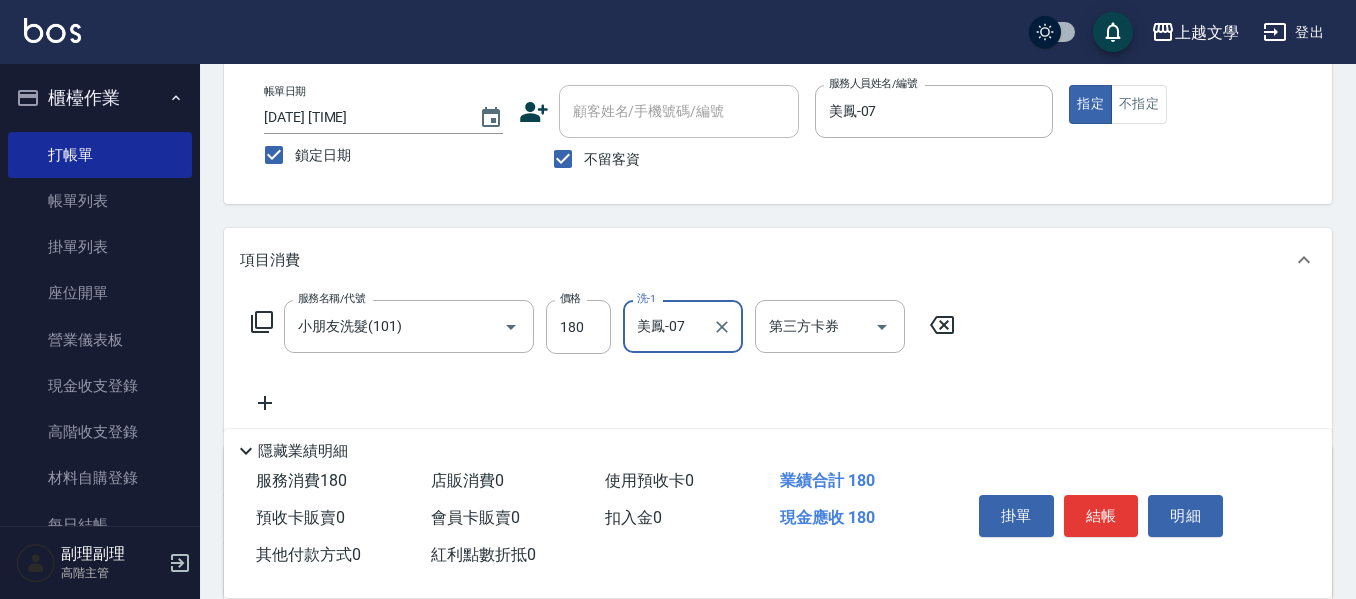 scroll, scrollTop: 300, scrollLeft: 0, axis: vertical 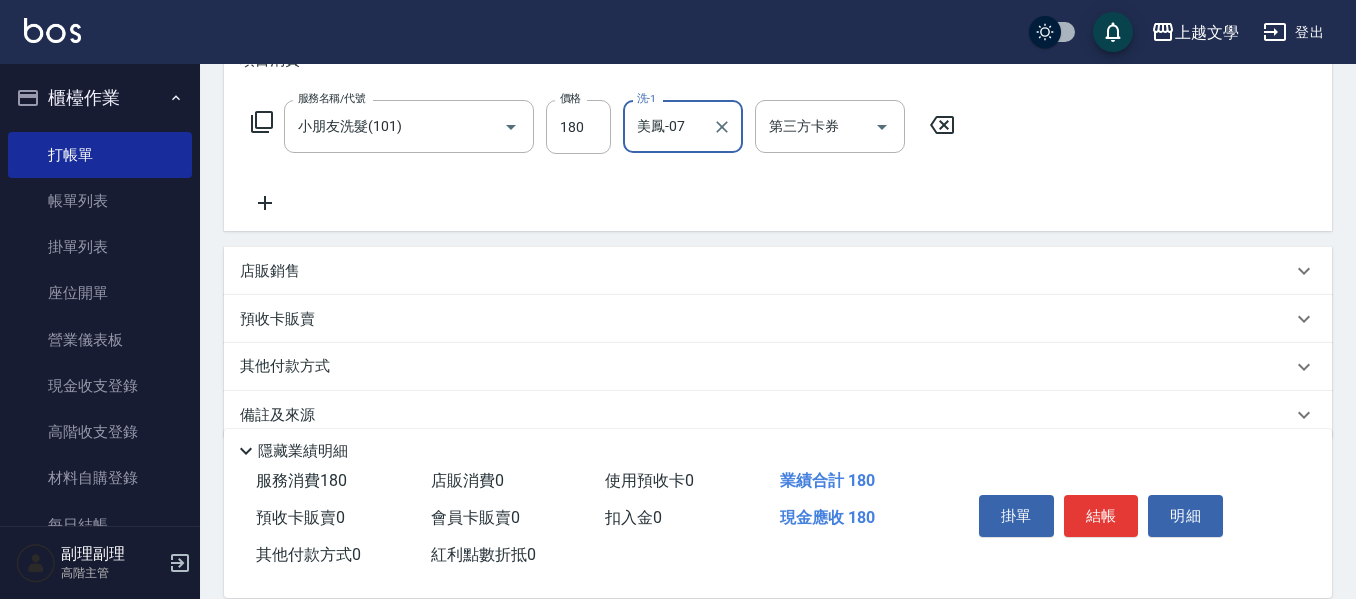 click 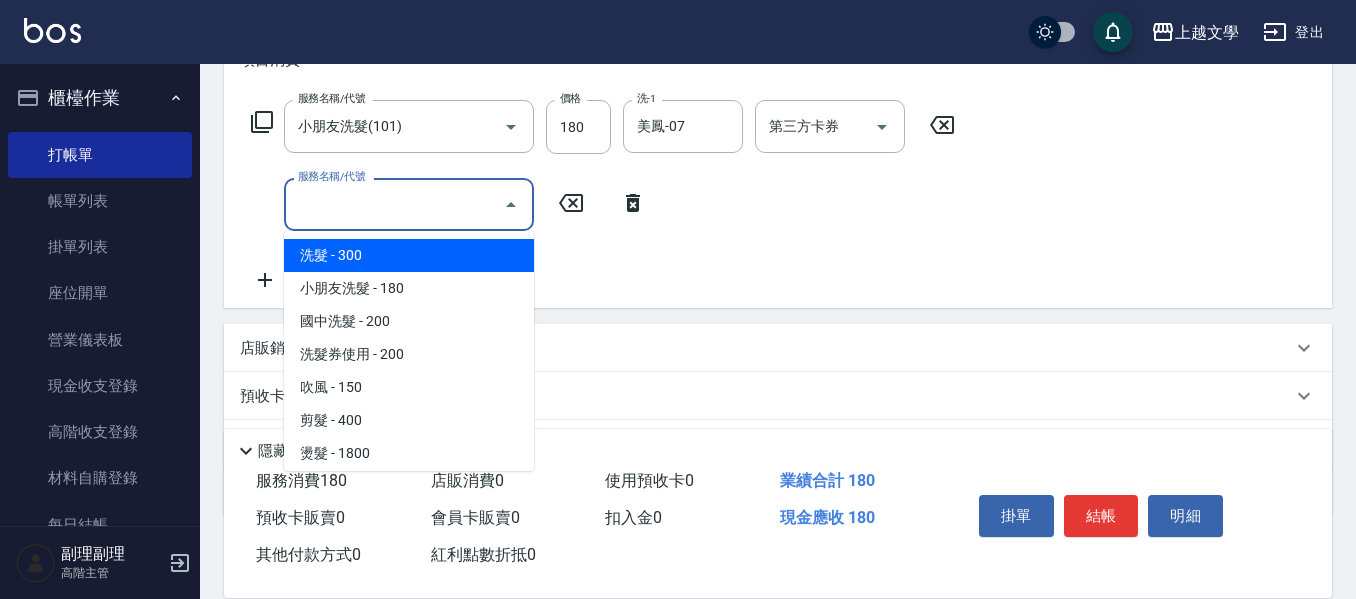 click on "服務名稱/代號" at bounding box center [394, 204] 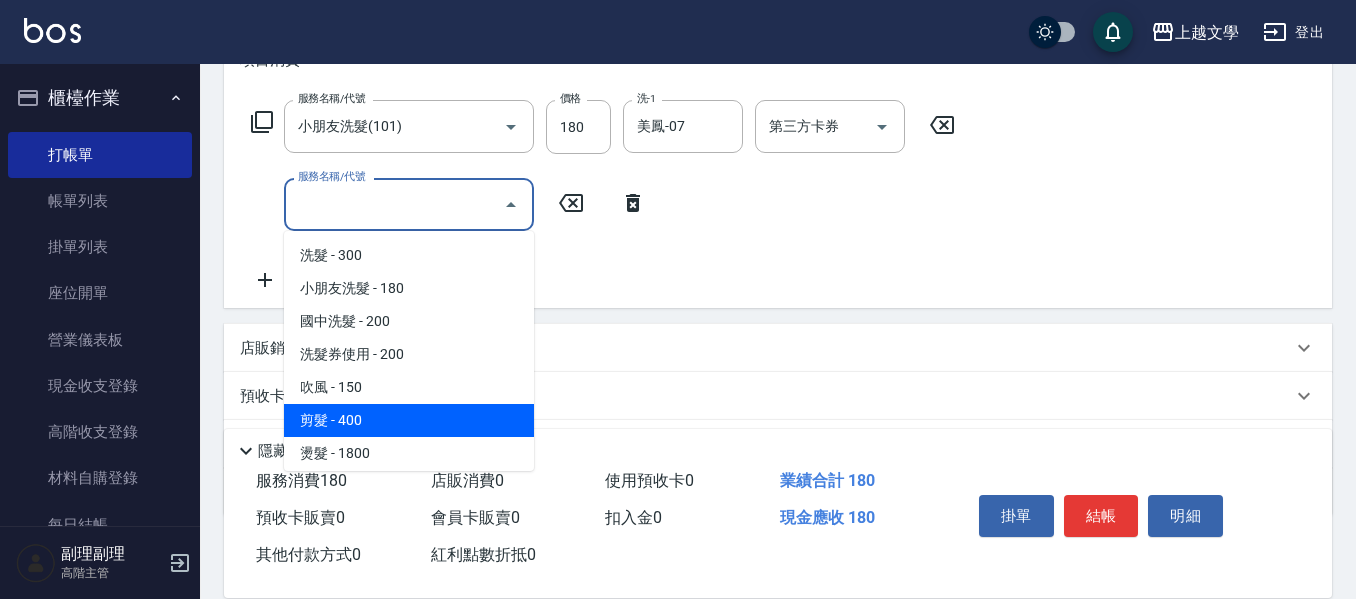 click on "剪髮 - 400" at bounding box center (409, 420) 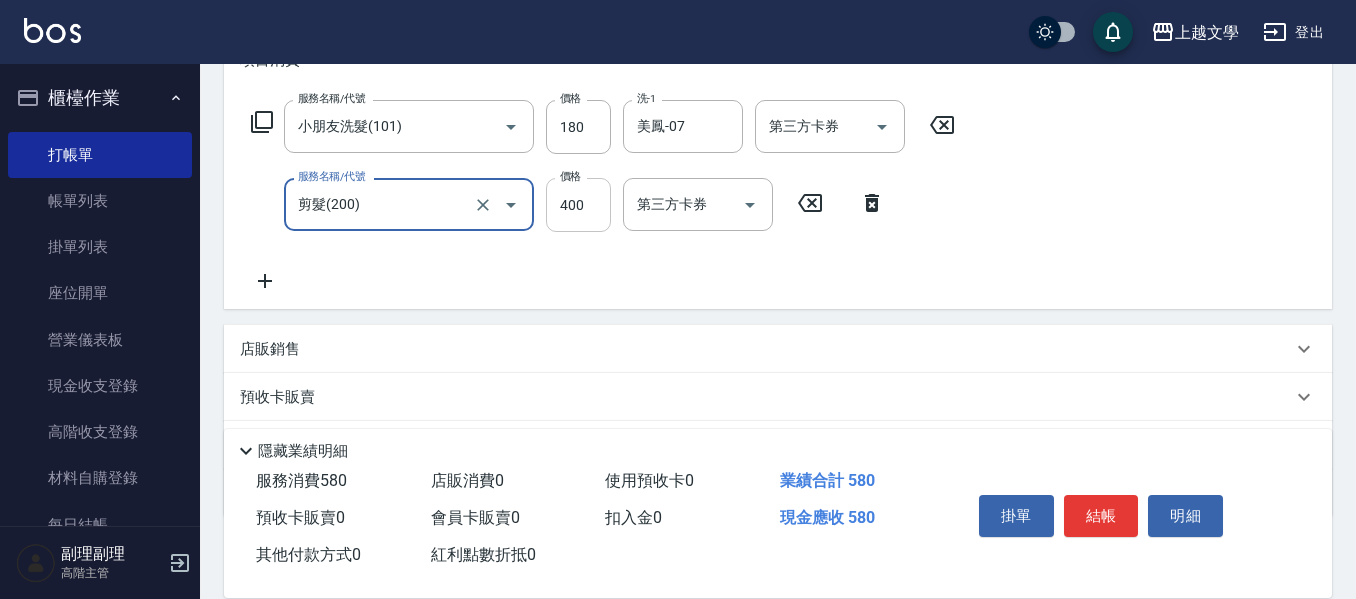 click on "400" at bounding box center [578, 205] 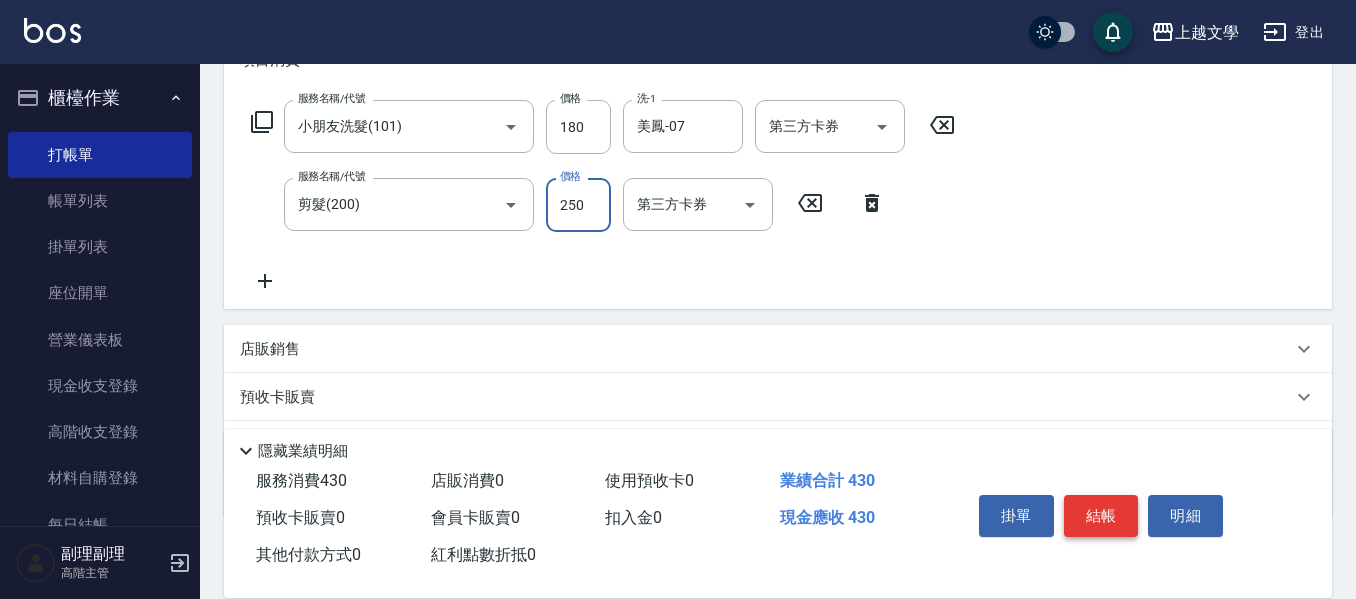 type on "250" 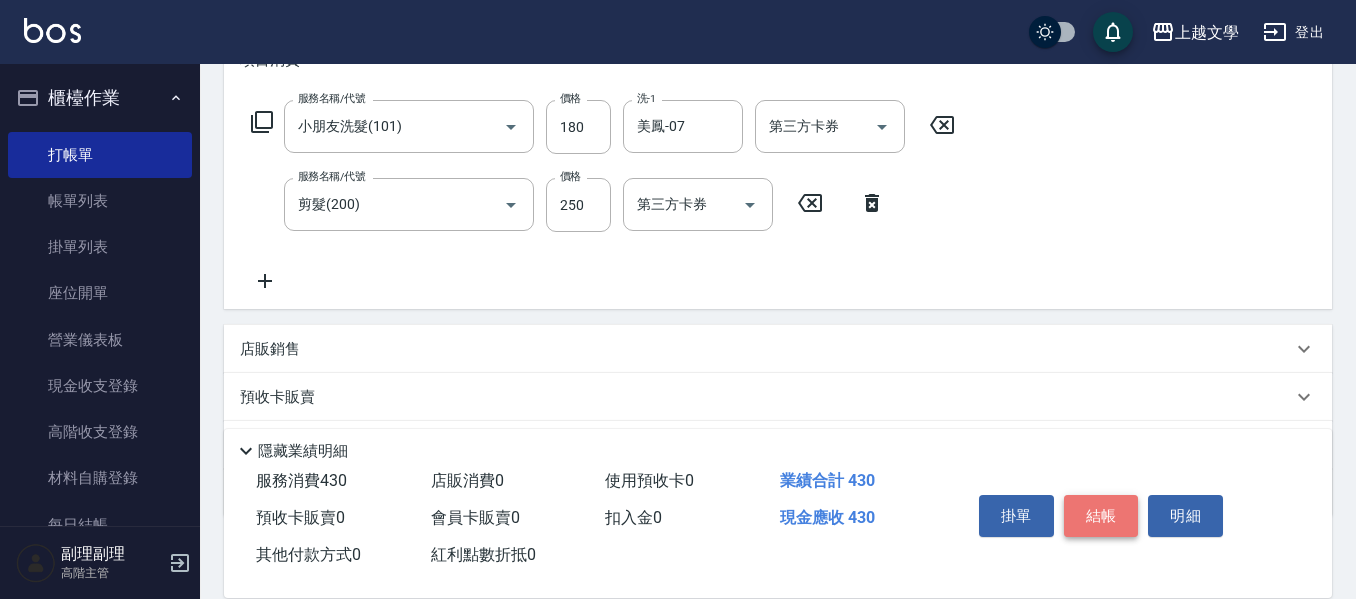 click on "結帳" at bounding box center [1101, 516] 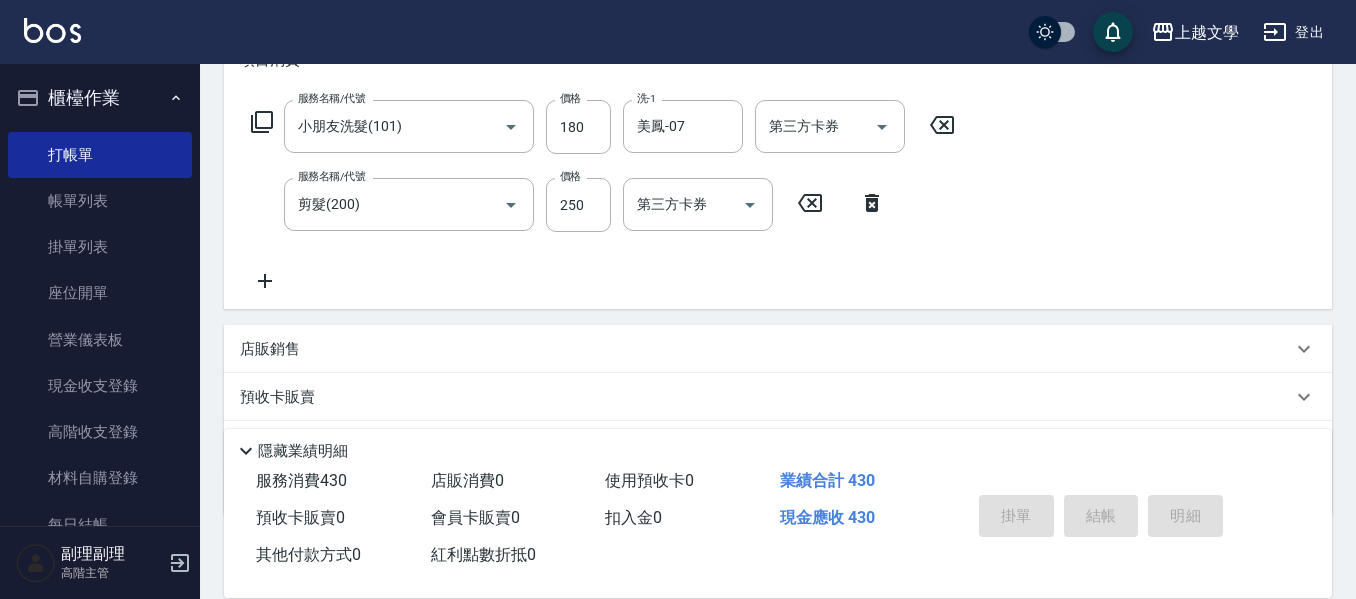 type 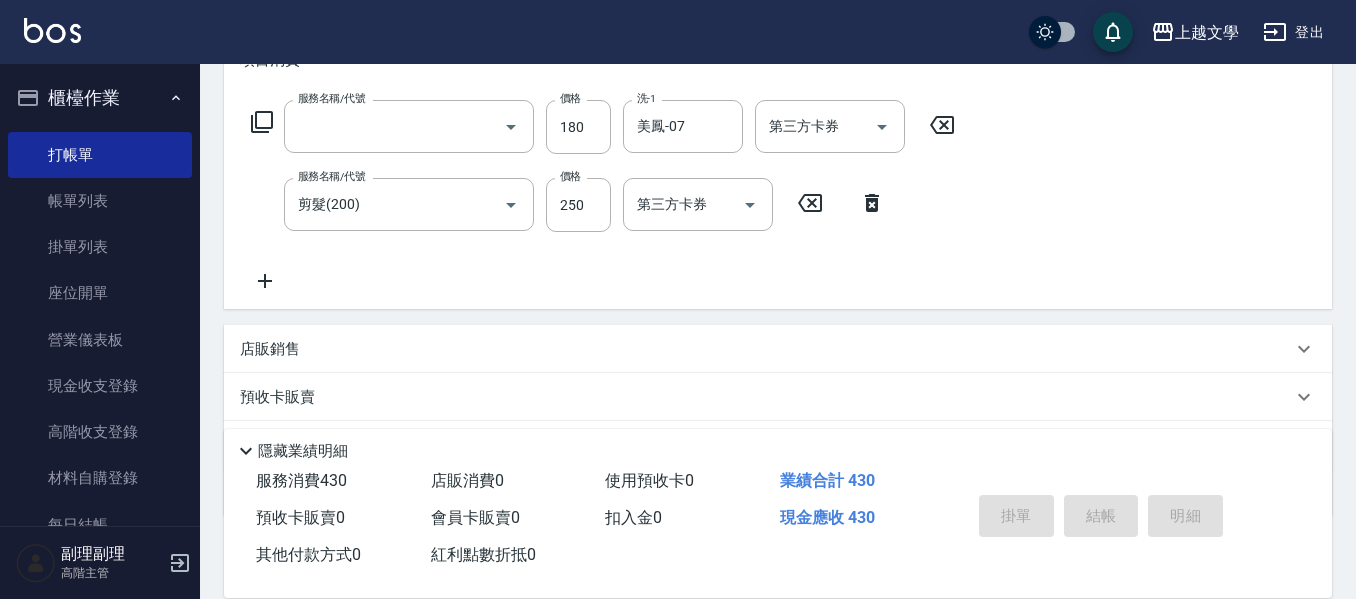 scroll, scrollTop: 0, scrollLeft: 0, axis: both 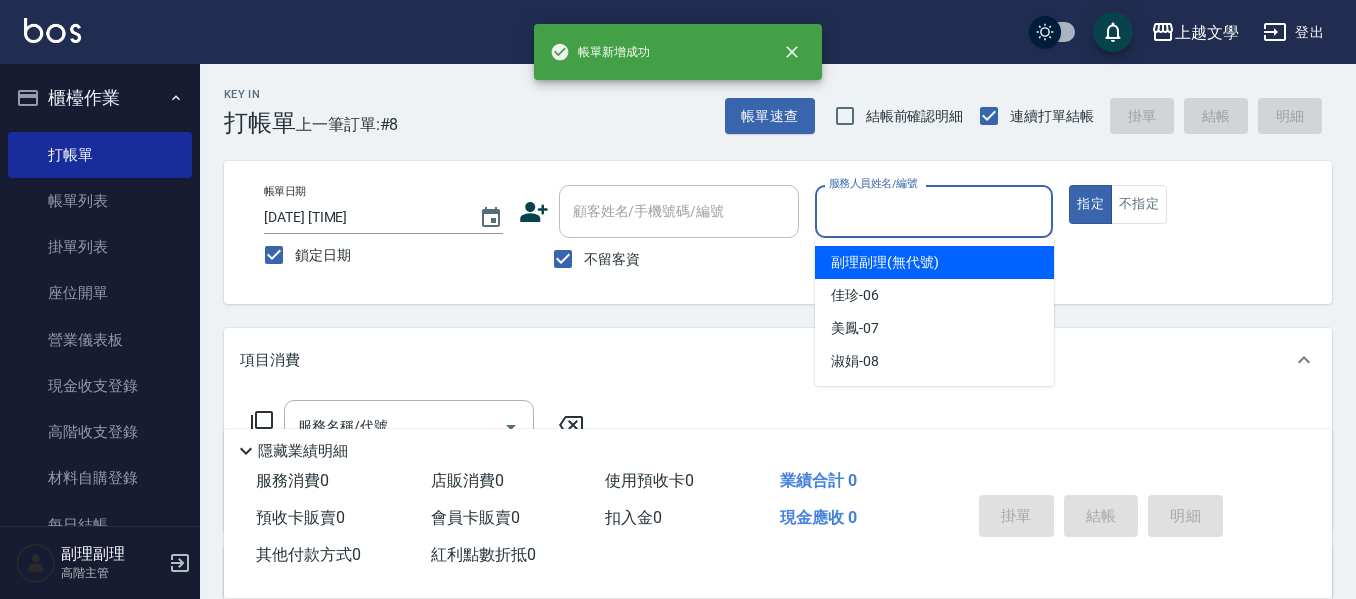 click on "服務人員姓名/編號" at bounding box center (934, 211) 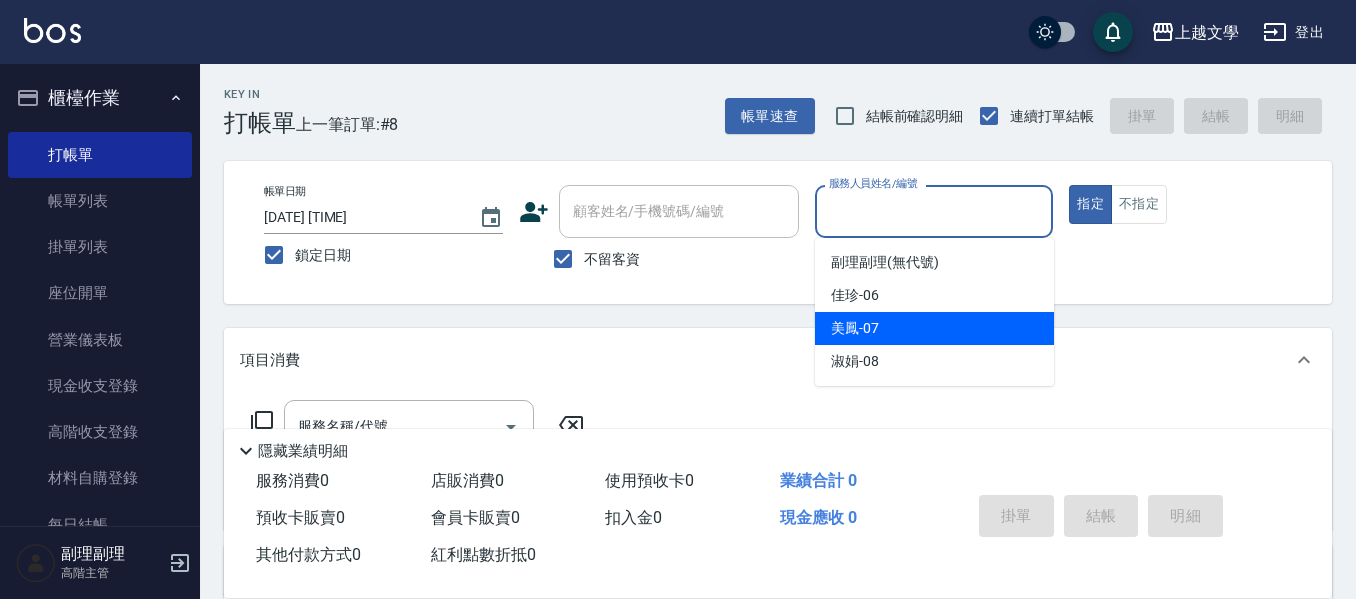 drag, startPoint x: 899, startPoint y: 316, endPoint x: 742, endPoint y: 384, distance: 171.09354 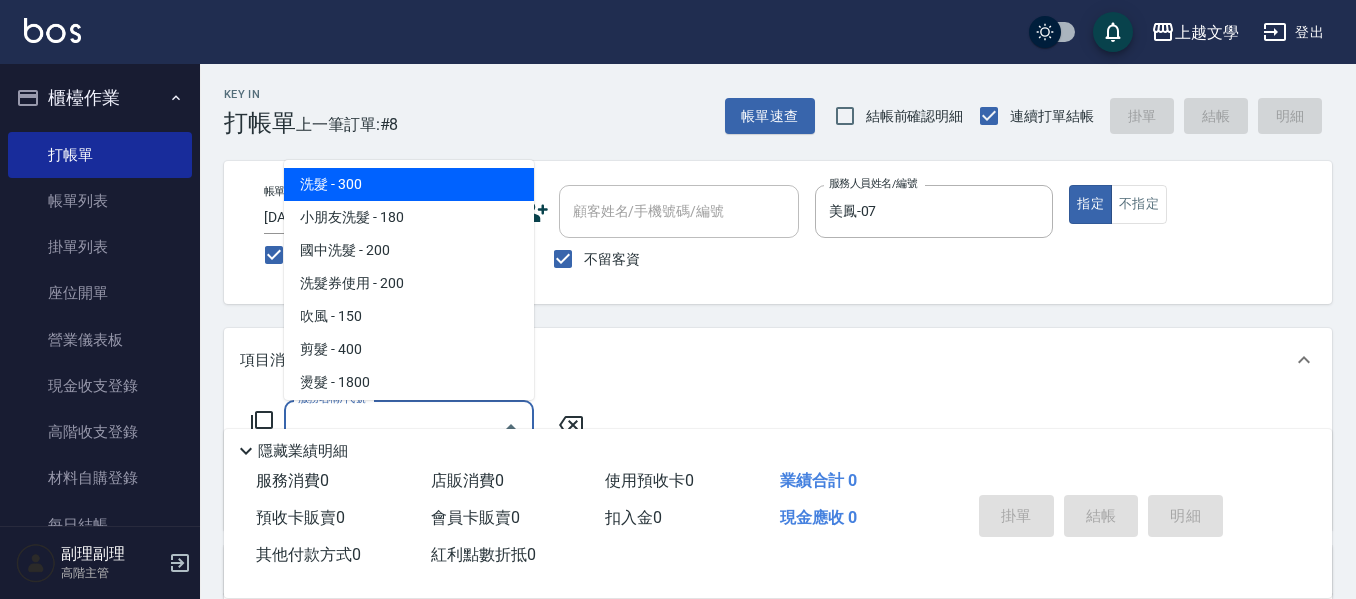 click on "服務名稱/代號" at bounding box center (394, 426) 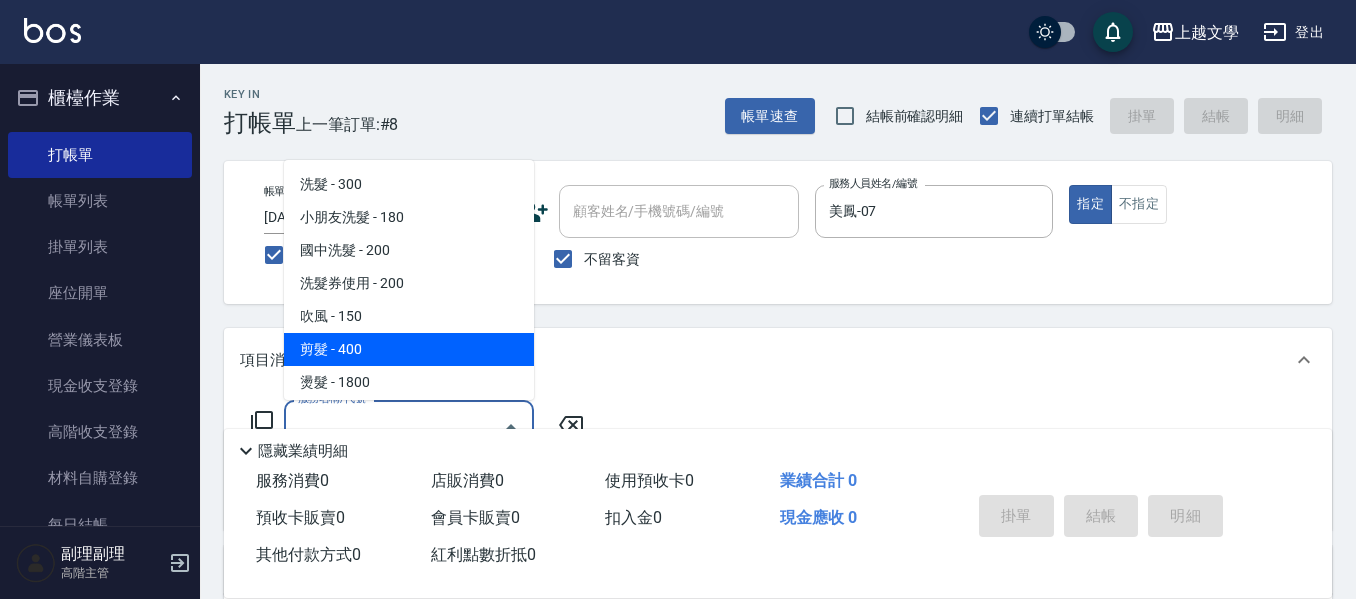 click on "剪髮 - 400" at bounding box center (409, 349) 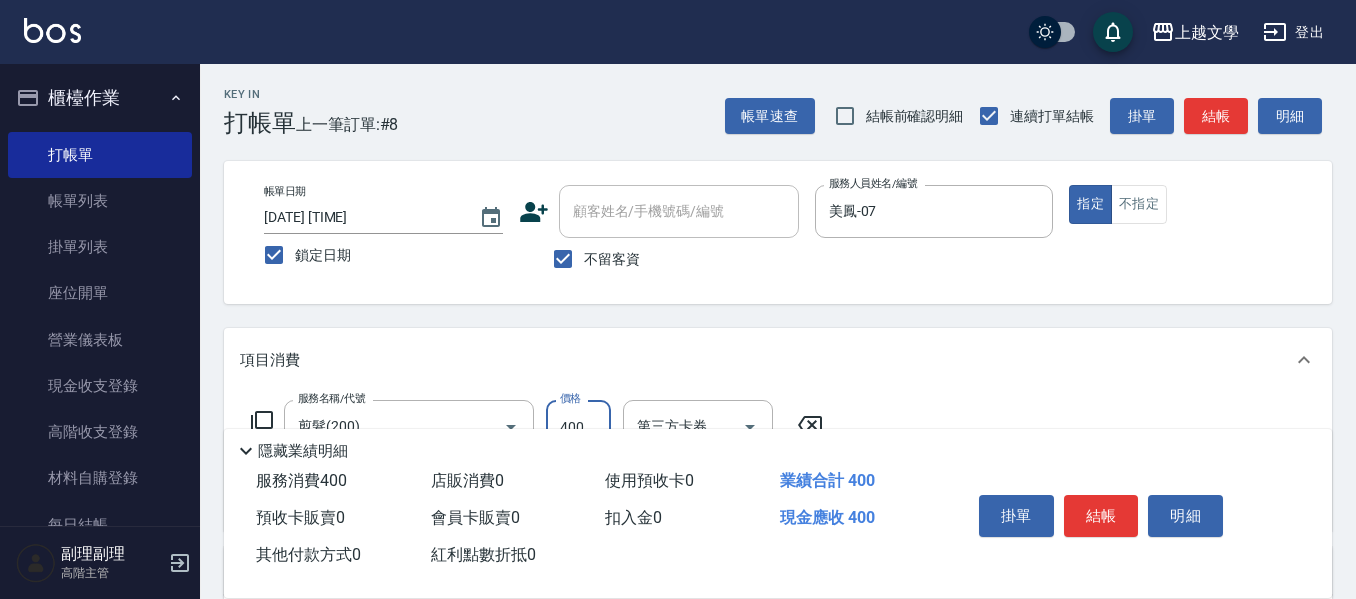 click on "400" at bounding box center [578, 427] 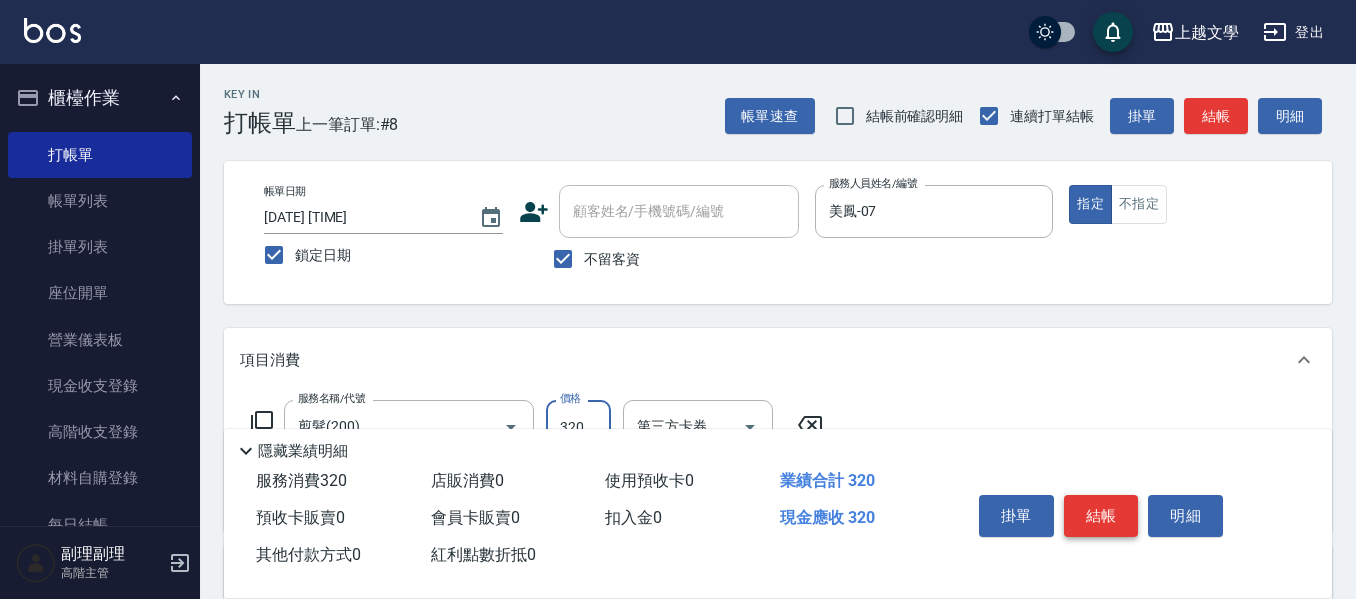 type on "320" 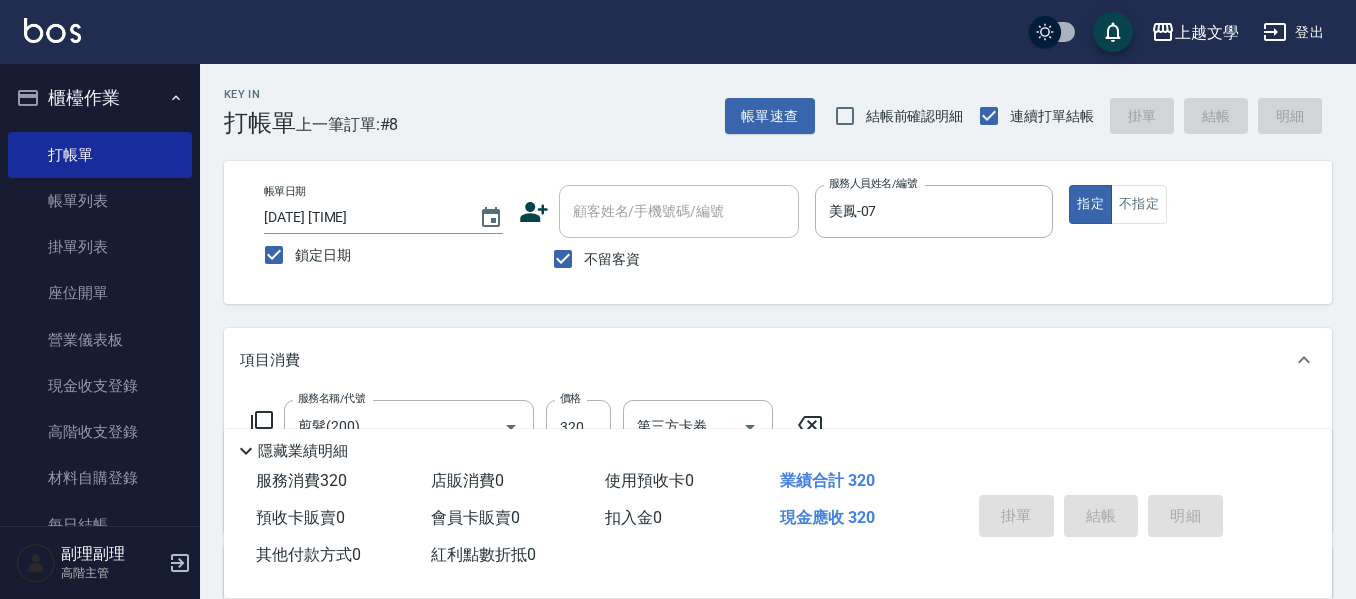 type 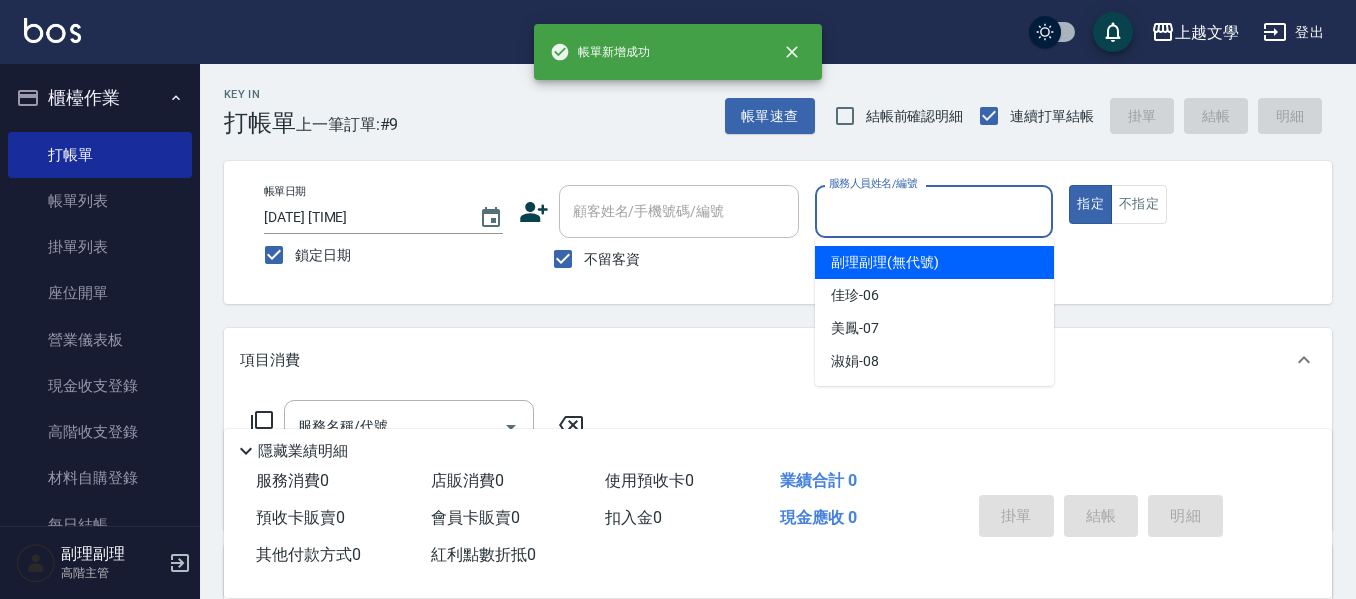 click on "服務人員姓名/編號" at bounding box center (934, 211) 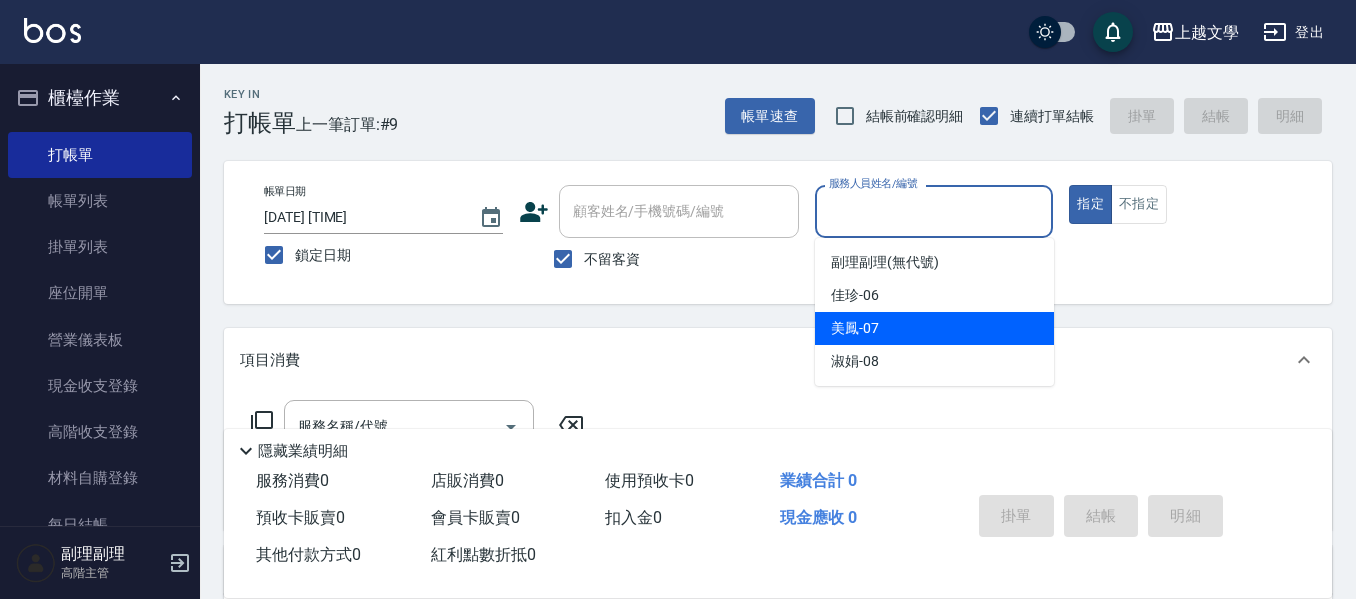 click on "[NAME] -[NUMBER]" at bounding box center (934, 328) 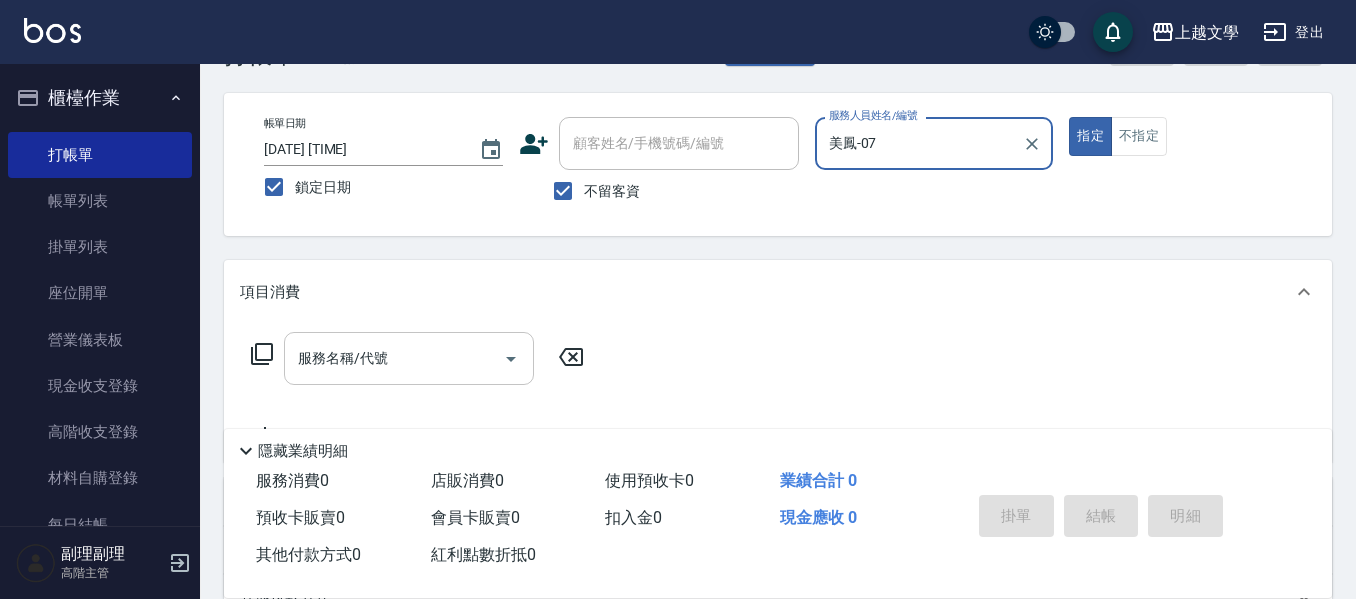 scroll, scrollTop: 100, scrollLeft: 0, axis: vertical 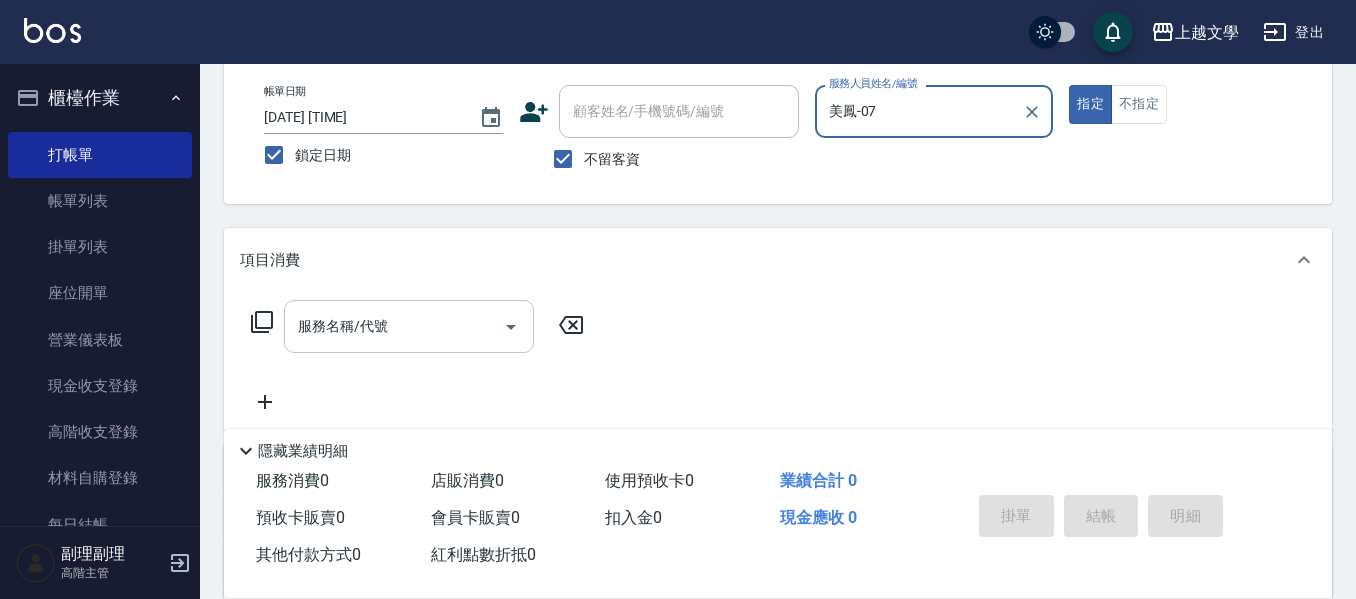 click on "服務名稱/代號" at bounding box center (394, 326) 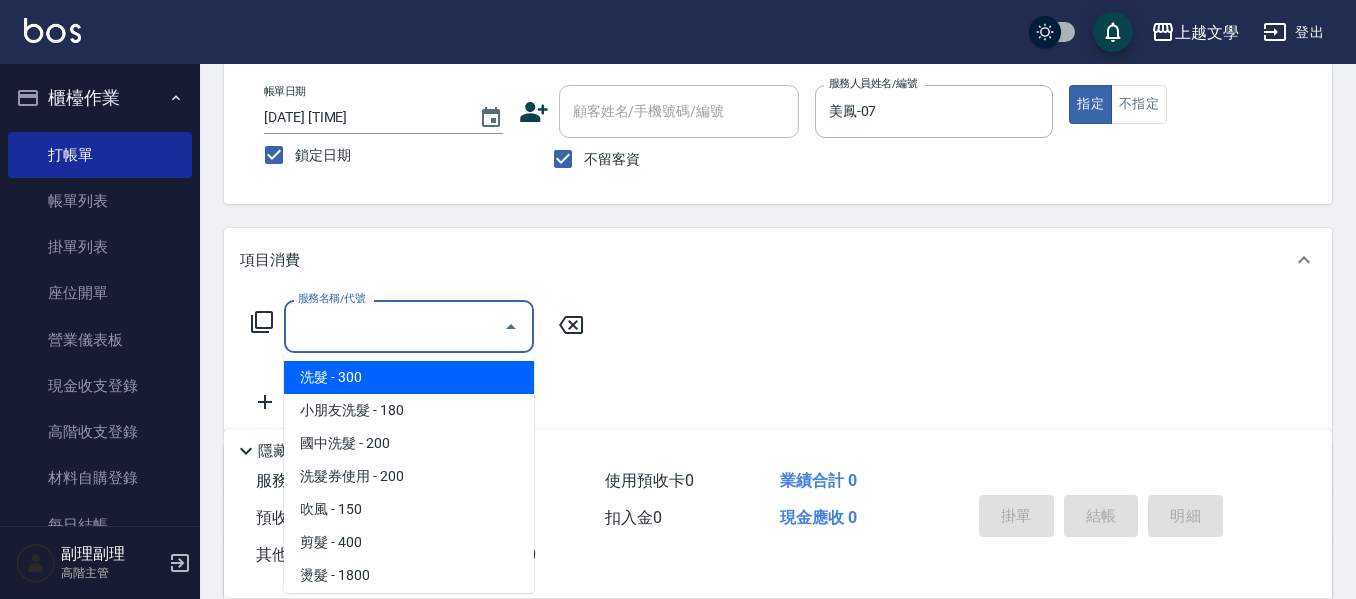 click on "洗髮 - 300" at bounding box center (409, 377) 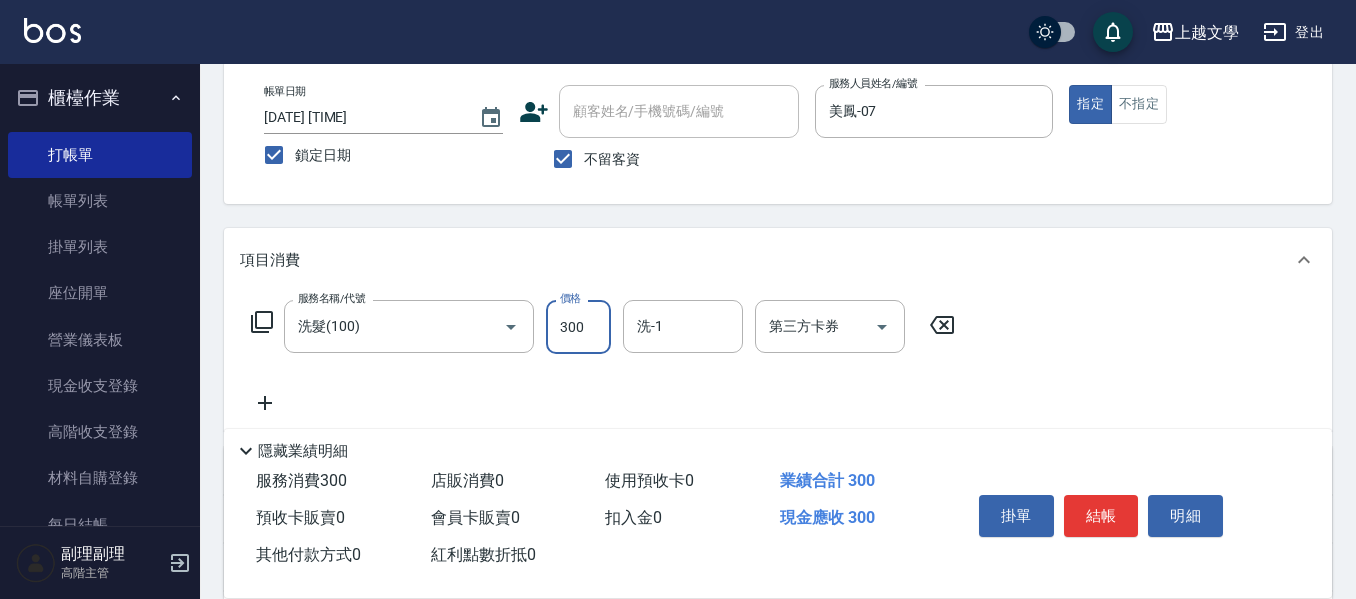 click on "300" at bounding box center (578, 327) 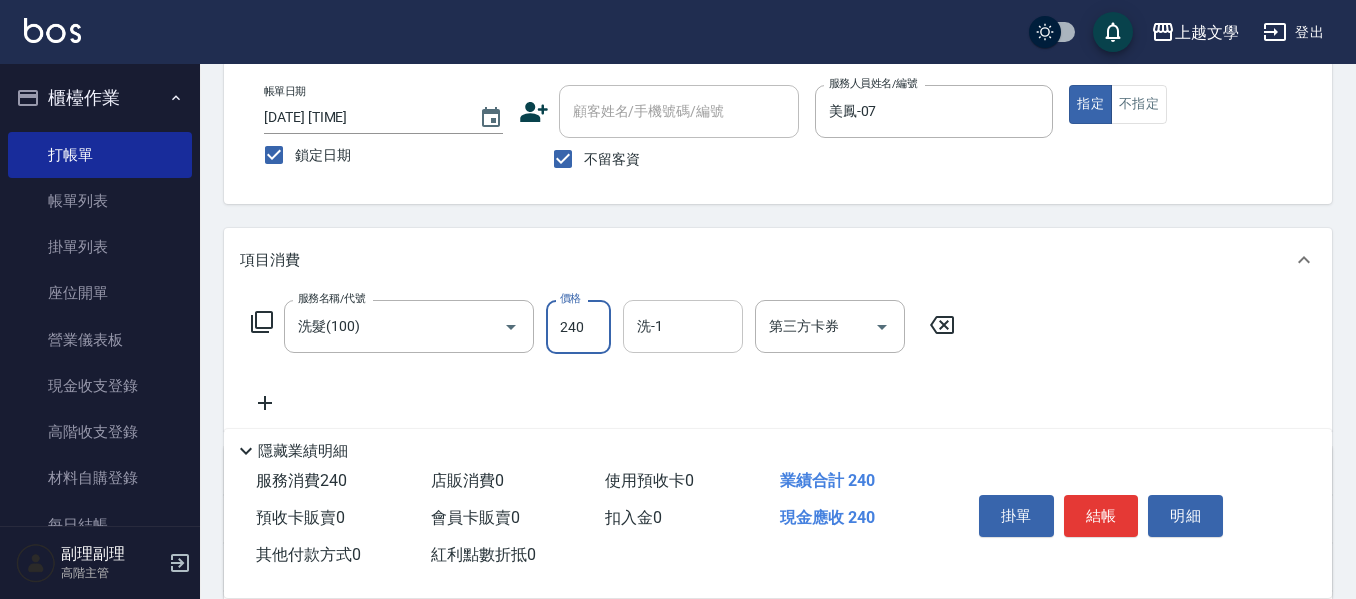 type on "240" 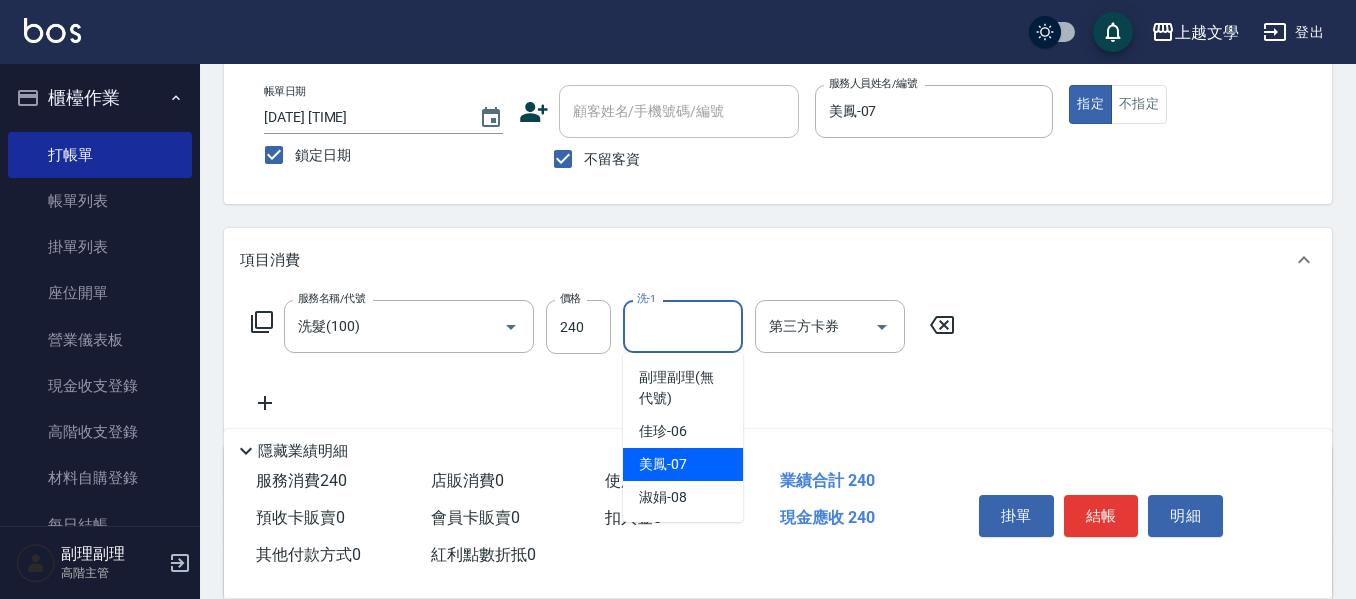 drag, startPoint x: 689, startPoint y: 455, endPoint x: 490, endPoint y: 418, distance: 202.41048 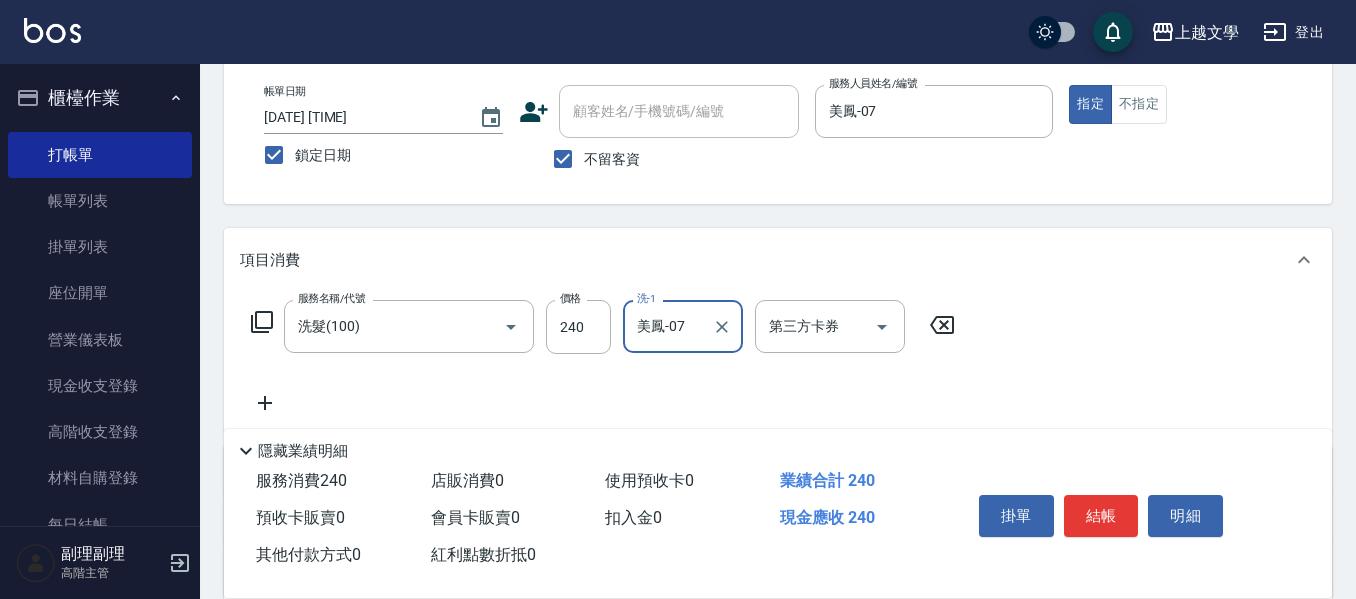 click 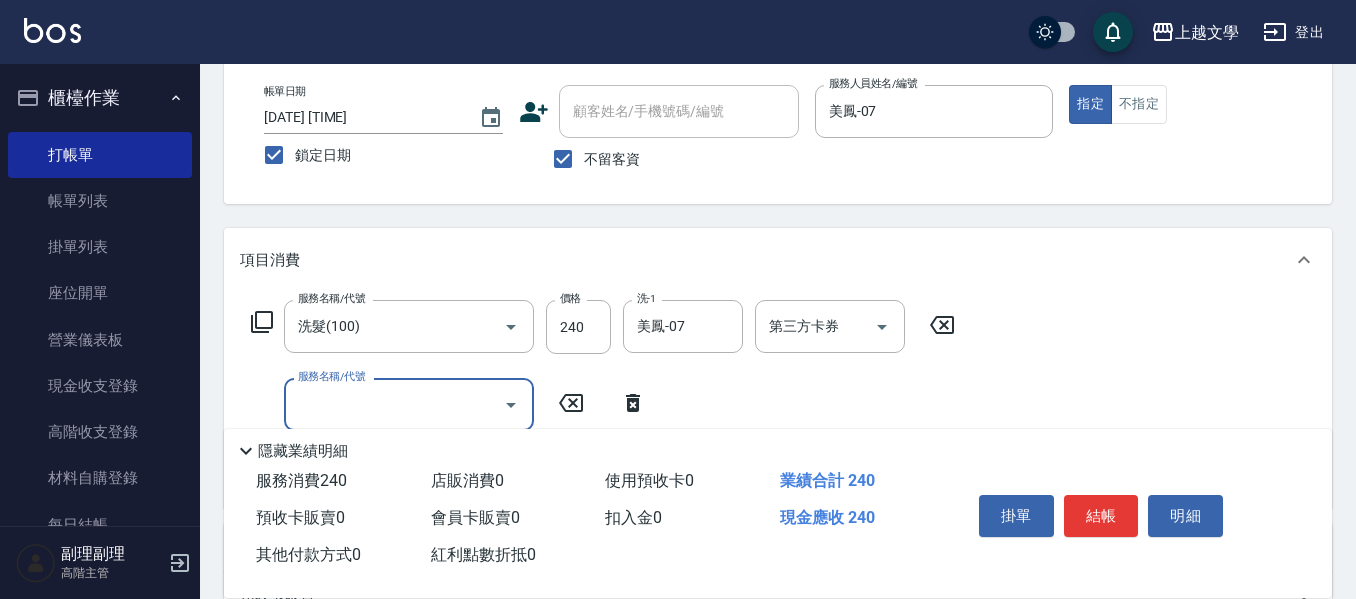 click on "服務名稱/代號" at bounding box center (394, 404) 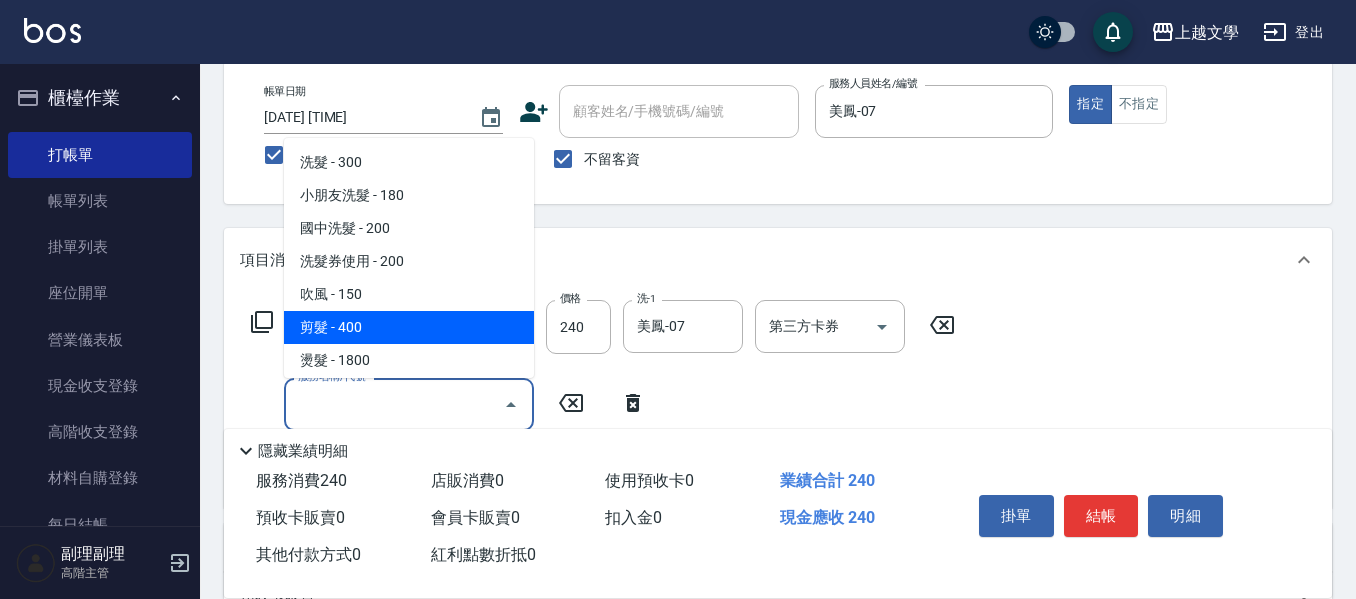 click on "剪髮 - 400" at bounding box center (409, 327) 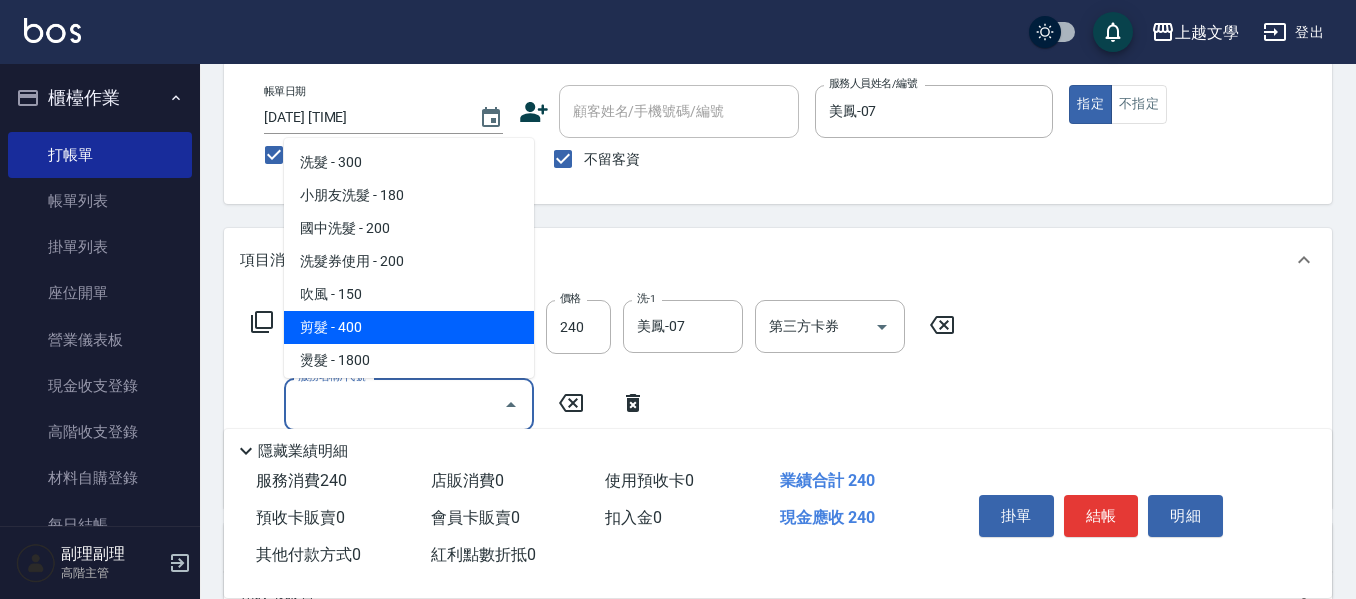 type on "剪髮(200)" 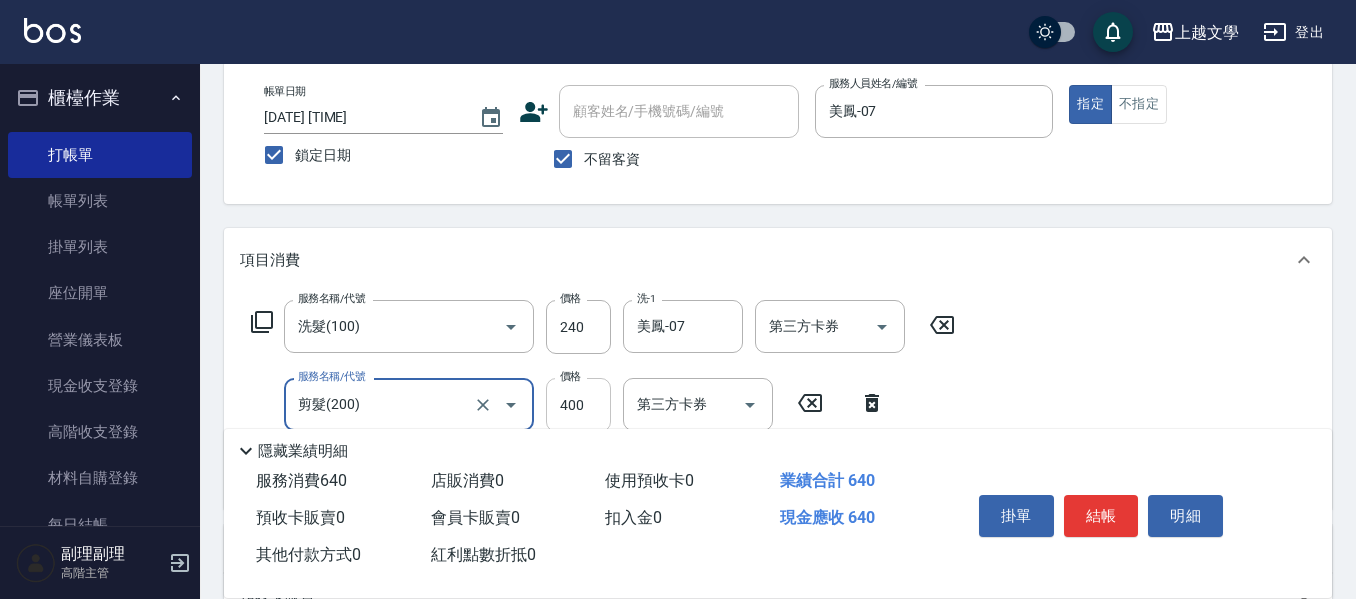 click on "400" at bounding box center [578, 405] 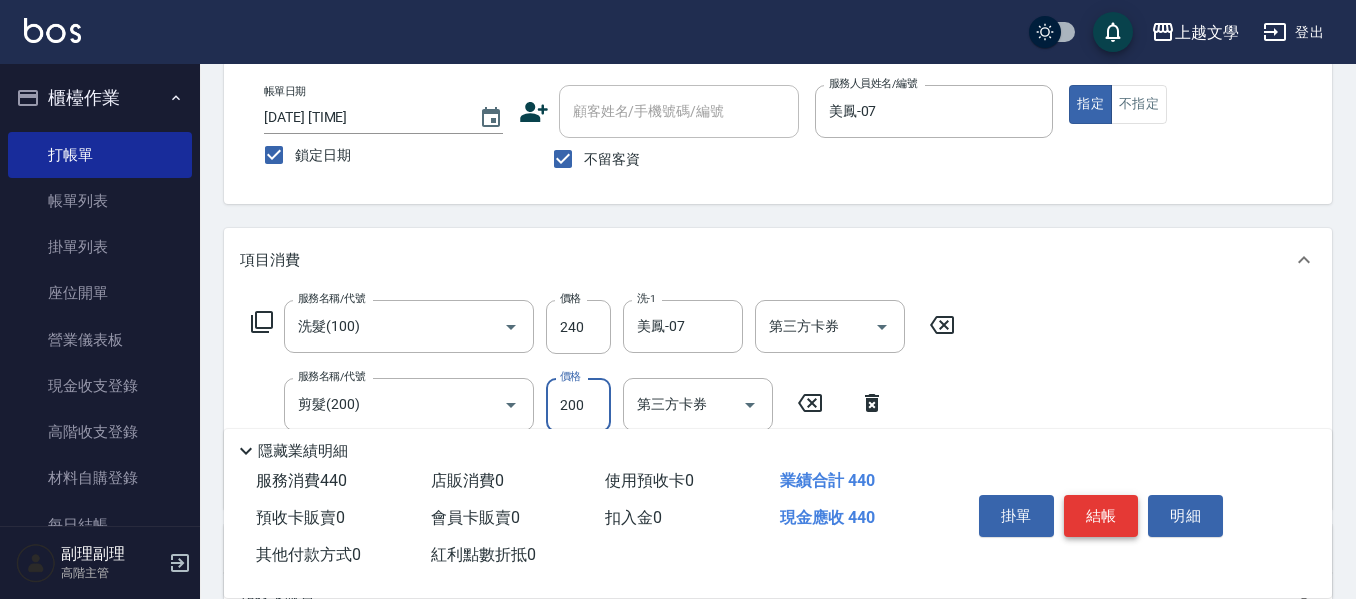 type on "200" 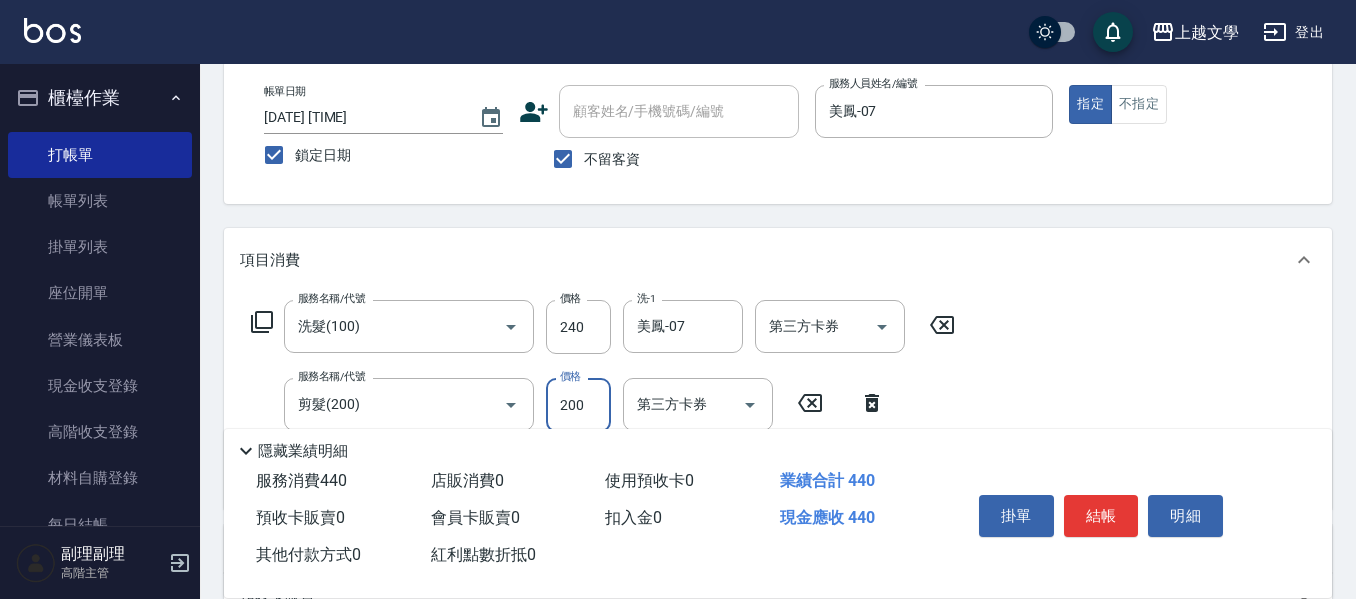 click on "結帳" at bounding box center (1101, 516) 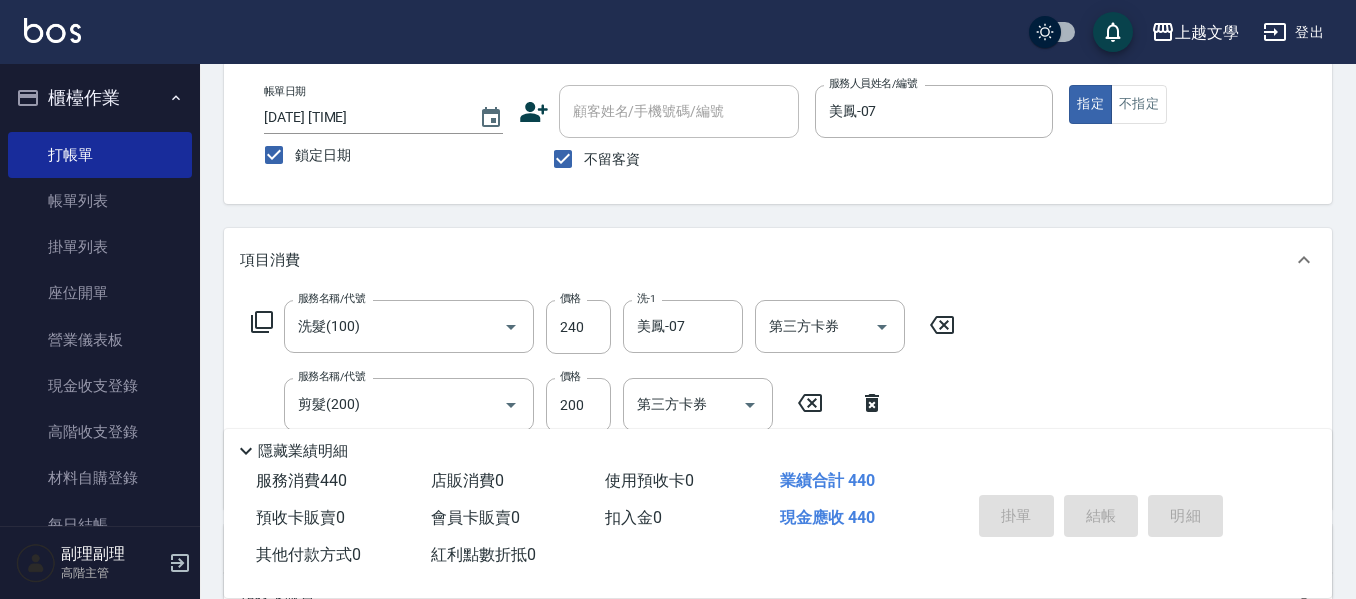 type 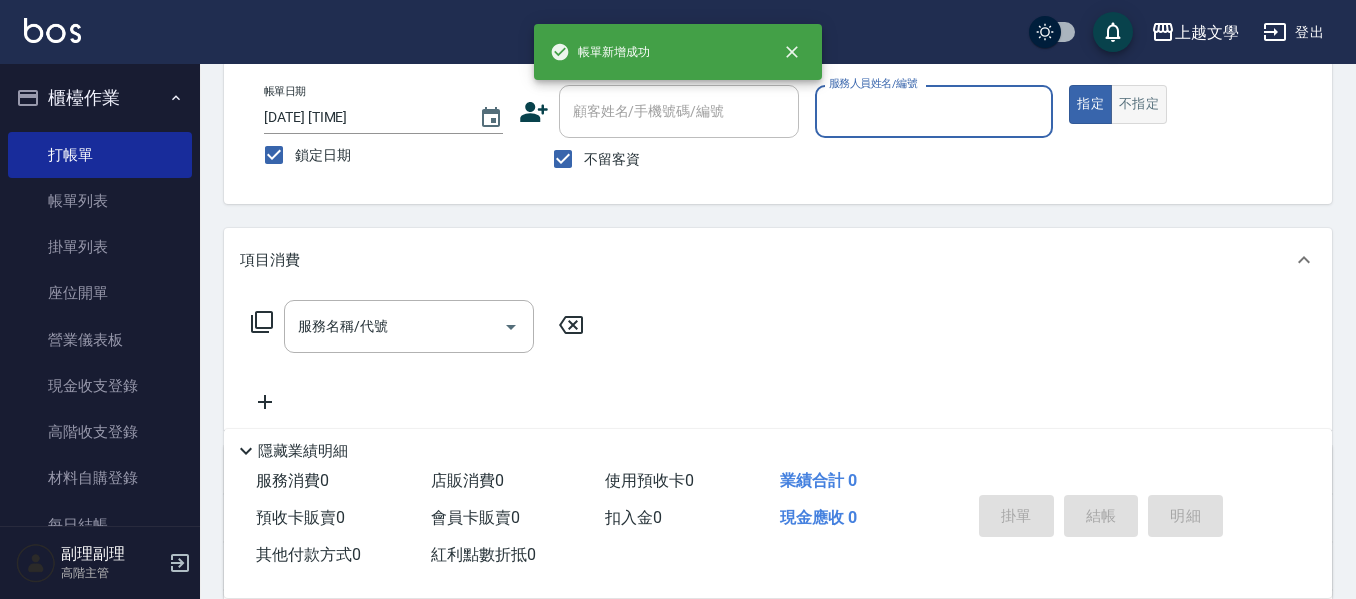 click on "不指定" at bounding box center [1139, 104] 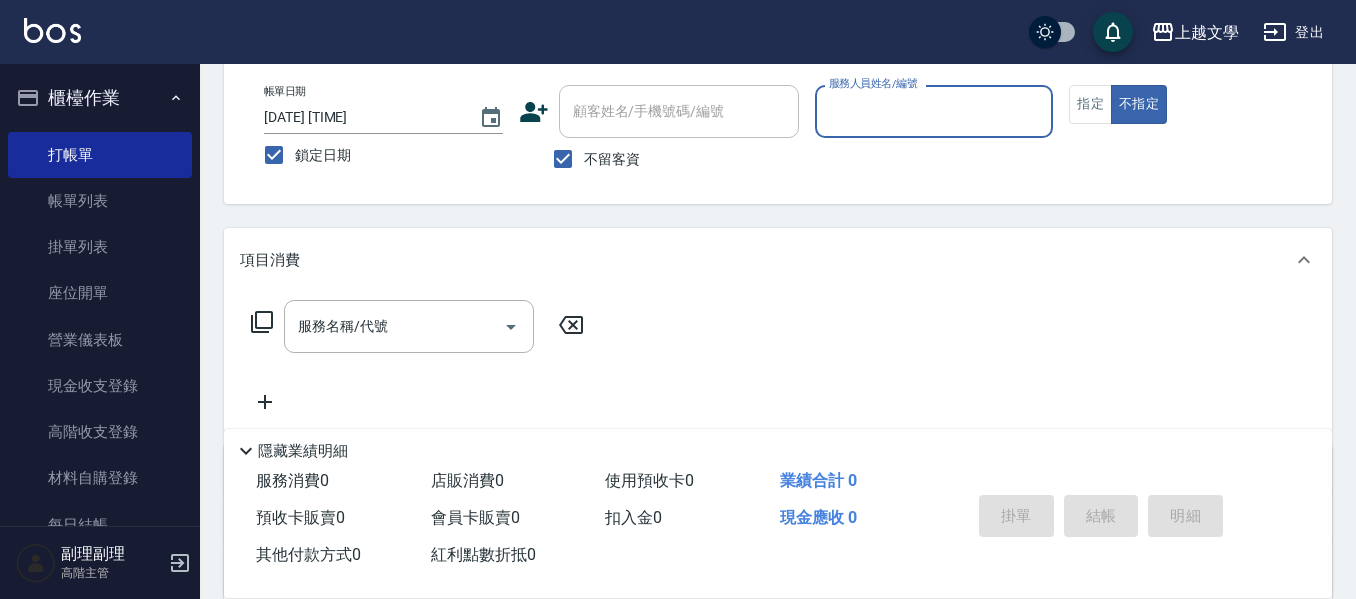 click on "服務人員姓名/編號" at bounding box center [934, 111] 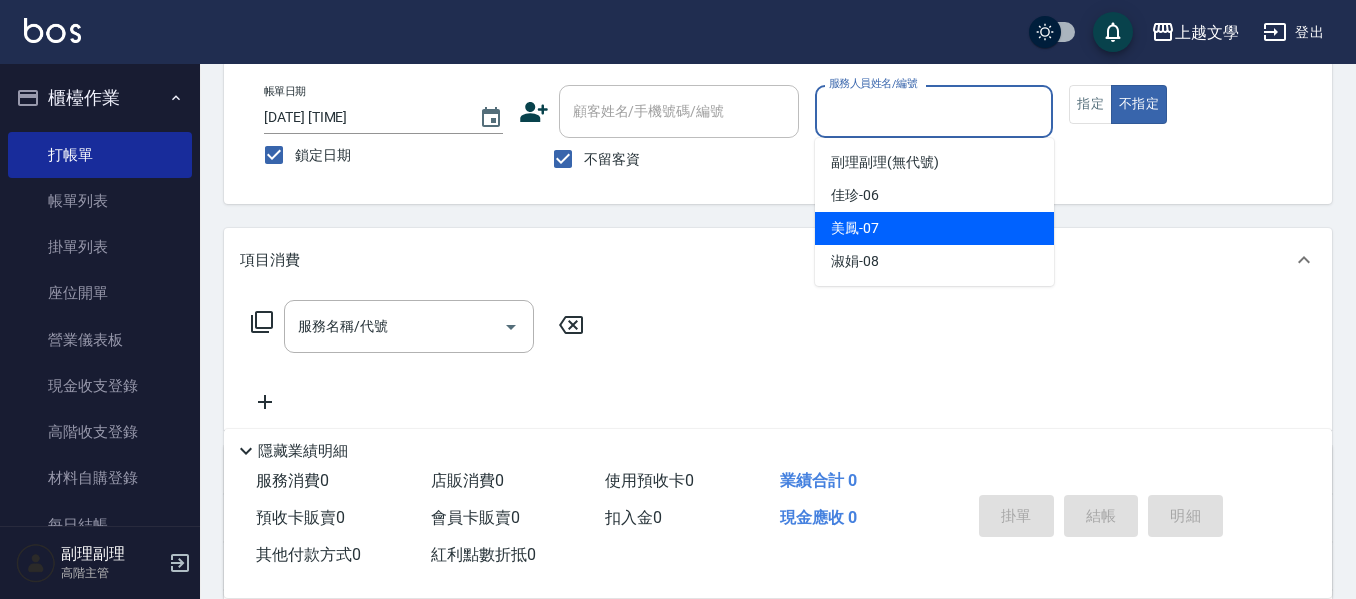 click on "[NAME] -[NUMBER]" at bounding box center (934, 228) 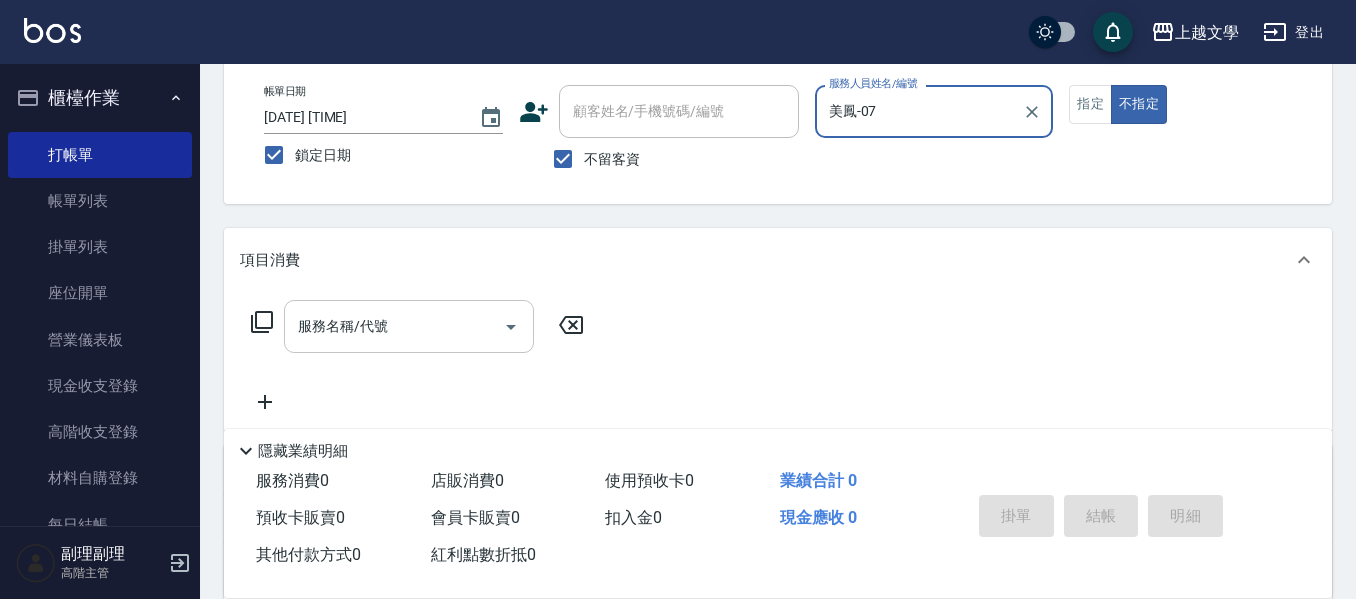 click on "服務名稱/代號" at bounding box center [394, 326] 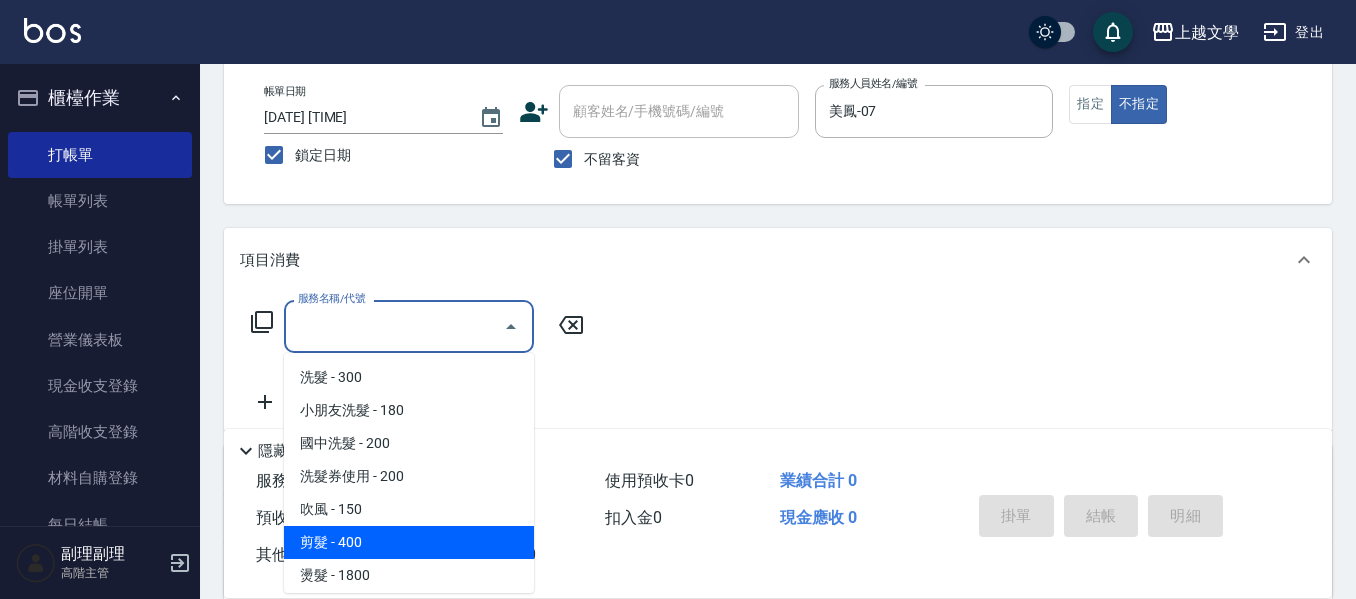 click on "剪髮 - 400" at bounding box center [409, 542] 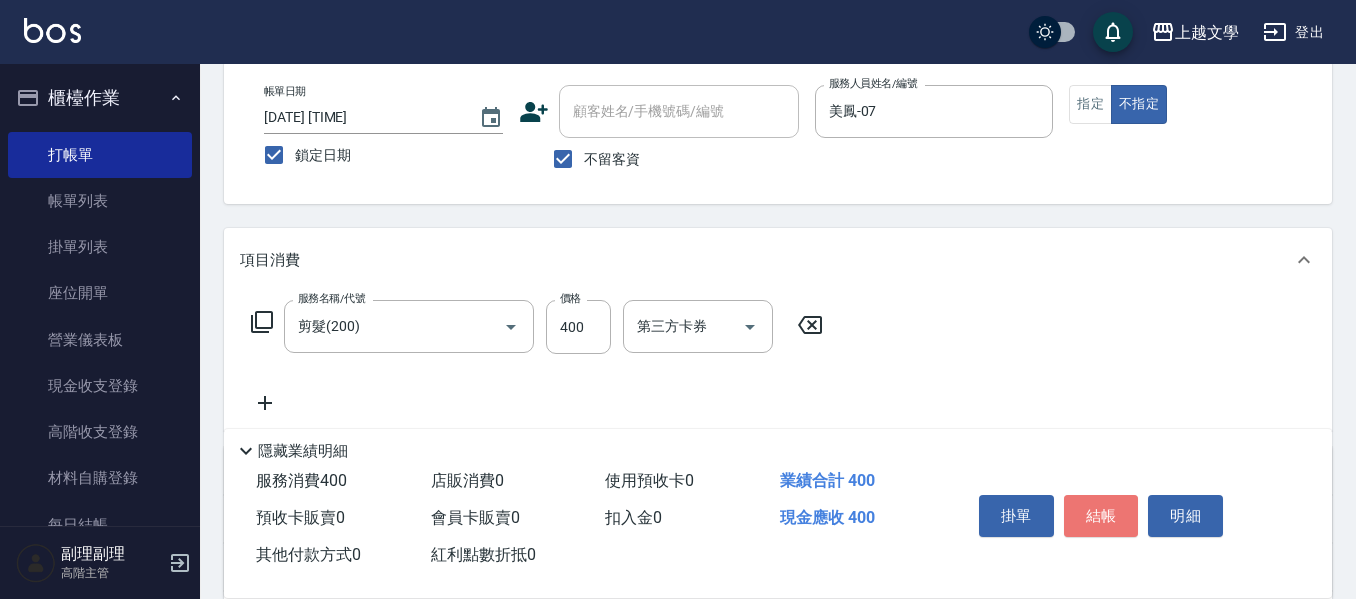 click on "結帳" at bounding box center (1101, 516) 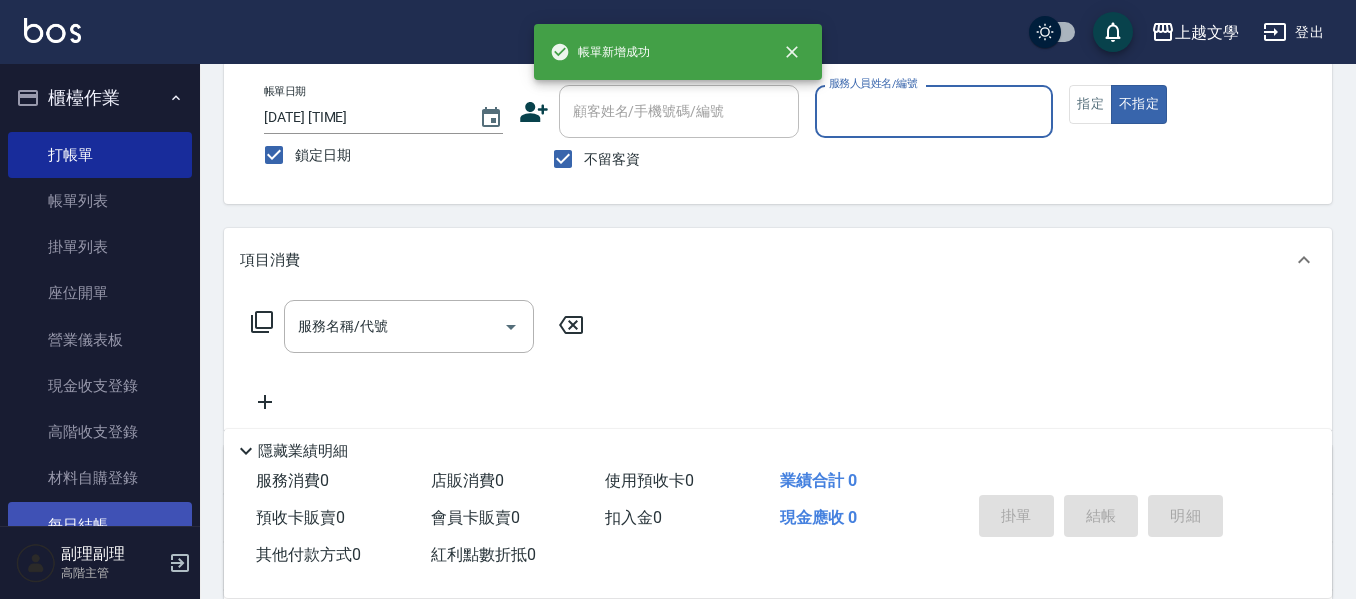 click on "每日結帳" at bounding box center (100, 525) 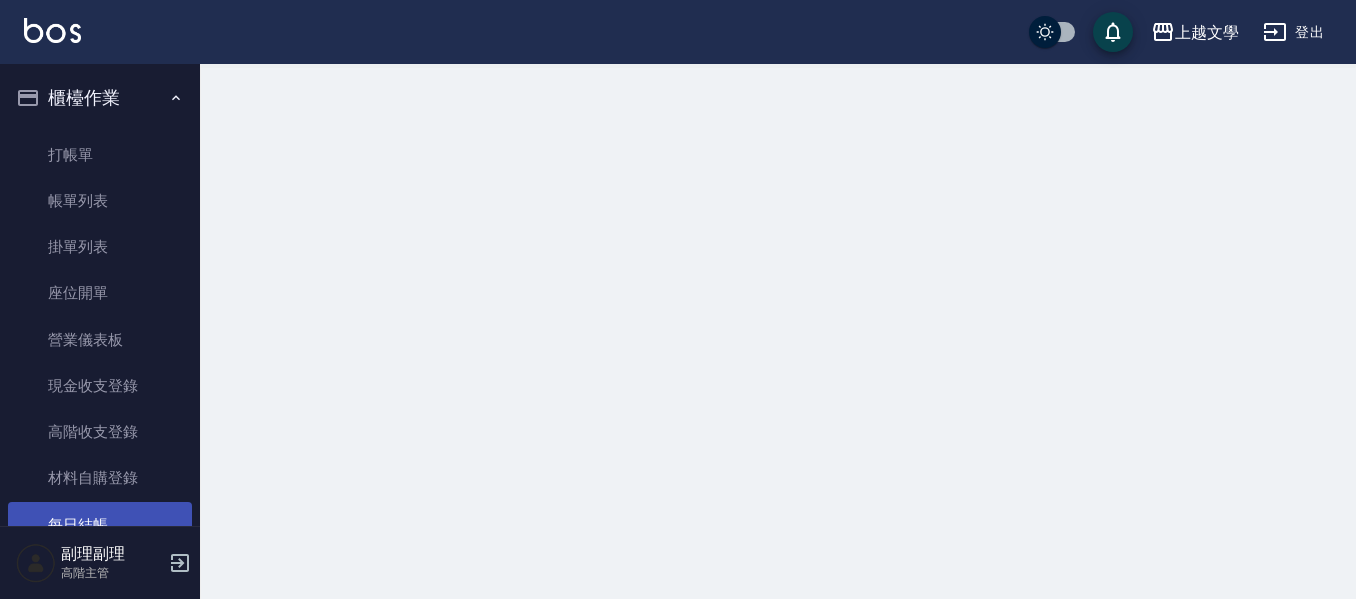 scroll, scrollTop: 0, scrollLeft: 0, axis: both 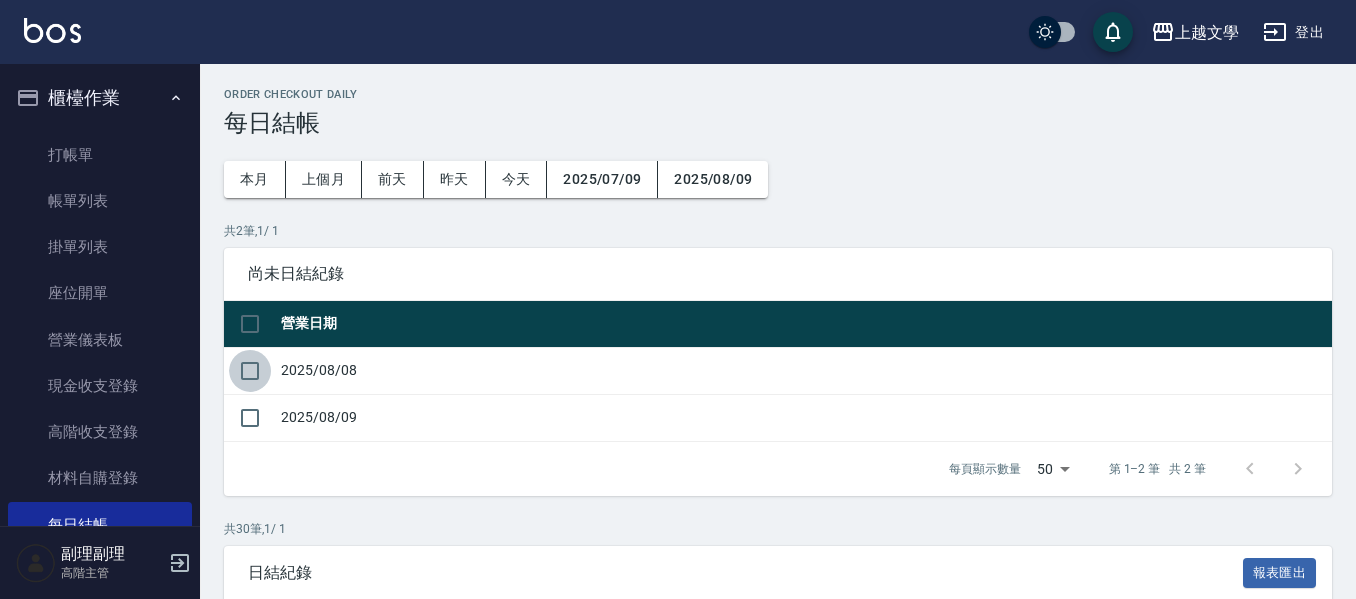 click at bounding box center [250, 371] 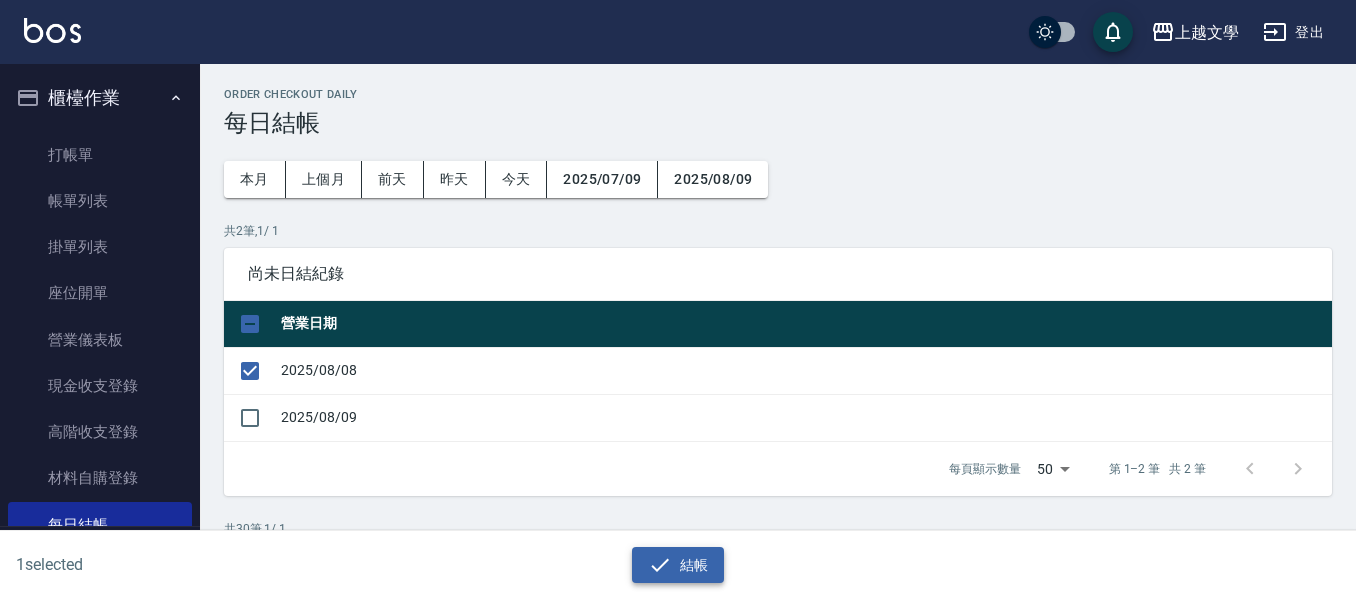 click on "結帳" at bounding box center [678, 565] 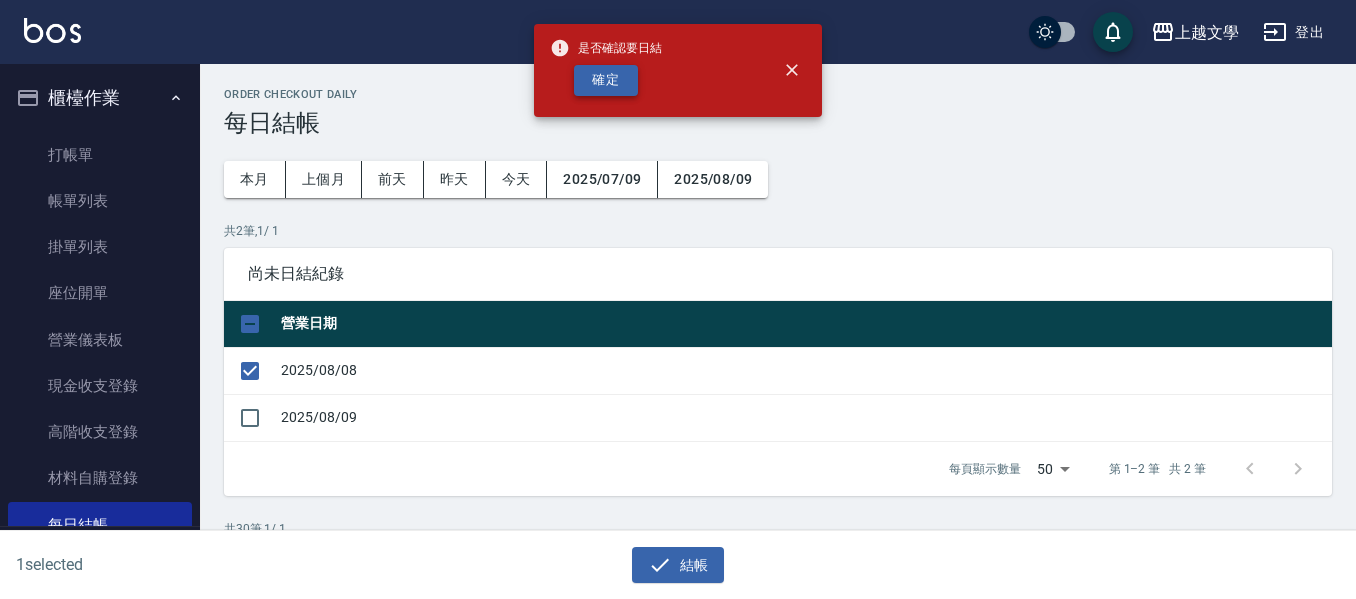 click on "確定" at bounding box center (606, 80) 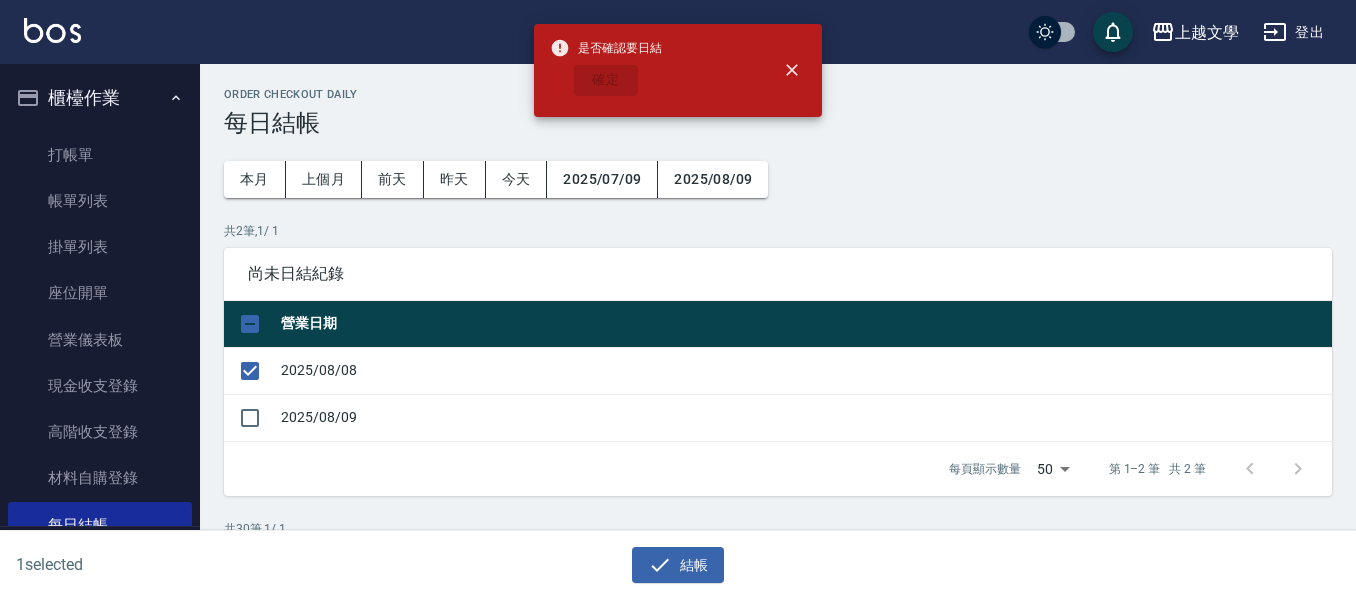 checkbox on "false" 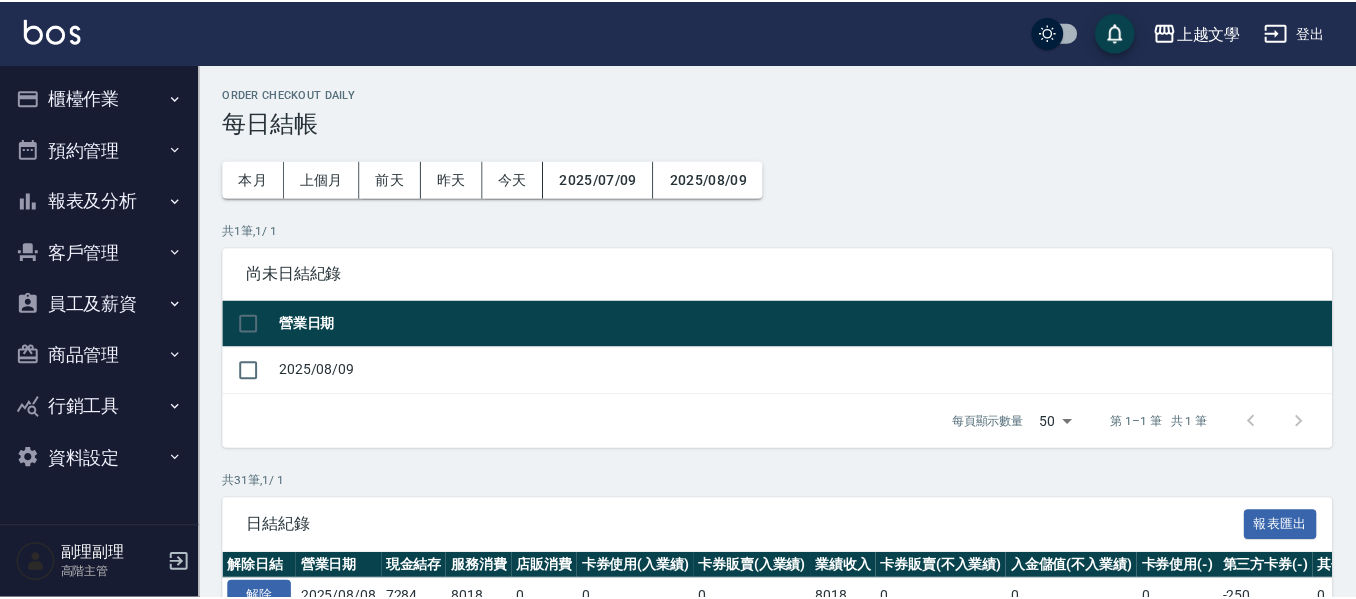 scroll, scrollTop: 0, scrollLeft: 0, axis: both 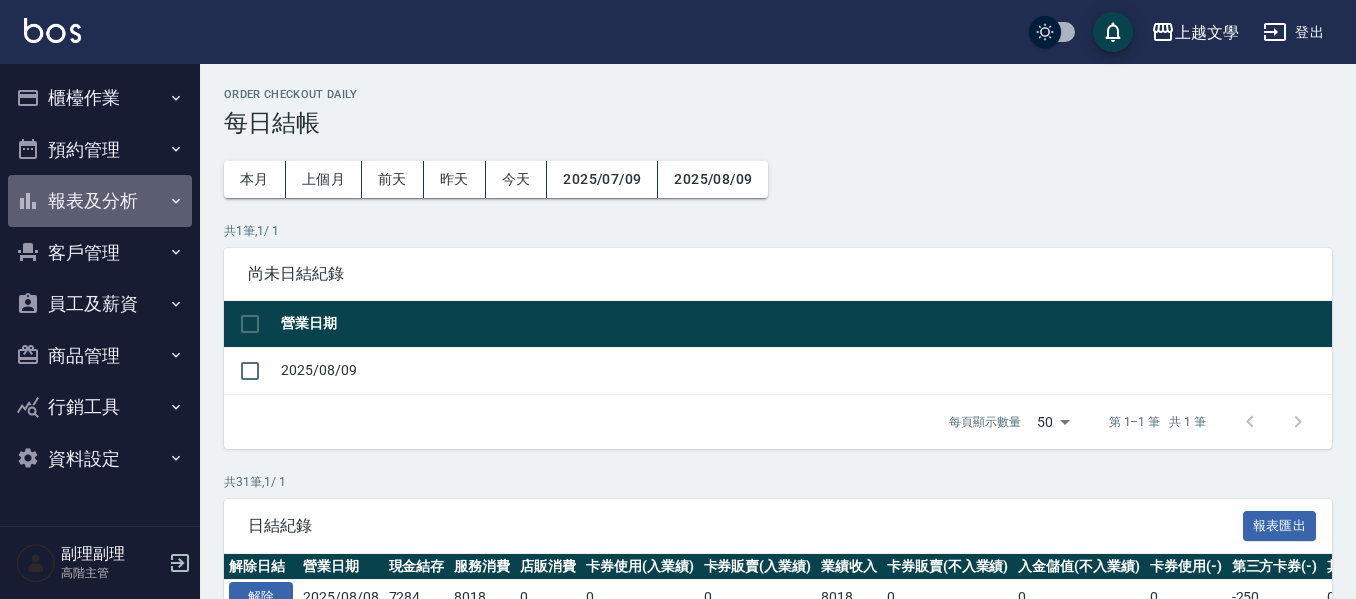 click on "報表及分析" at bounding box center [100, 201] 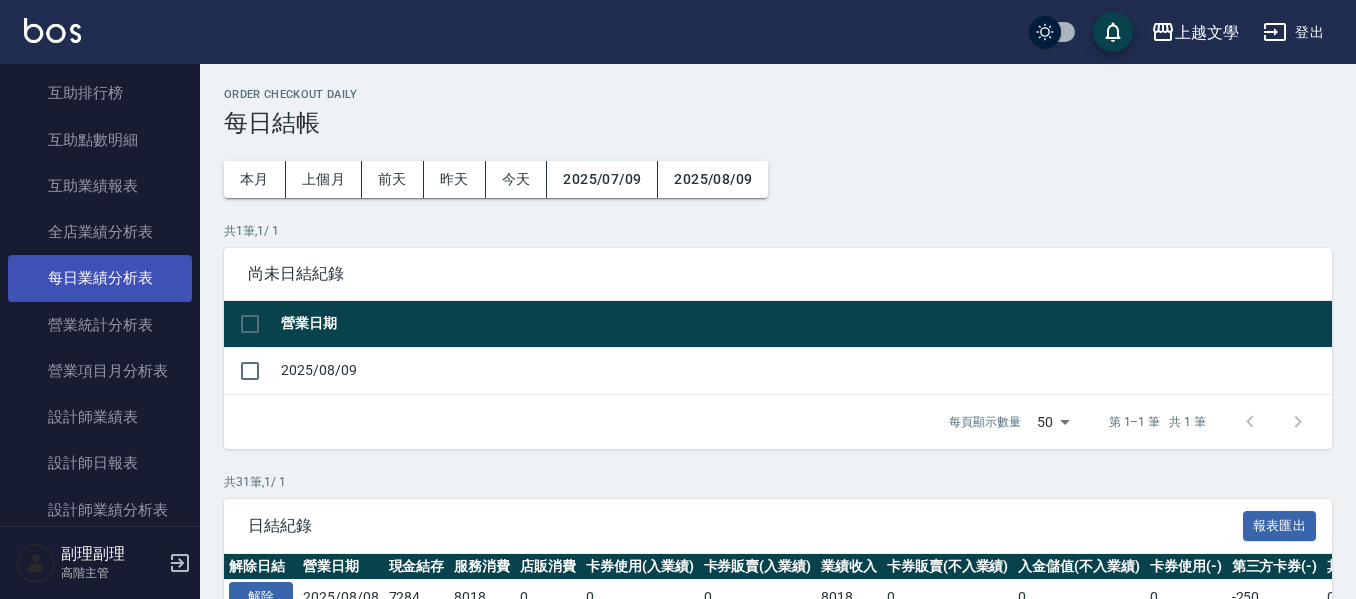 scroll, scrollTop: 500, scrollLeft: 0, axis: vertical 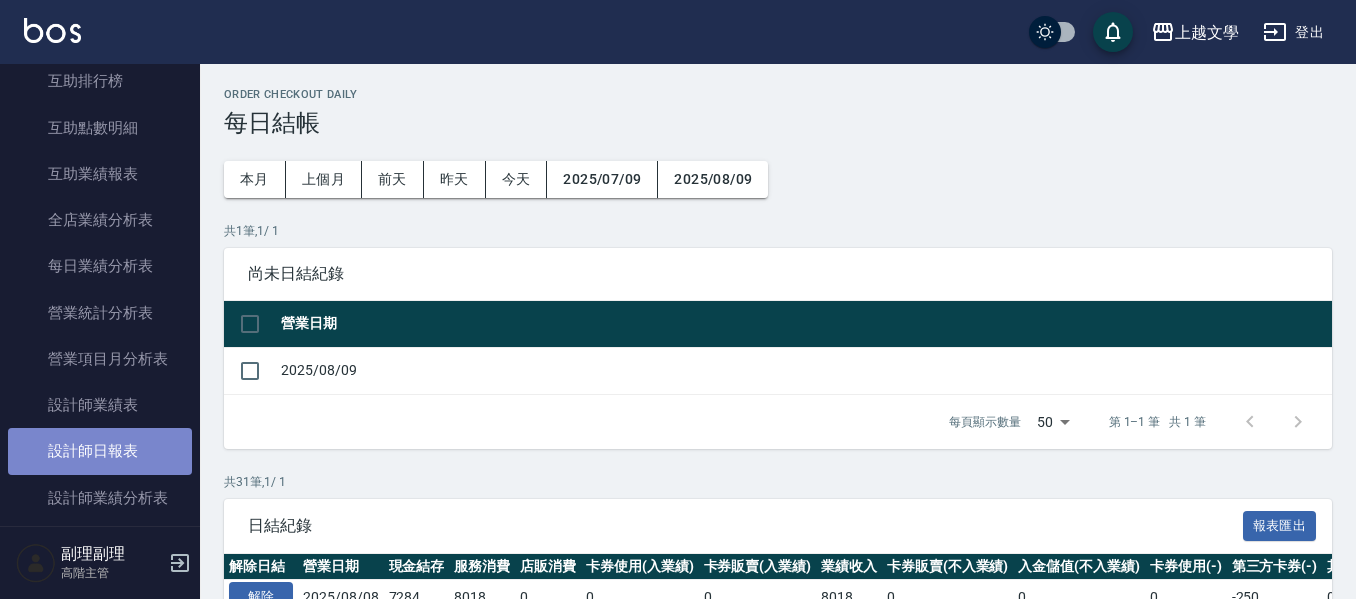 click on "設計師日報表" at bounding box center [100, 451] 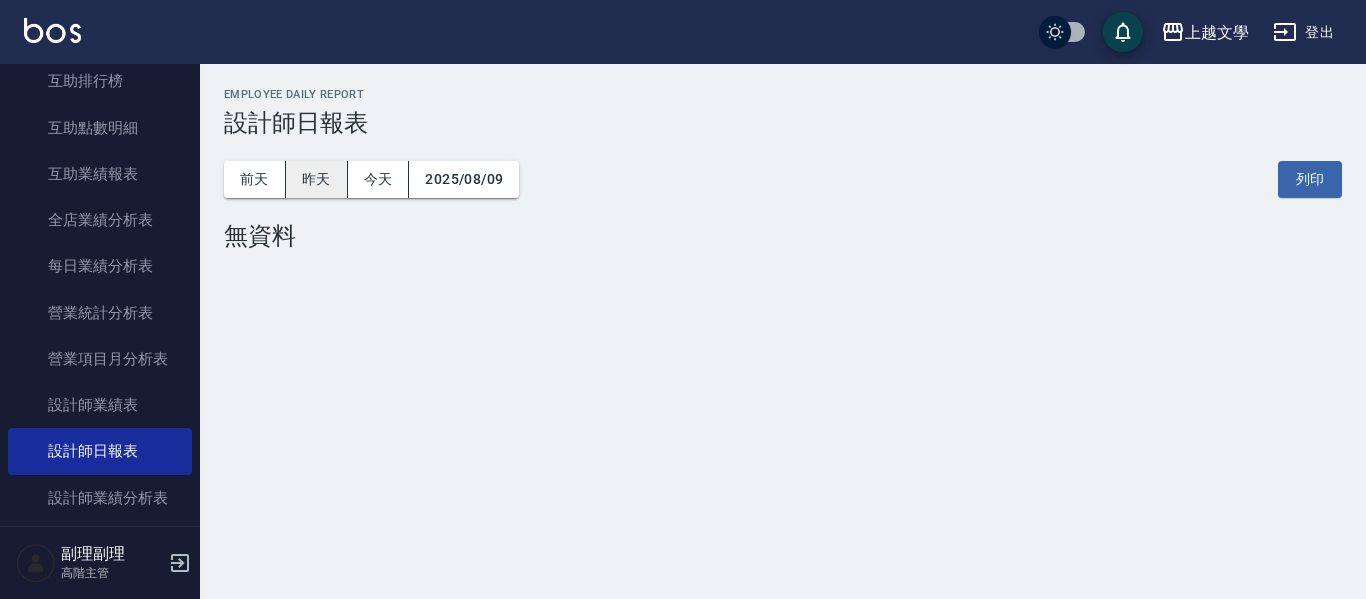 click on "昨天" at bounding box center (317, 179) 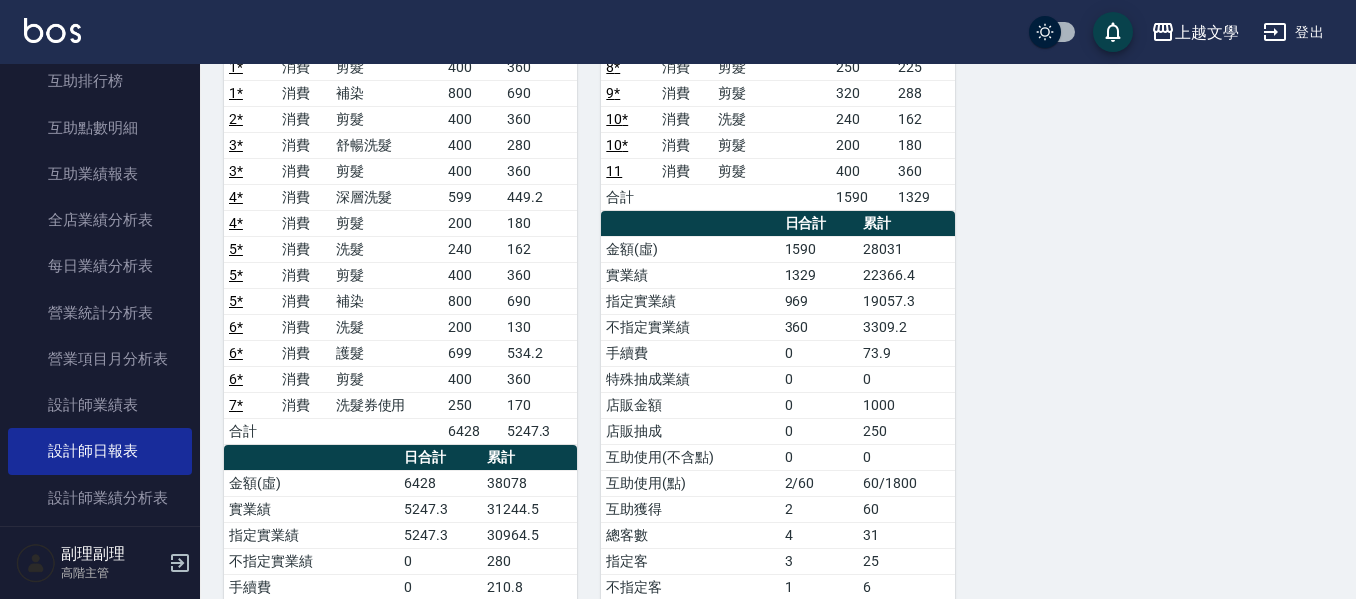 scroll, scrollTop: 300, scrollLeft: 0, axis: vertical 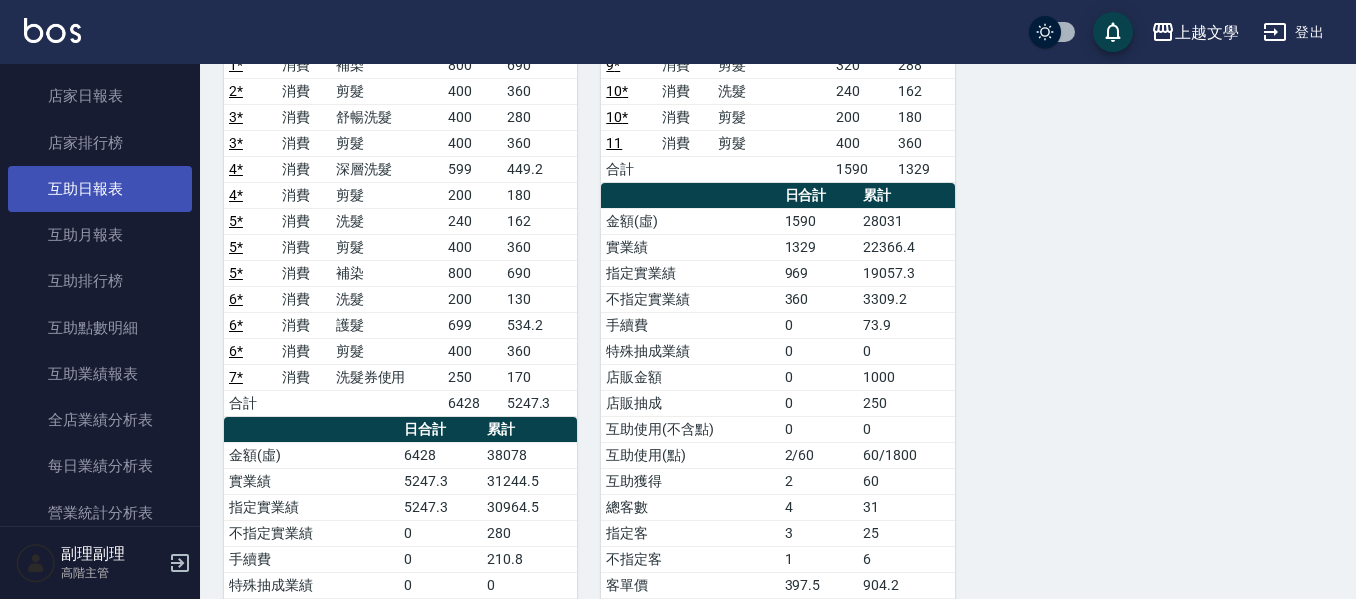 click on "互助日報表" at bounding box center (100, 189) 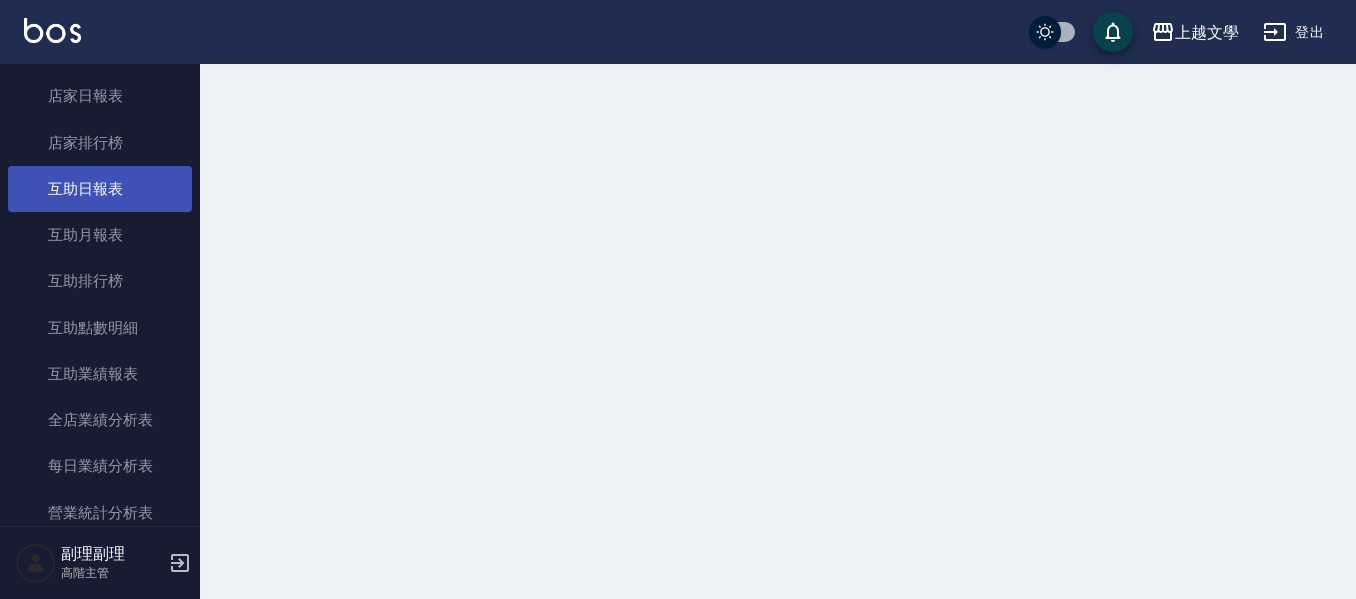 scroll, scrollTop: 0, scrollLeft: 0, axis: both 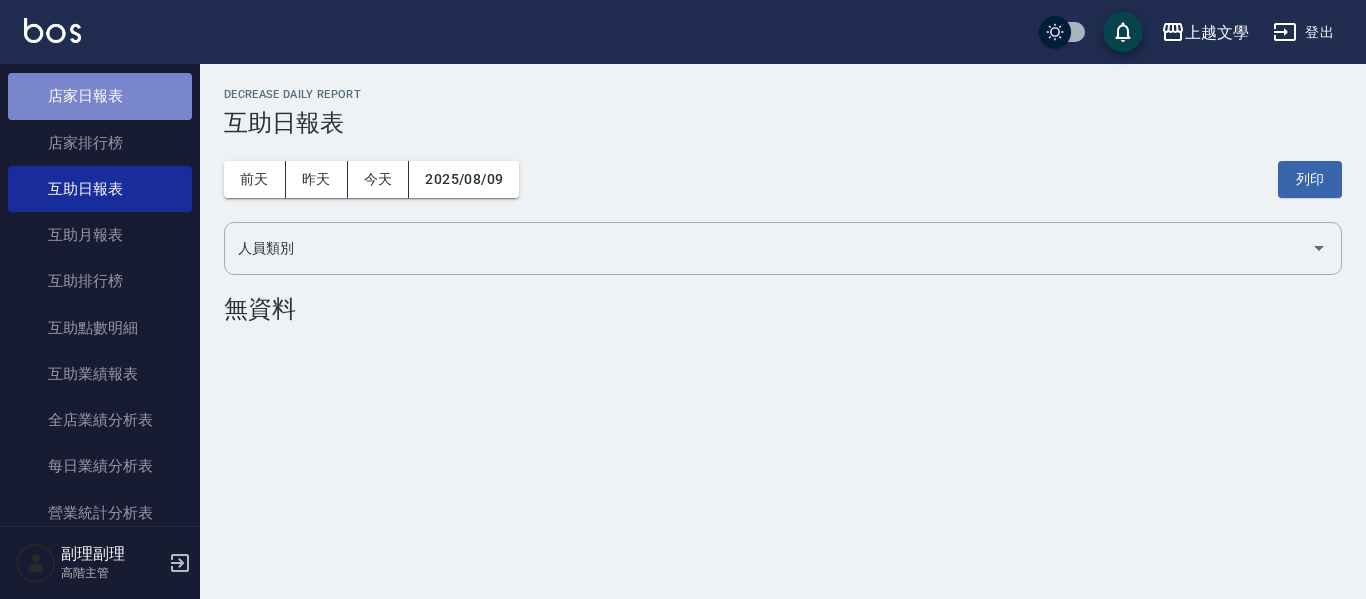 click on "店家日報表" at bounding box center [100, 96] 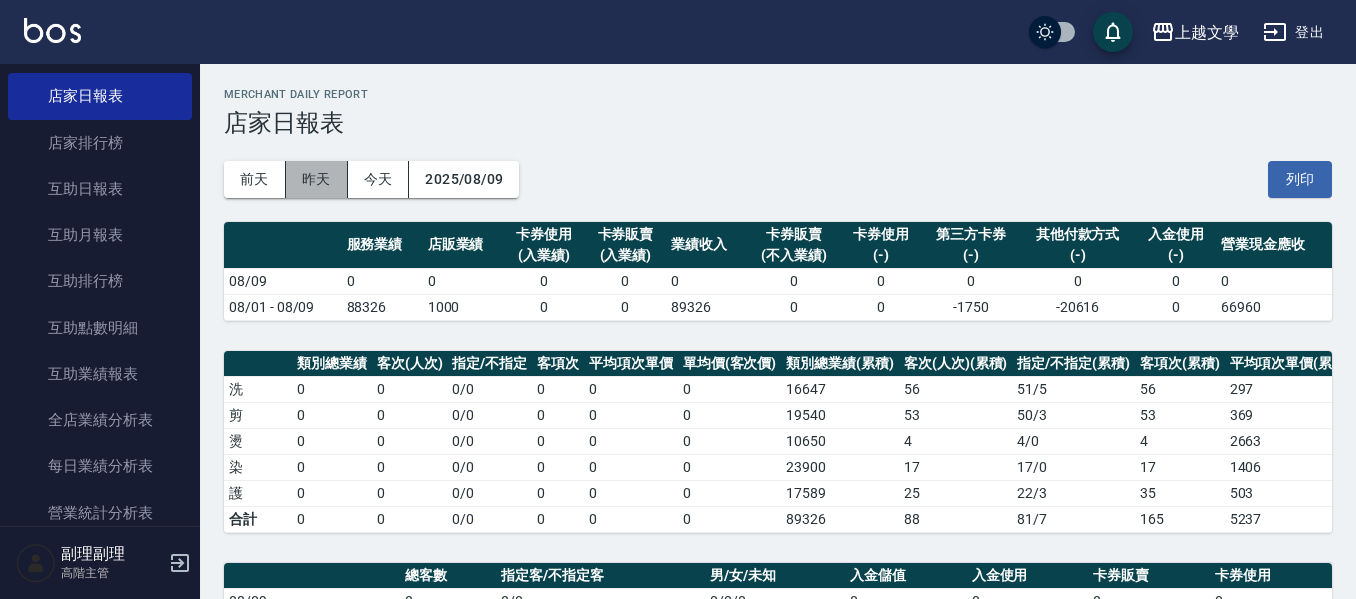 click on "昨天" at bounding box center [317, 179] 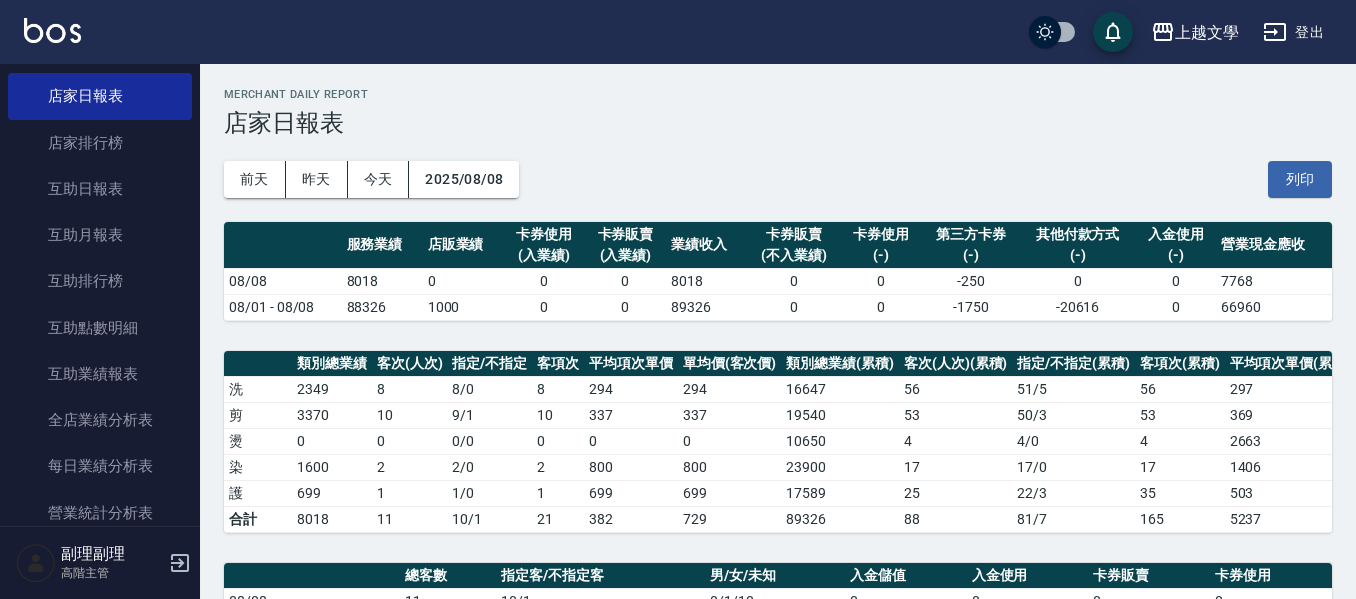 scroll, scrollTop: 556, scrollLeft: 0, axis: vertical 